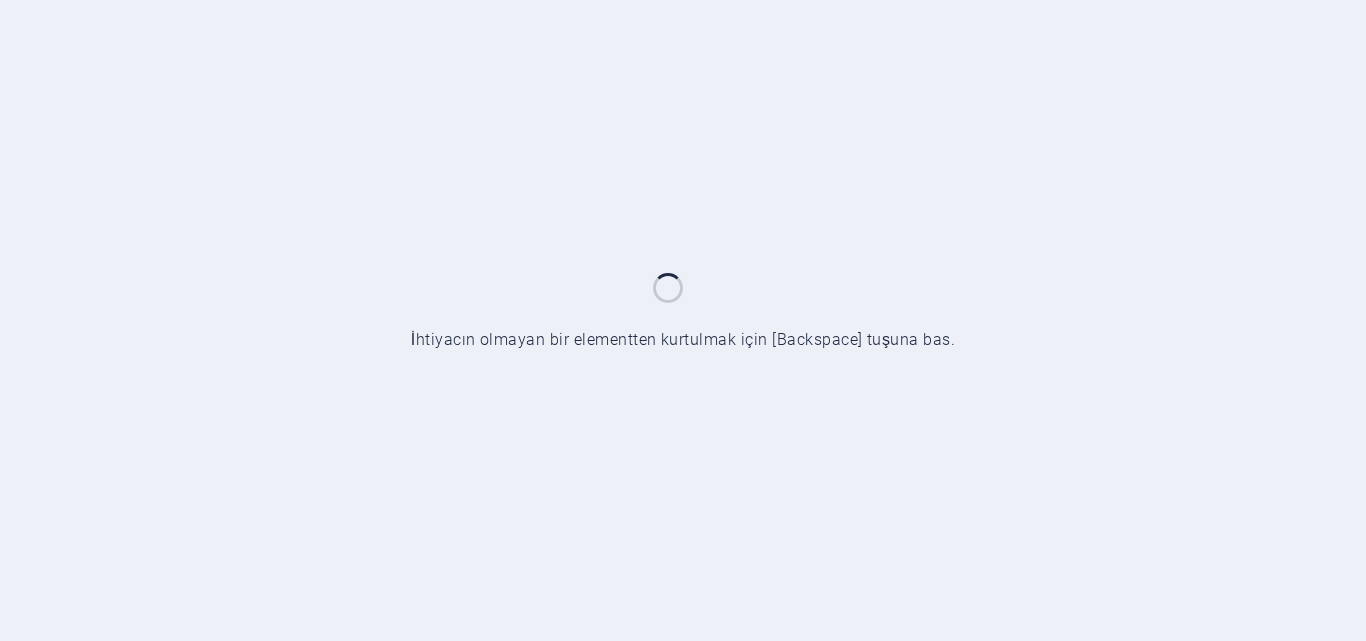scroll, scrollTop: 0, scrollLeft: 0, axis: both 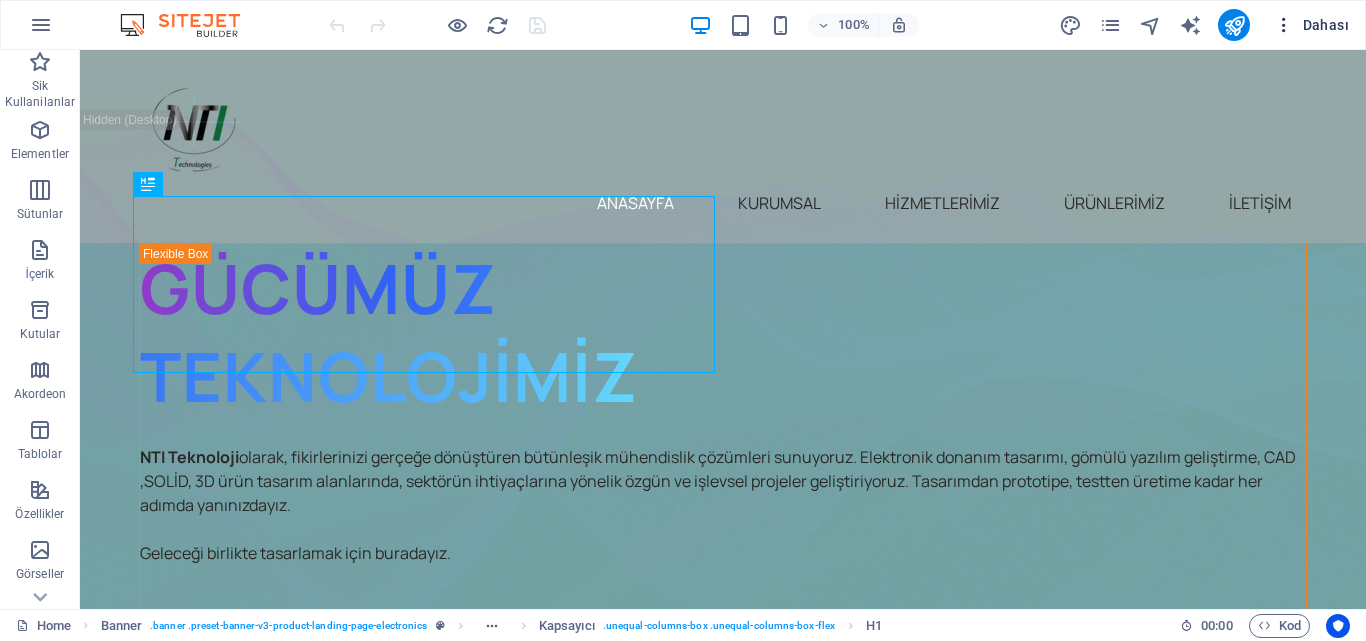 click at bounding box center [1284, 25] 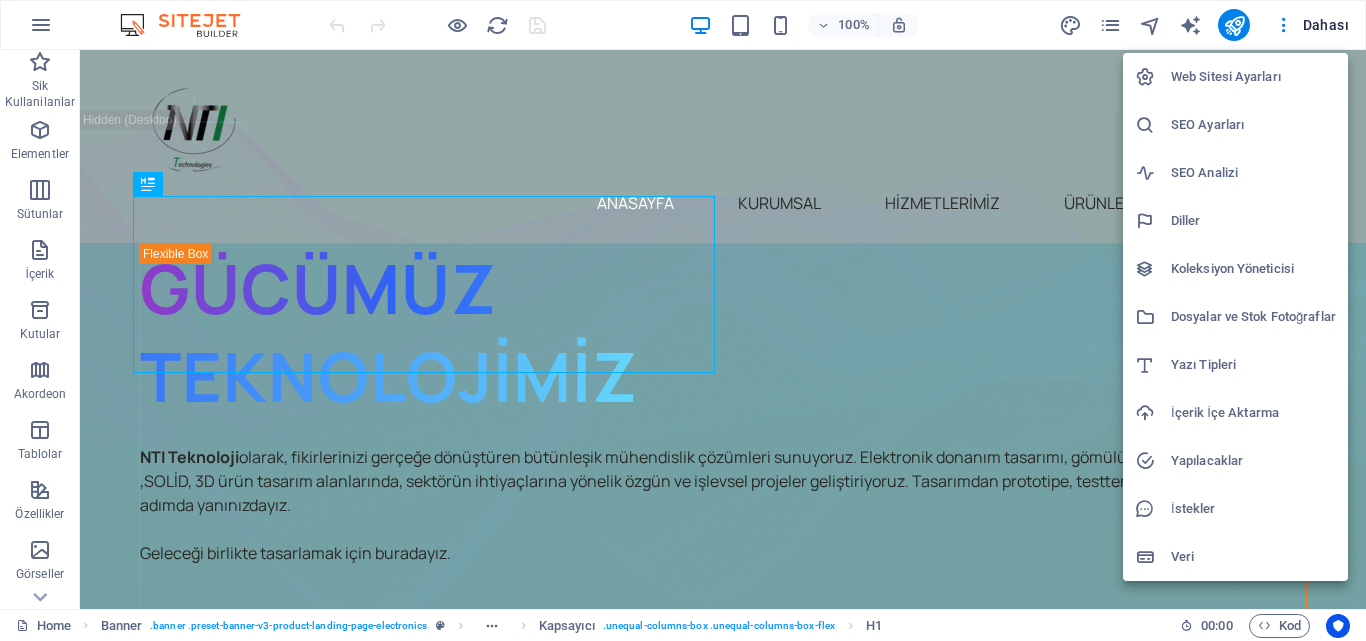 click on "Web Sitesi Ayarları" at bounding box center (1253, 77) 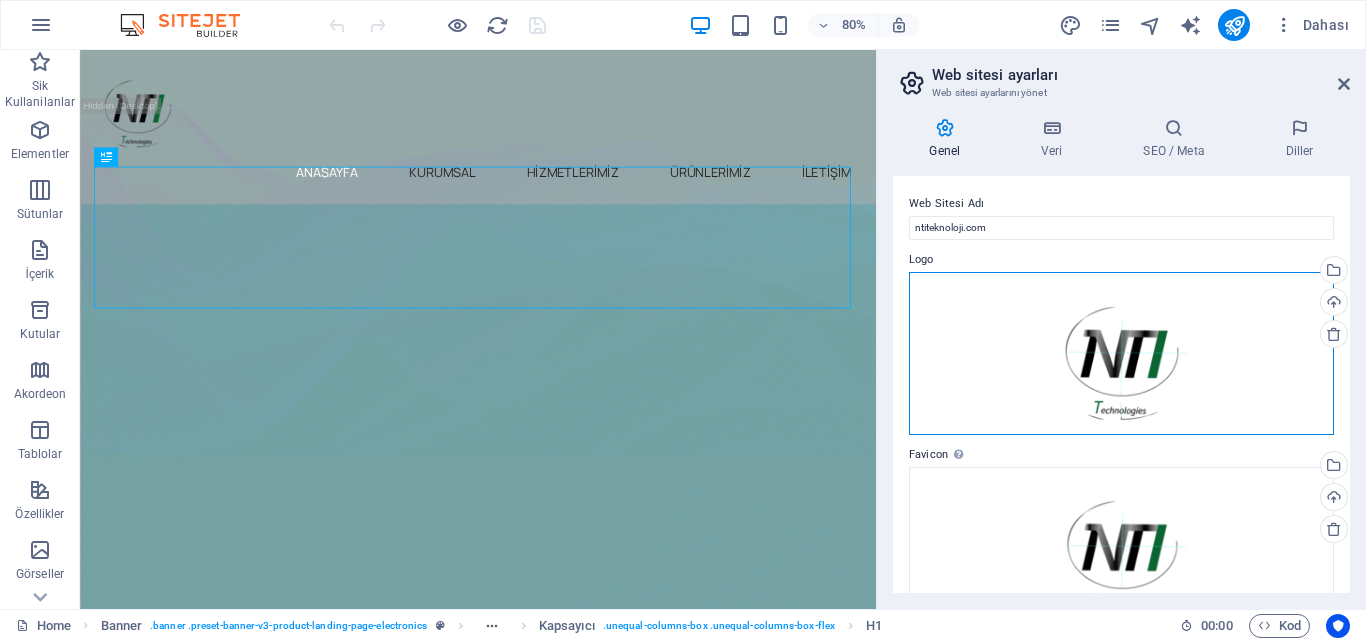 click on "Dosyaları buraya sürükleyin, dosyaları seçmek için tıklayın veya Dosyalardan ya da ücretsiz stok fotoğraf ve videolarımızdan dosyalar seçin" at bounding box center (1121, 354) 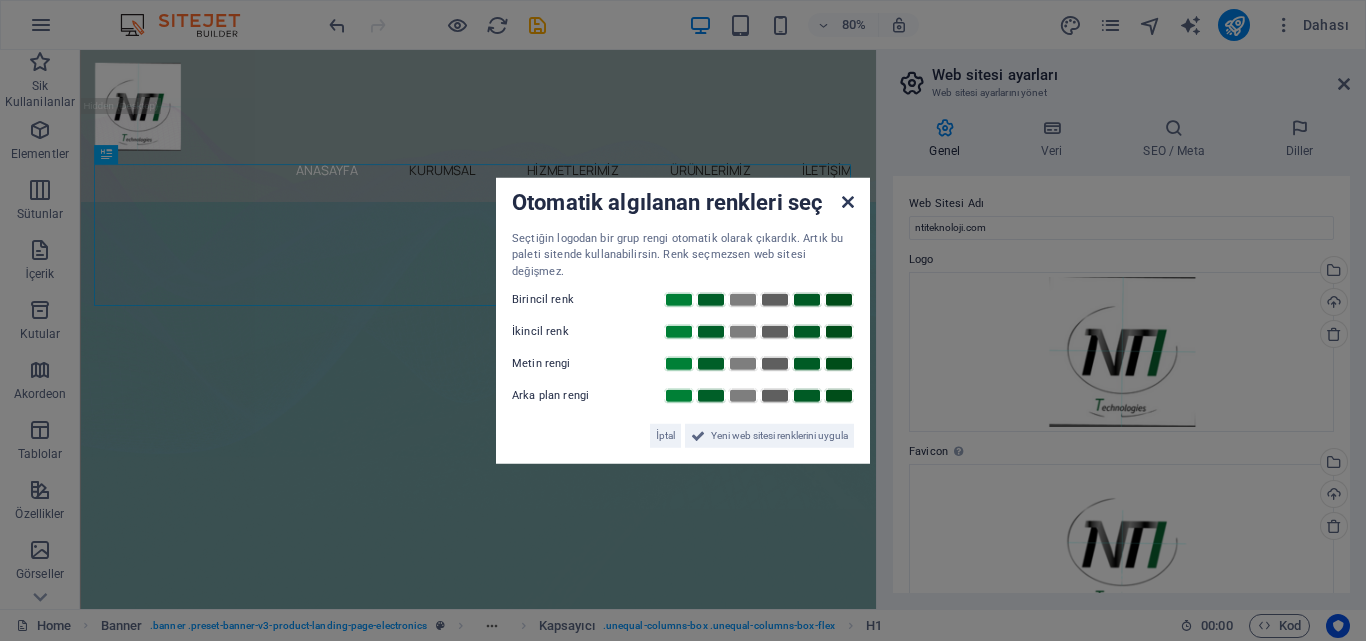 click at bounding box center (848, 201) 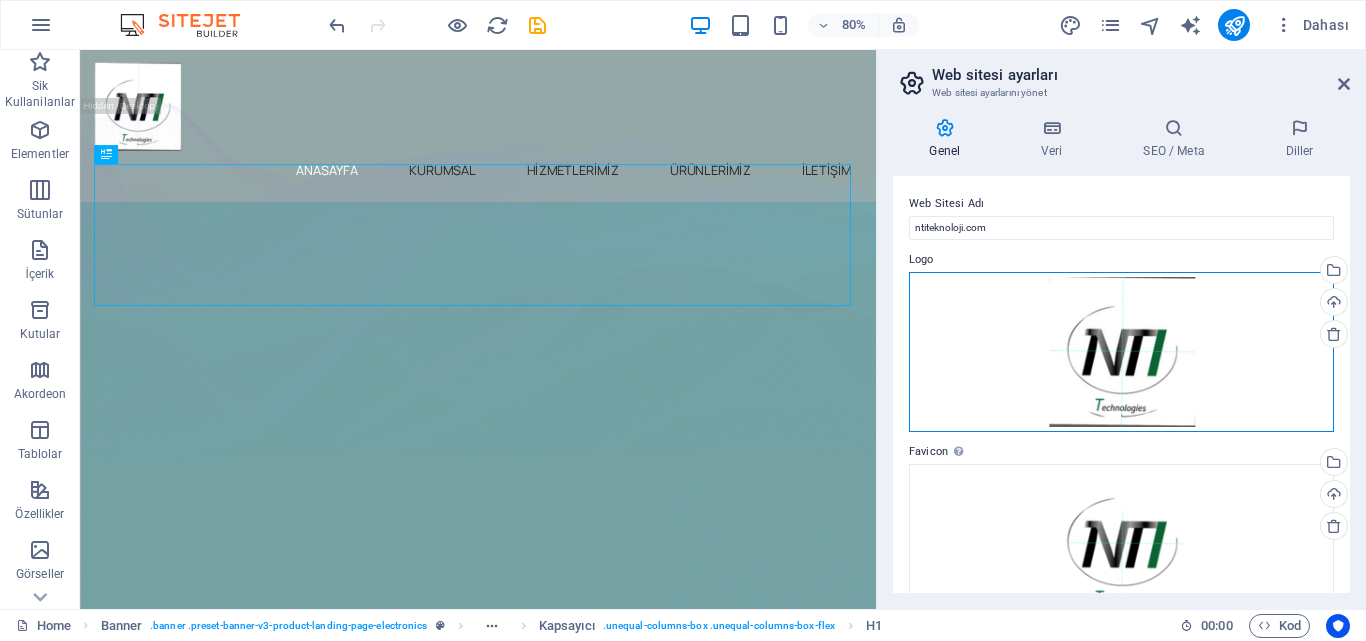 click on "Dosyaları buraya sürükleyin, dosyaları seçmek için tıklayın veya Dosyalardan ya da ücretsiz stok fotoğraf ve videolarımızdan dosyalar seçin" at bounding box center [1121, 352] 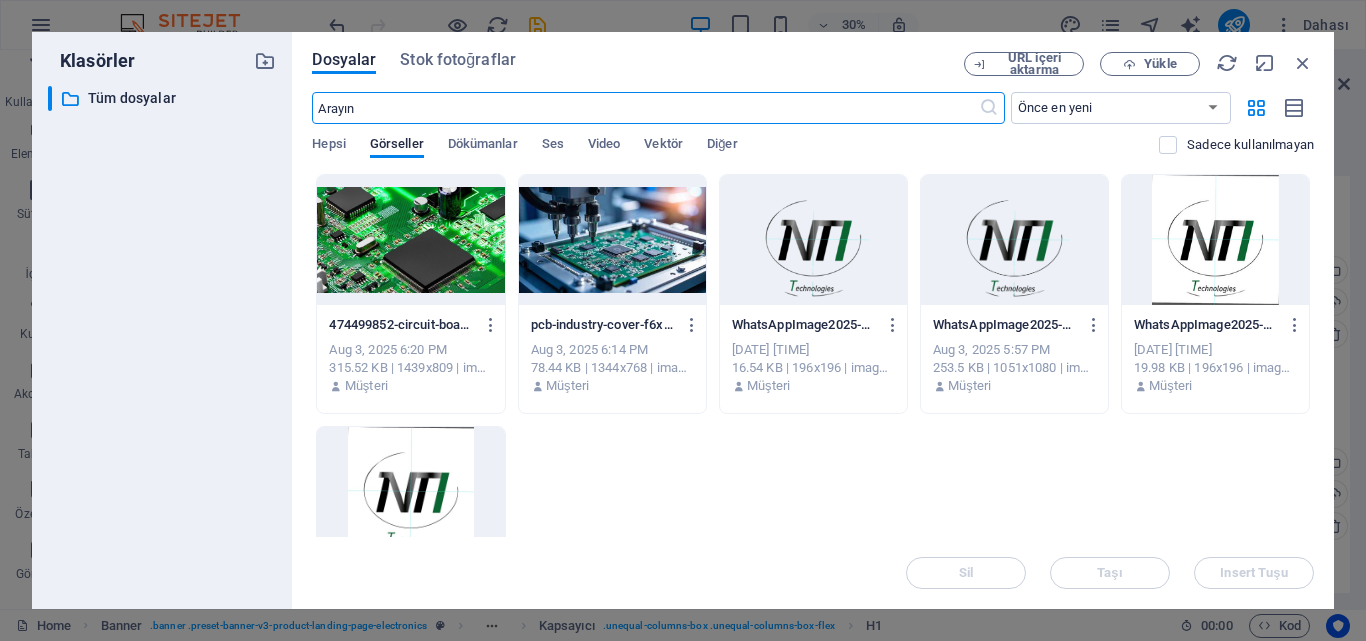 drag, startPoint x: 1003, startPoint y: 238, endPoint x: 945, endPoint y: 331, distance: 109.60383 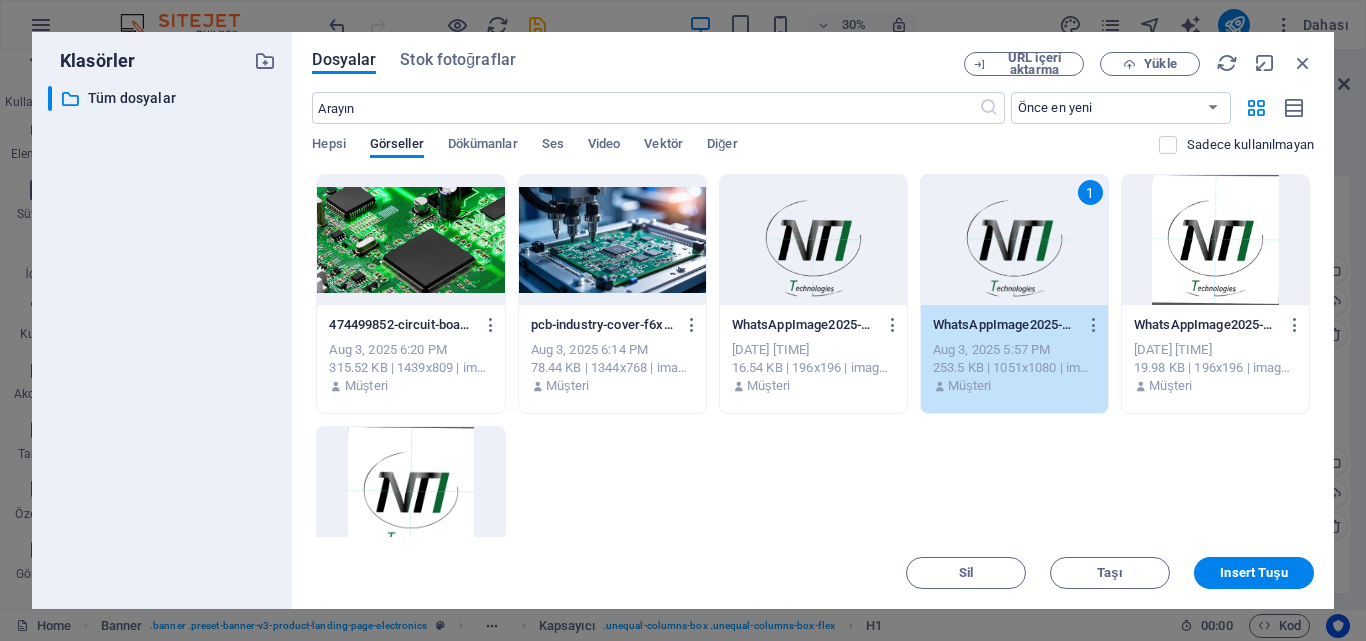click on "1" at bounding box center (1014, 240) 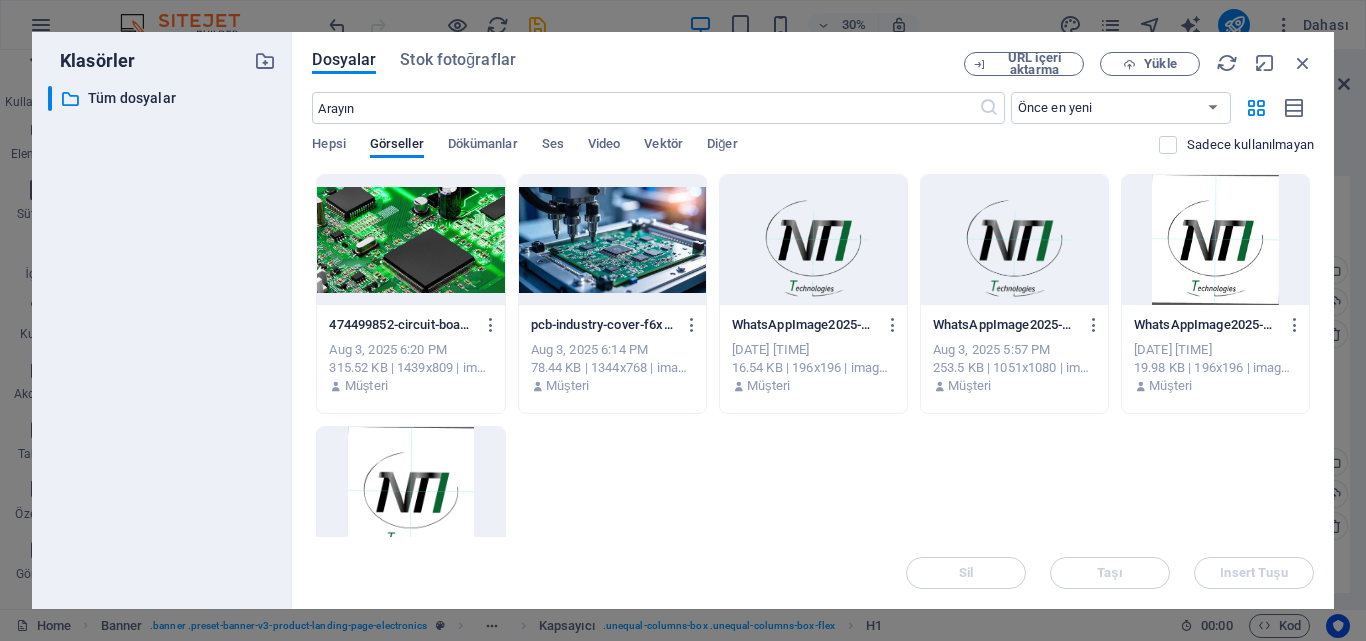 click at bounding box center (1014, 240) 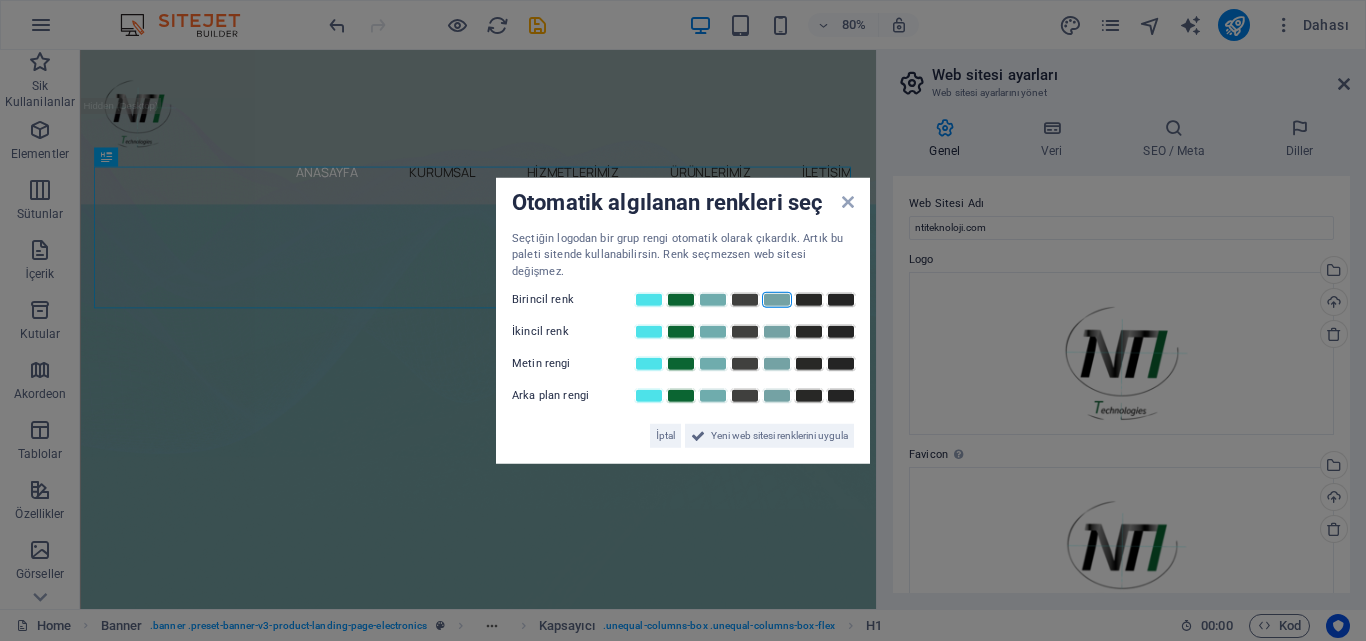 click at bounding box center [777, 300] 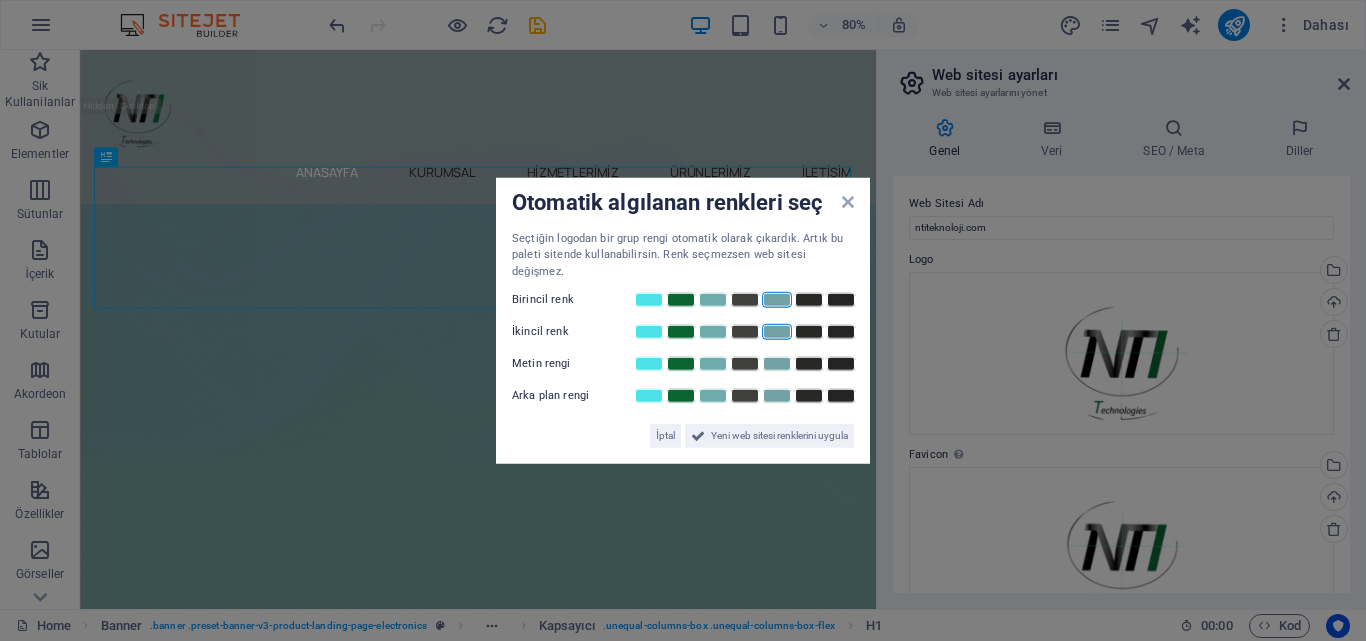 click at bounding box center [777, 332] 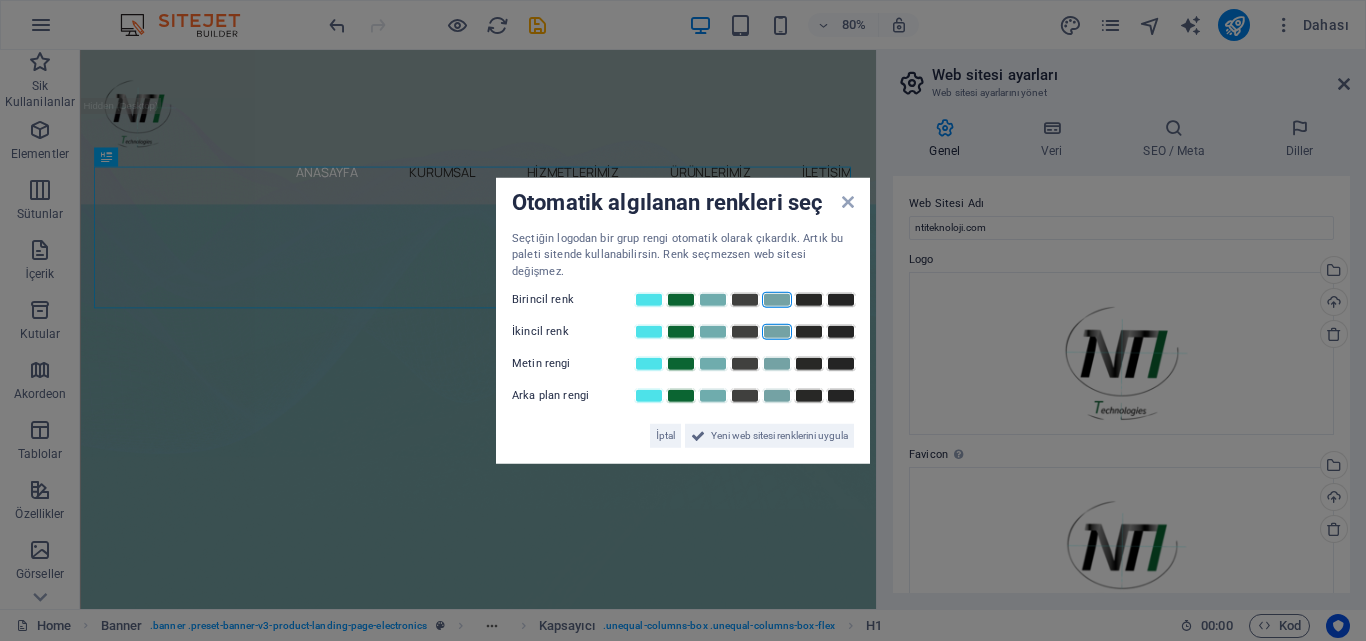drag, startPoint x: 782, startPoint y: 352, endPoint x: 781, endPoint y: 371, distance: 19.026299 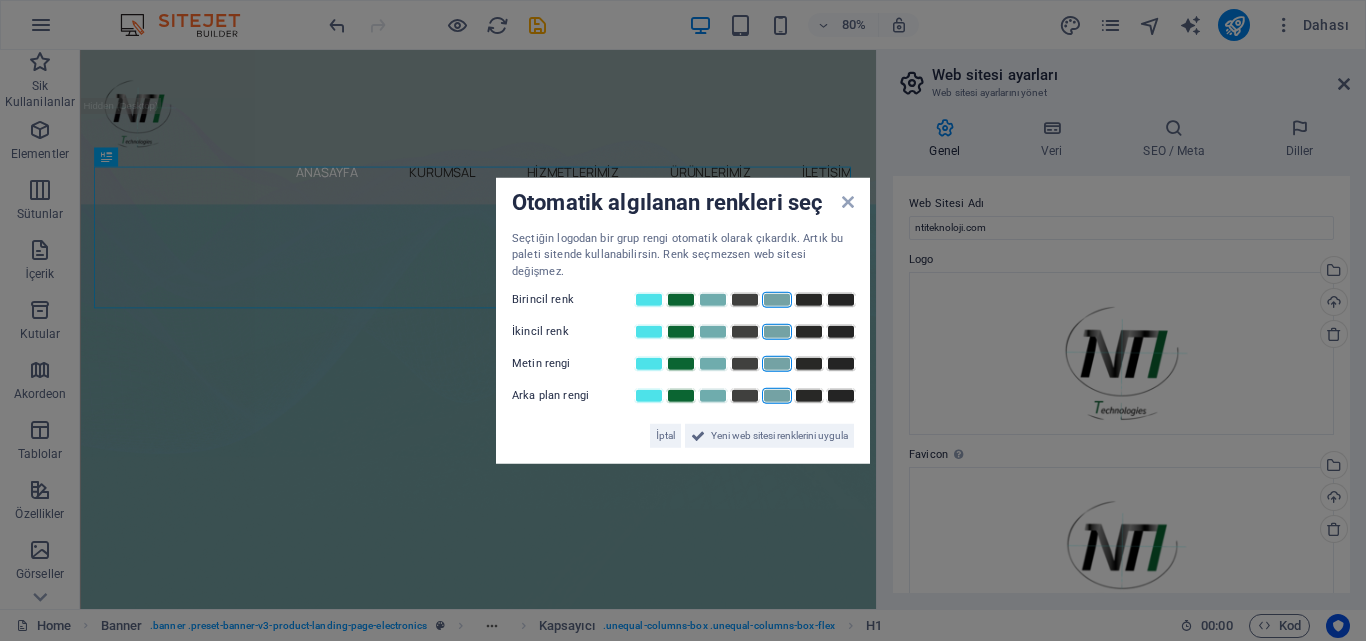click at bounding box center [777, 396] 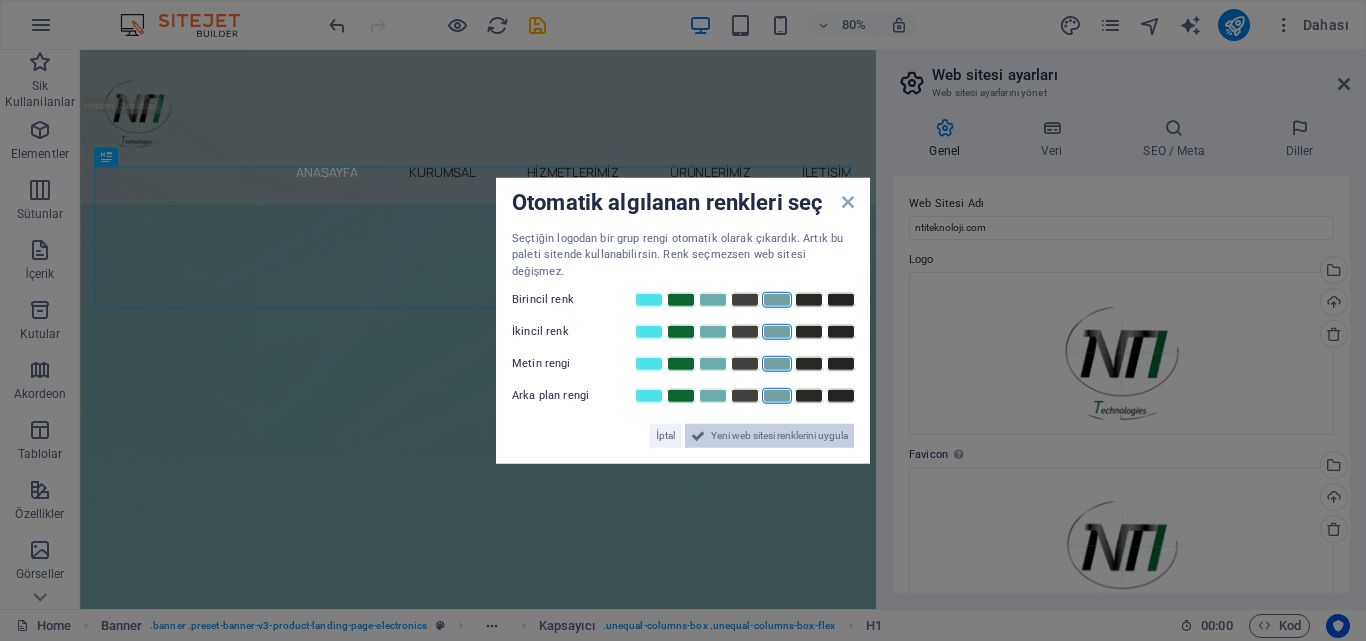 click on "Yeni web sitesi renklerini uygula" at bounding box center [779, 436] 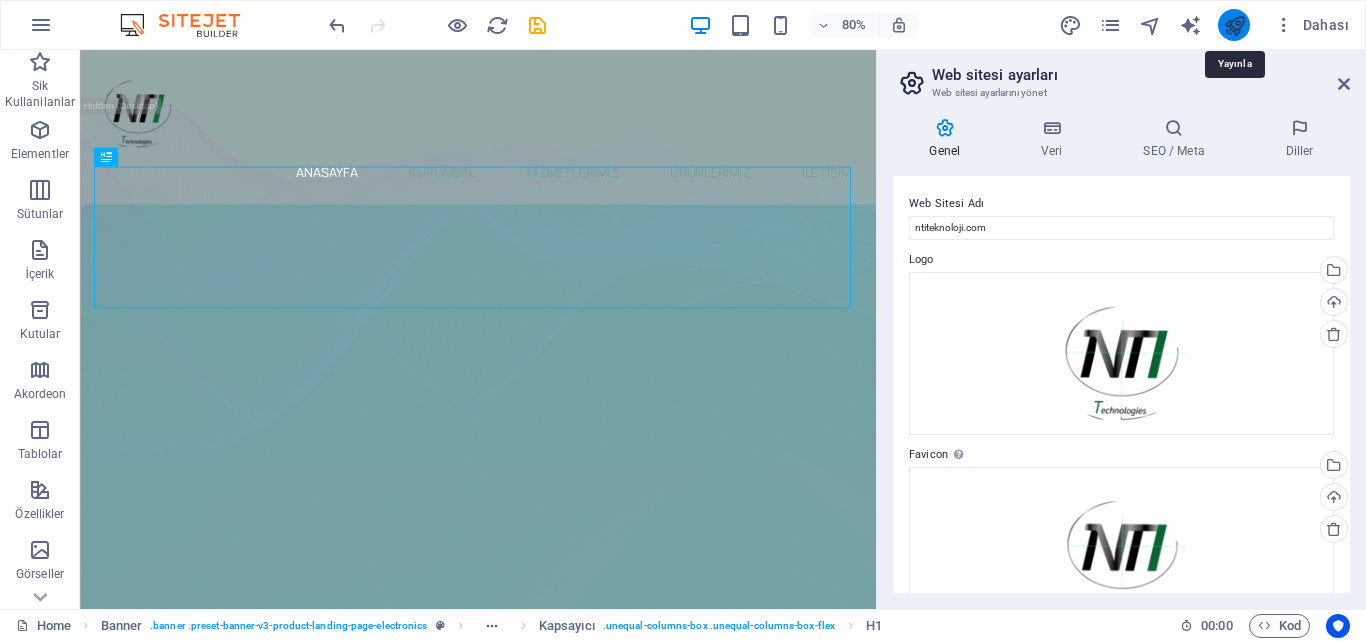 click at bounding box center (1234, 25) 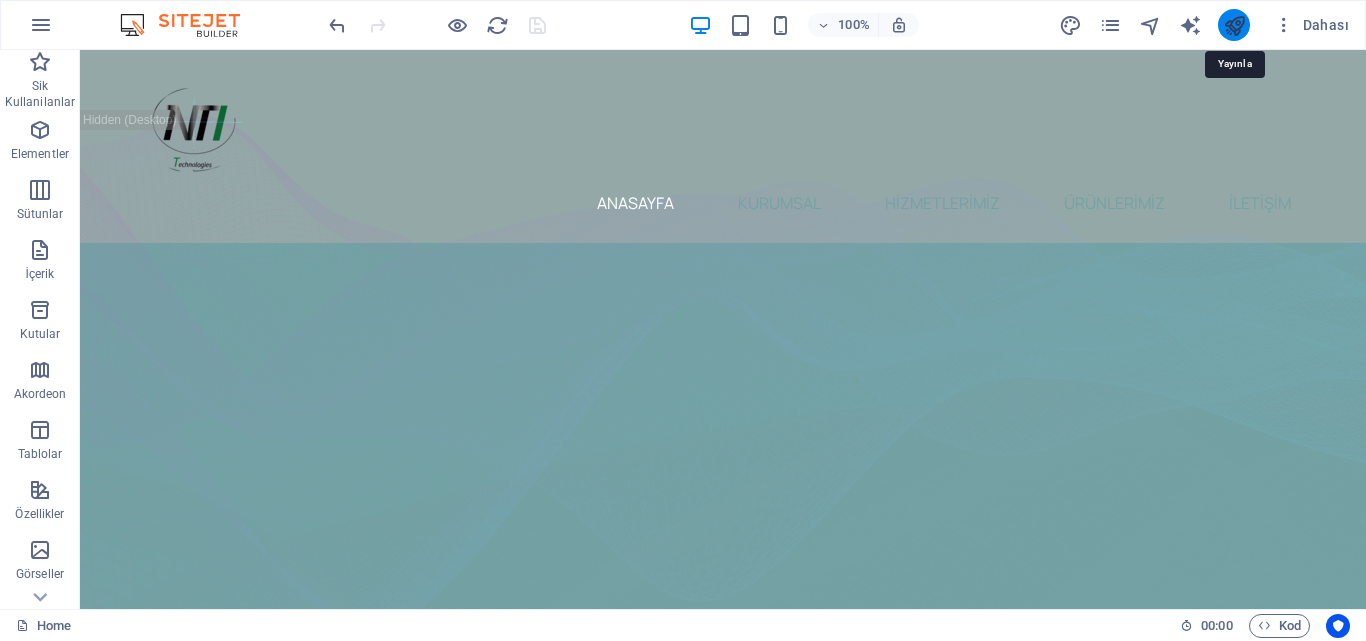 click at bounding box center (1234, 25) 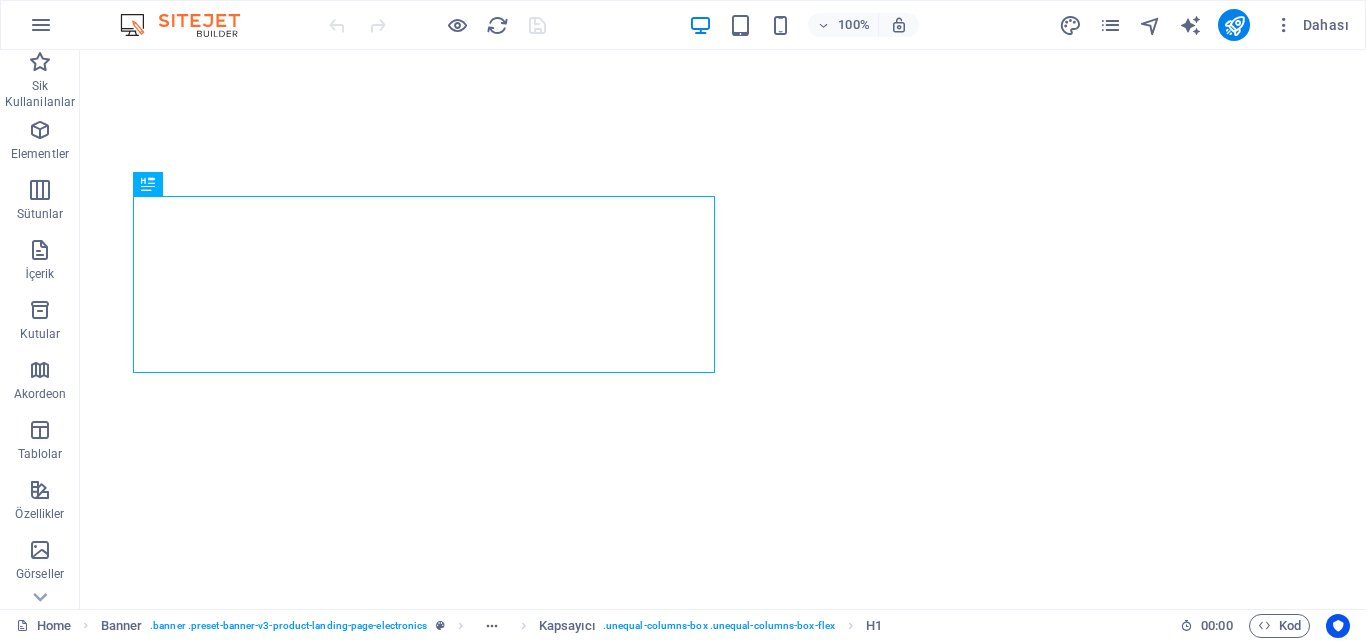 scroll, scrollTop: 0, scrollLeft: 0, axis: both 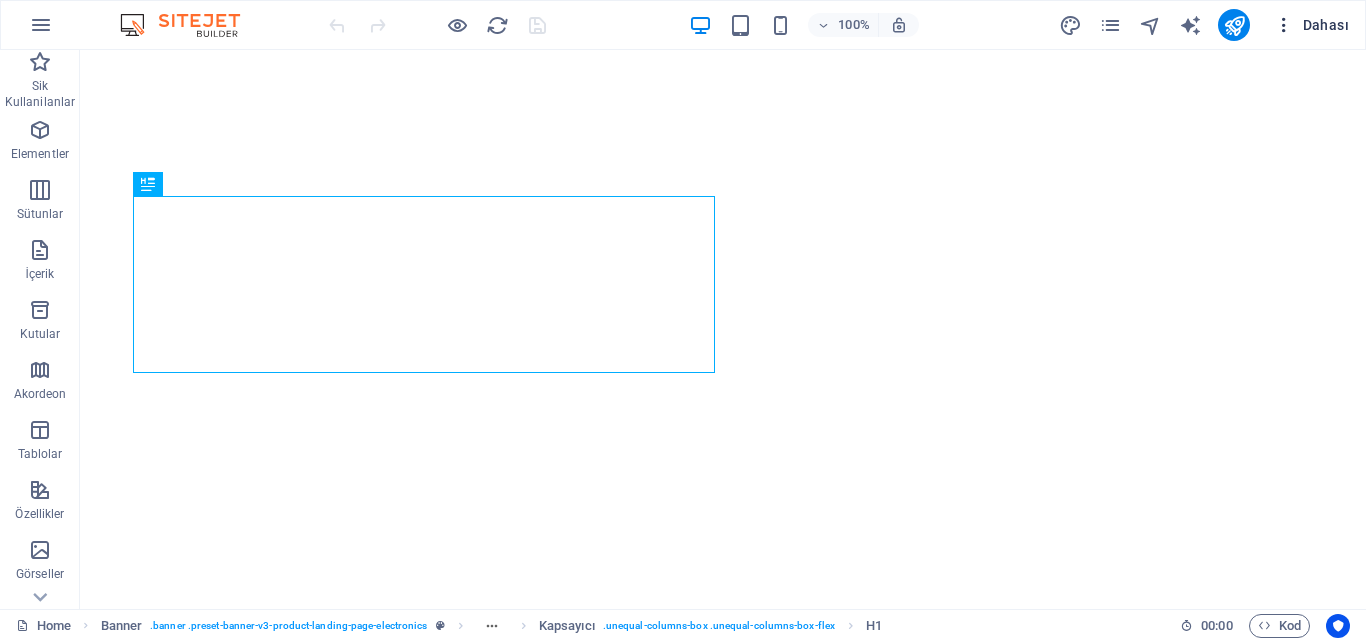 click on "Dahası" at bounding box center (1311, 25) 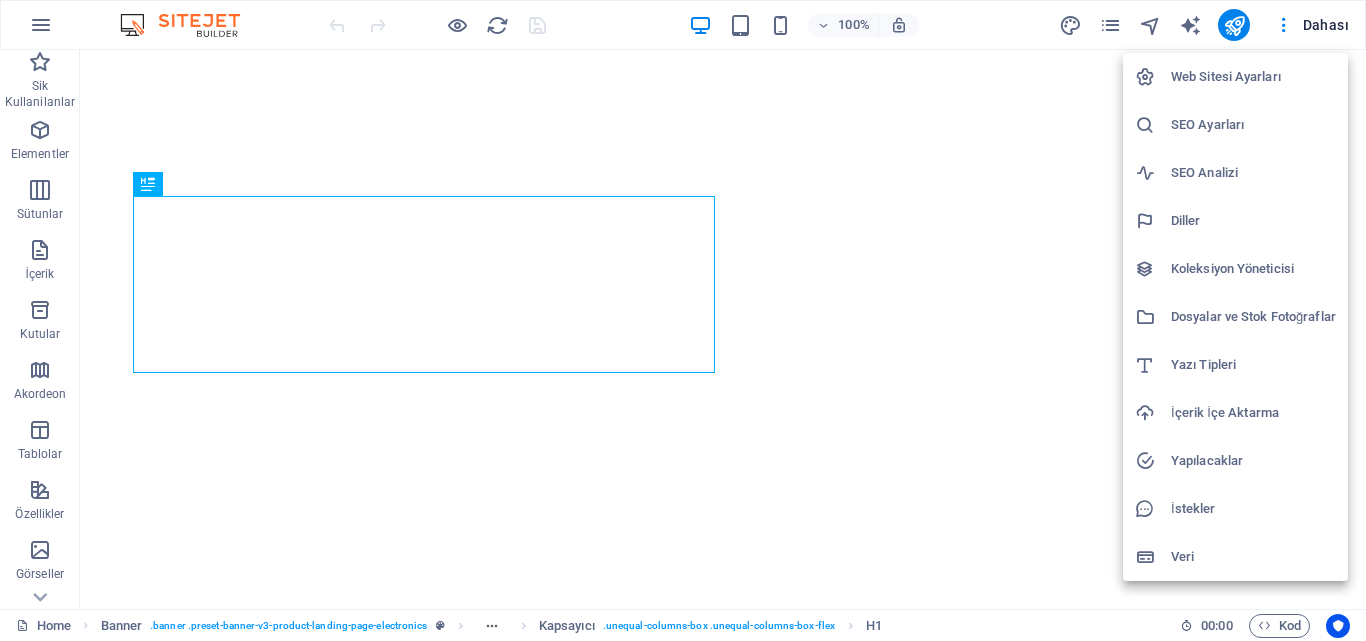 click on "Web Sitesi Ayarları" at bounding box center (1253, 77) 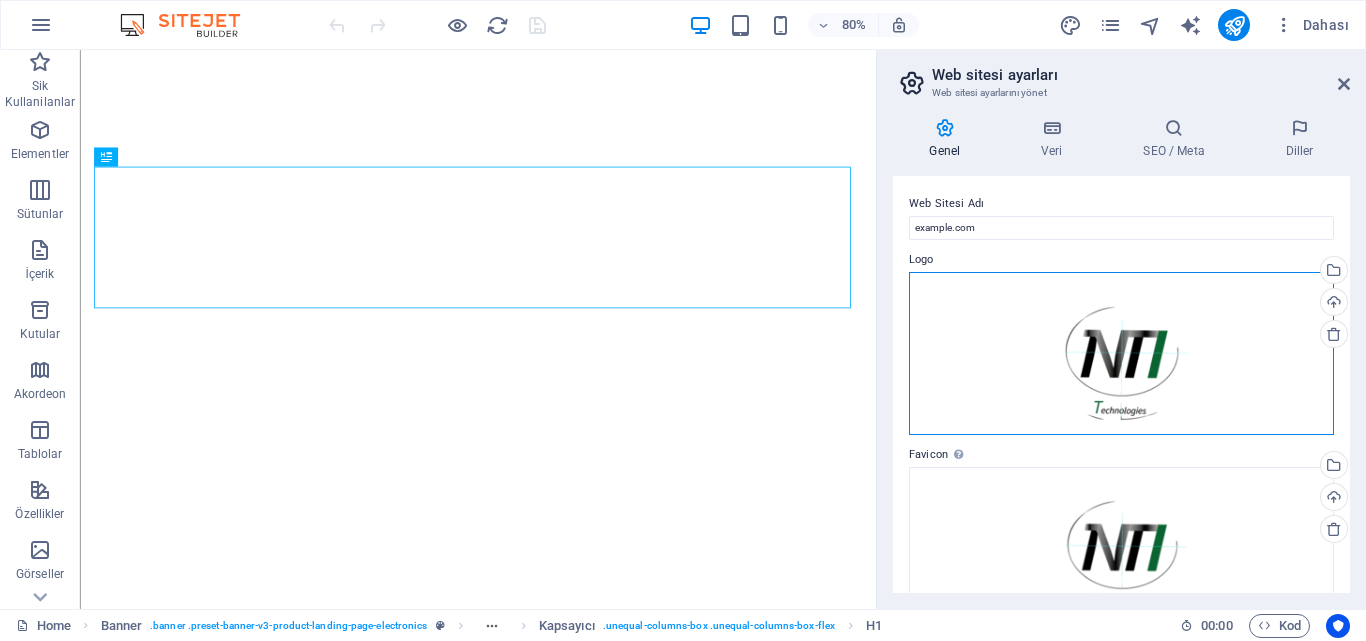 click on "Dosyaları buraya sürükleyin, dosyaları seçmek için tıklayın veya Dosyalardan ya da ücretsiz stok fotoğraf ve videolarımızdan dosyalar seçin" at bounding box center (1121, 354) 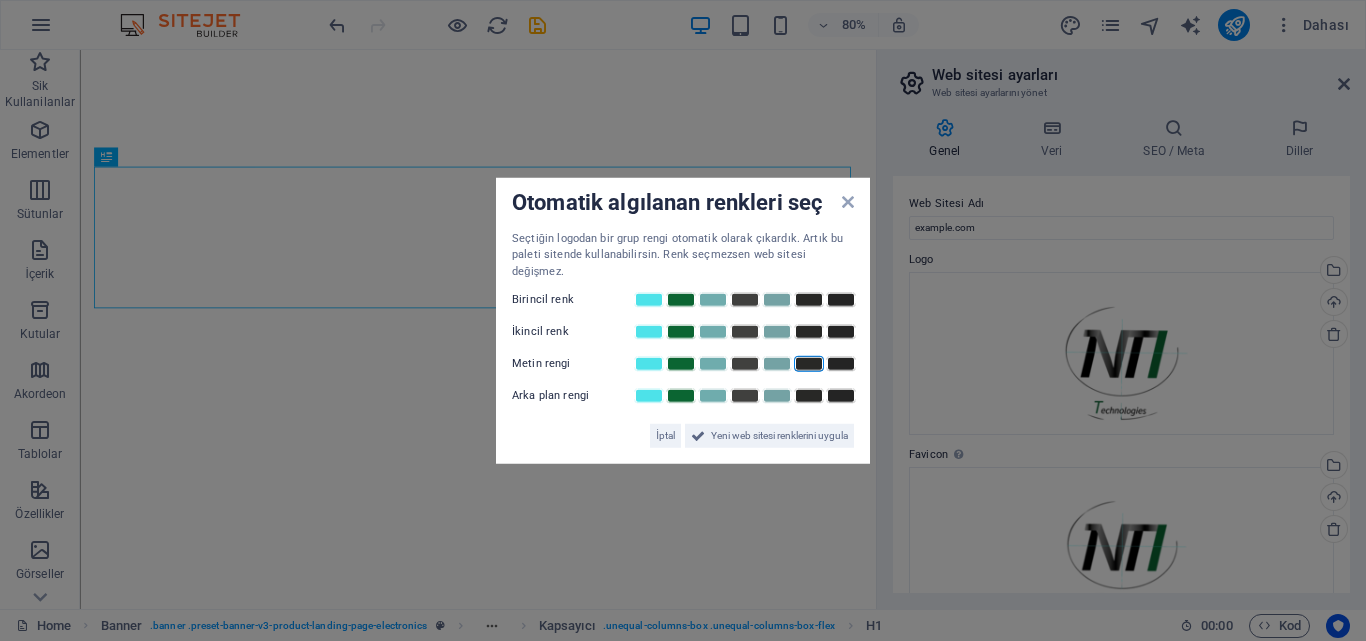 click at bounding box center (809, 364) 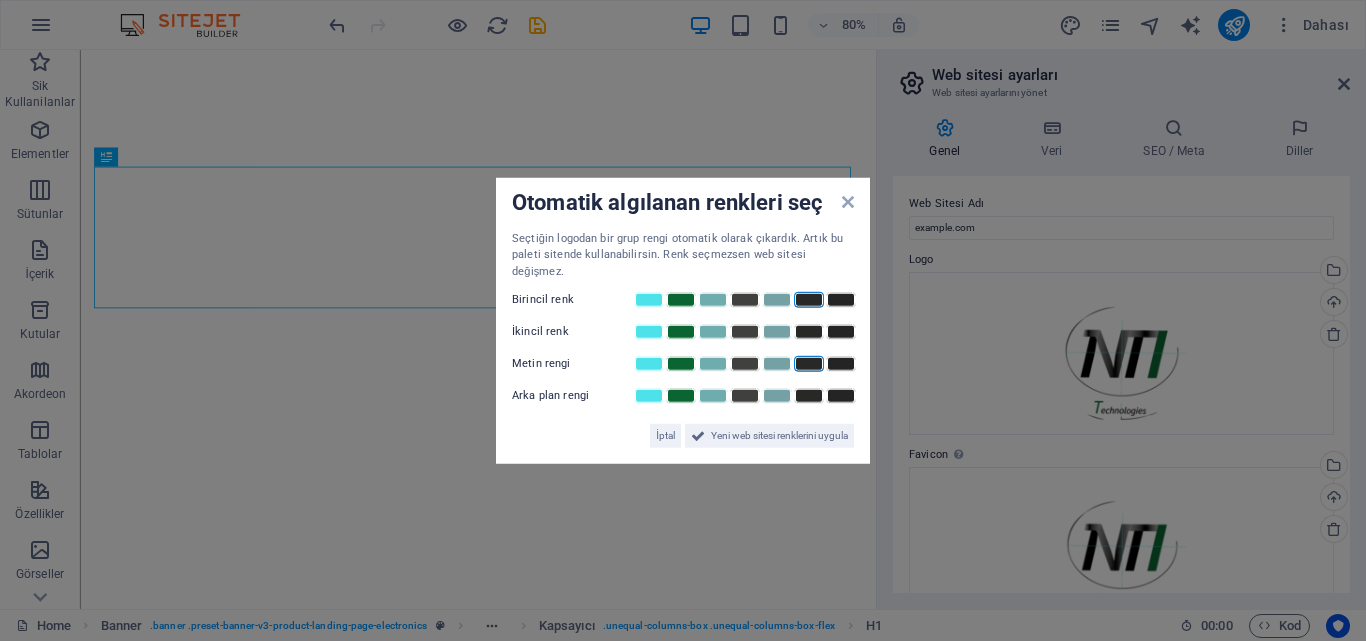 click at bounding box center [809, 300] 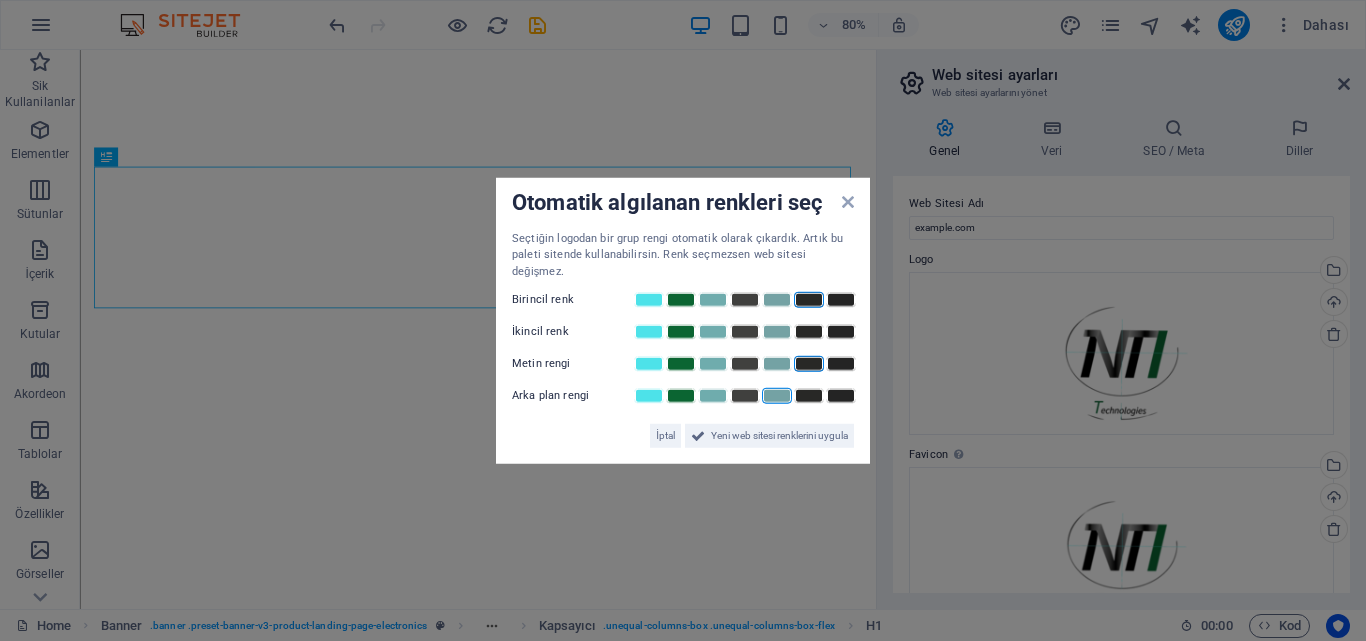 click at bounding box center [777, 396] 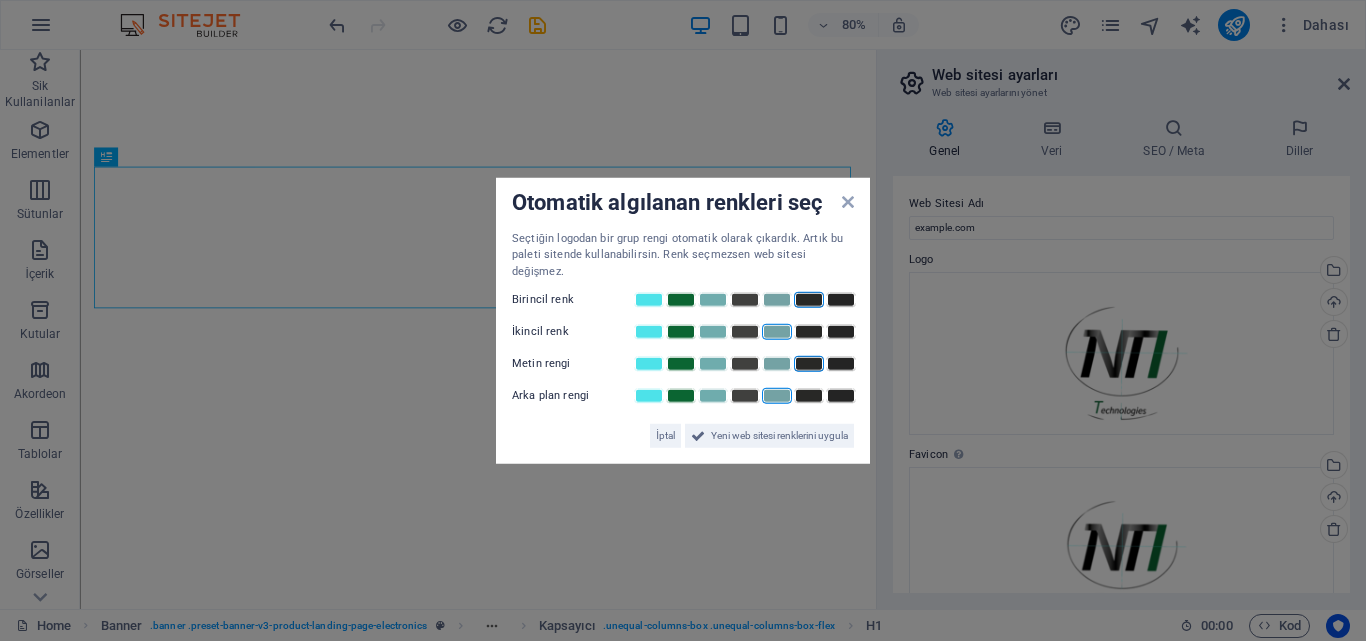 click at bounding box center [777, 332] 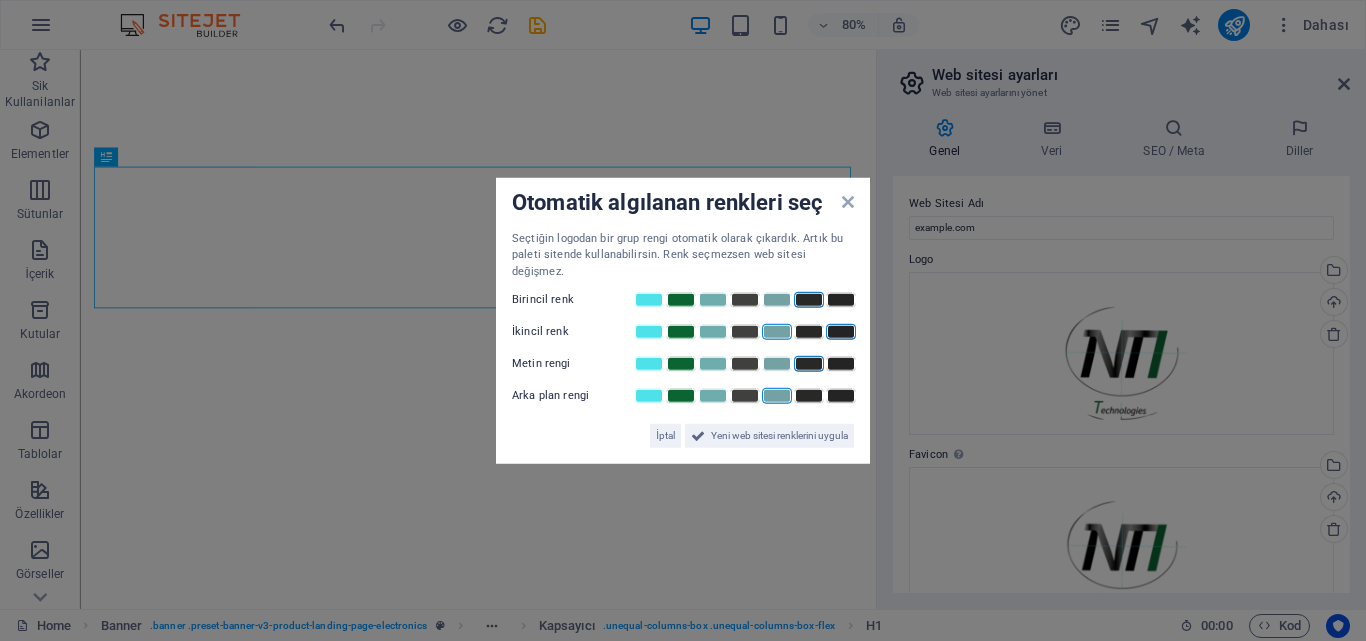 click at bounding box center [841, 332] 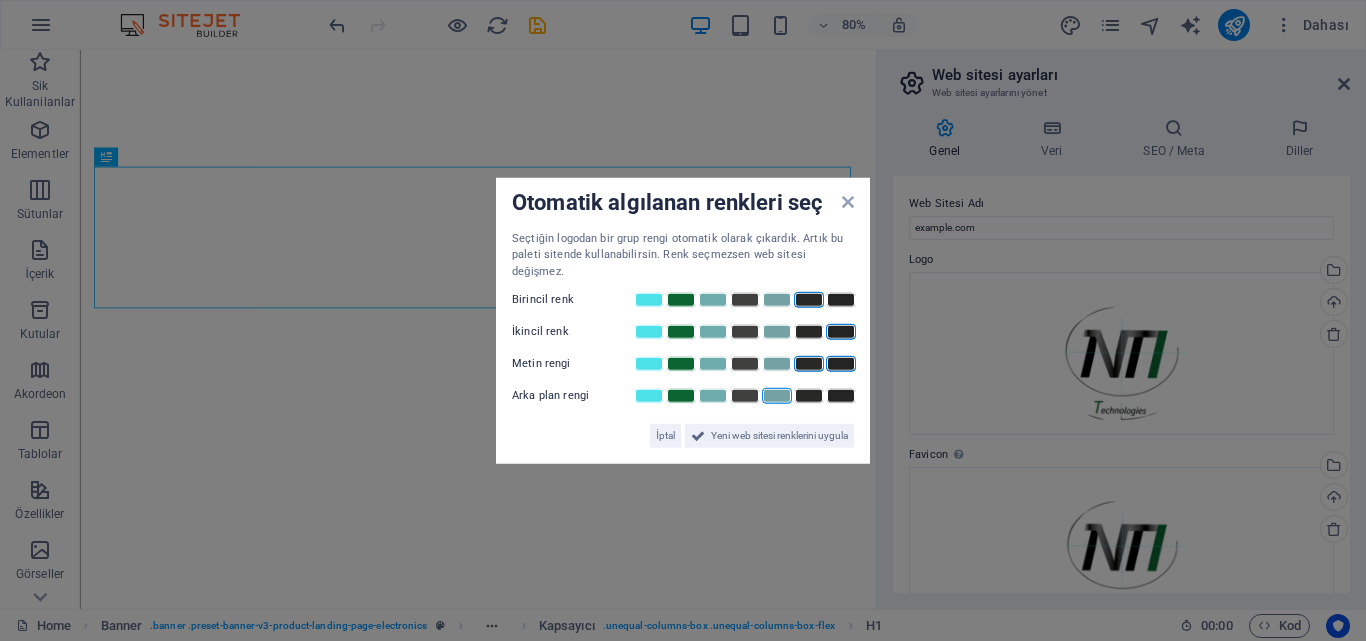 click at bounding box center (841, 364) 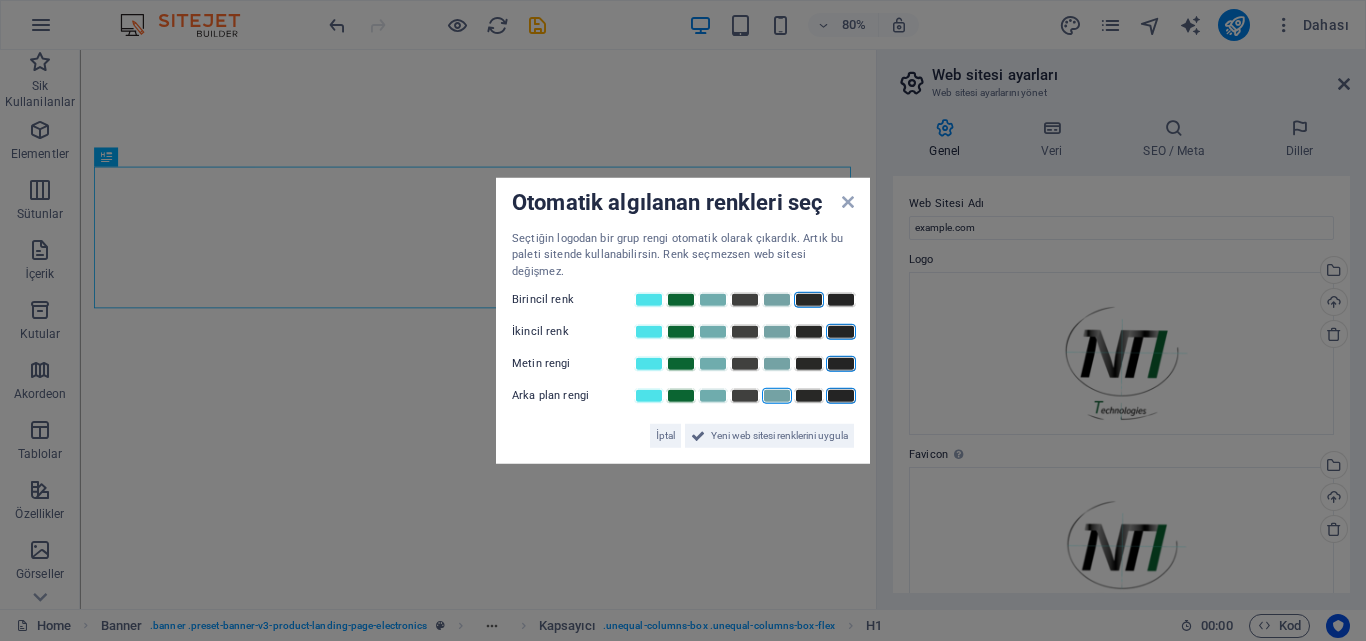 click at bounding box center [841, 396] 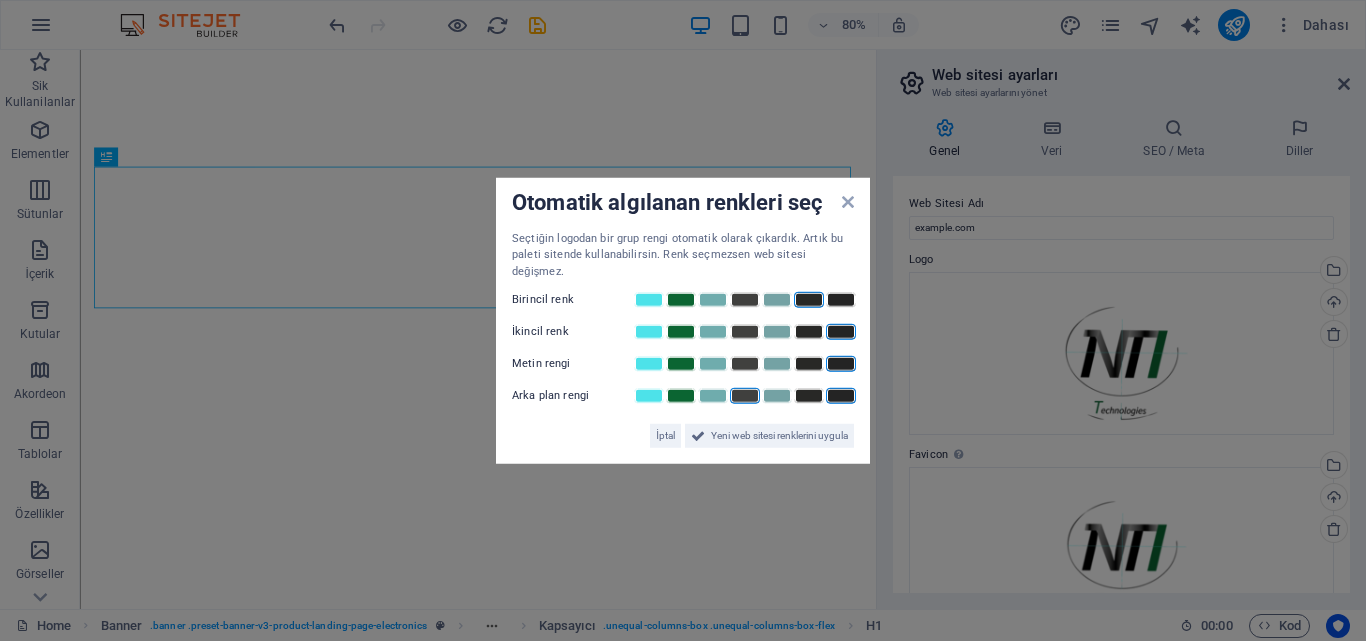 click at bounding box center (745, 396) 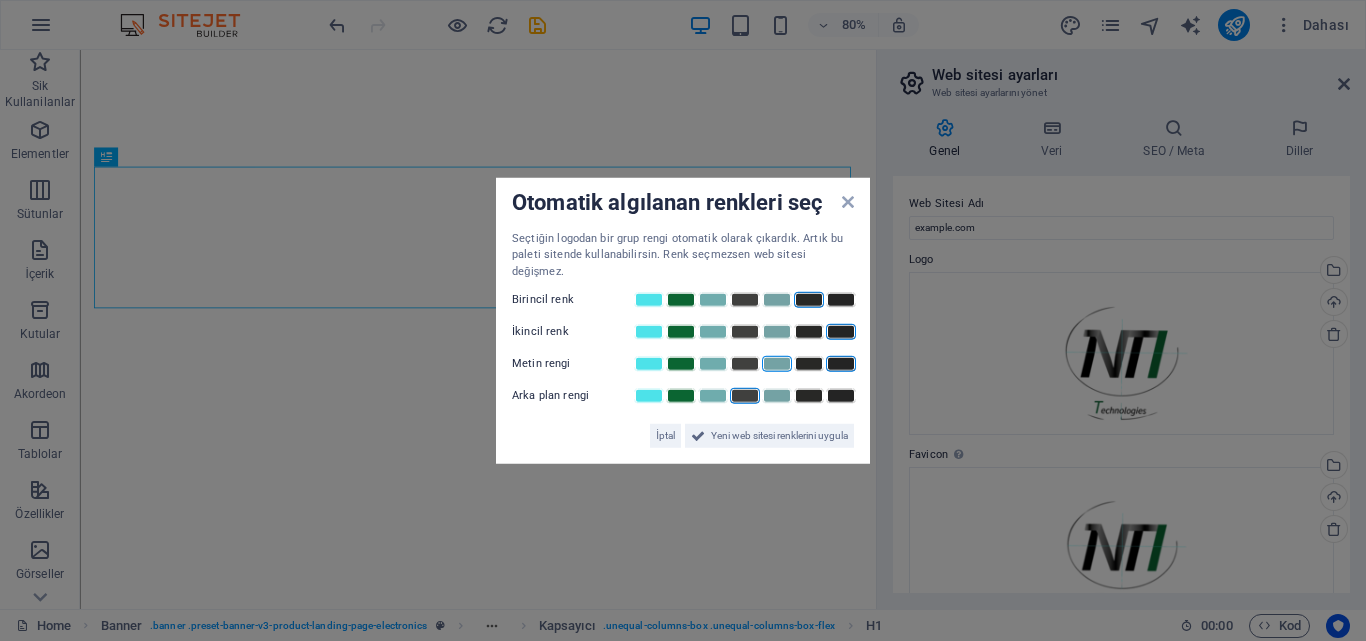 click at bounding box center [777, 364] 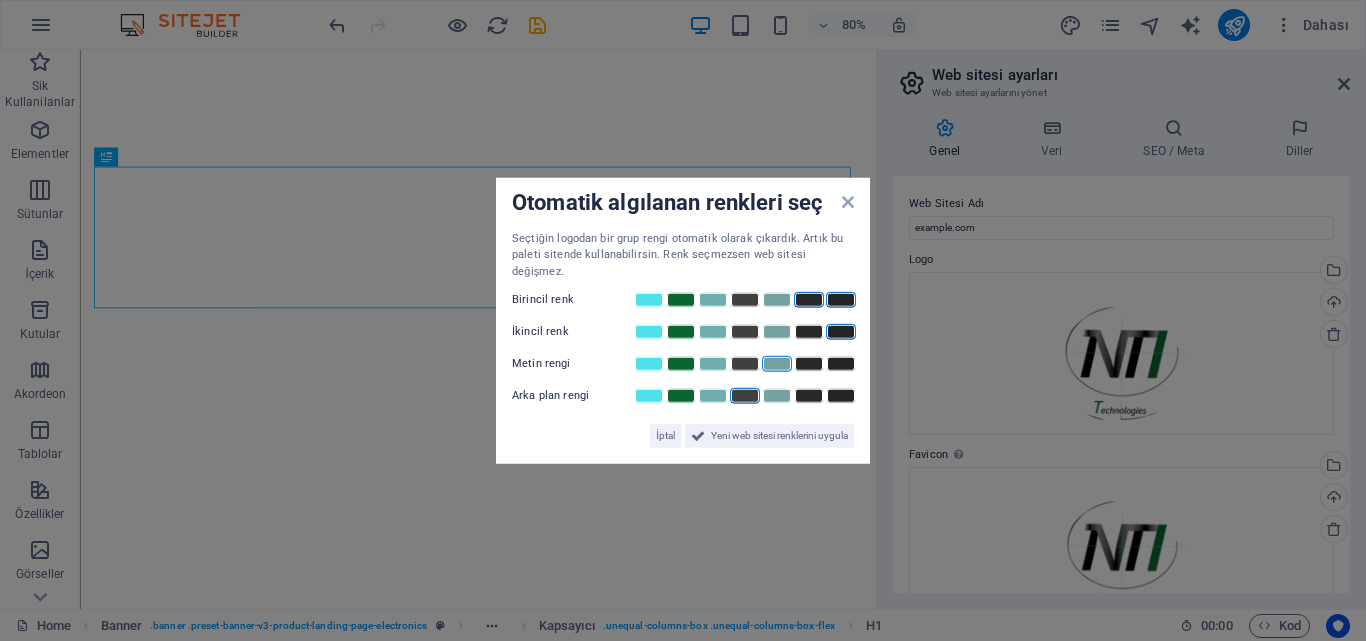 click at bounding box center (841, 300) 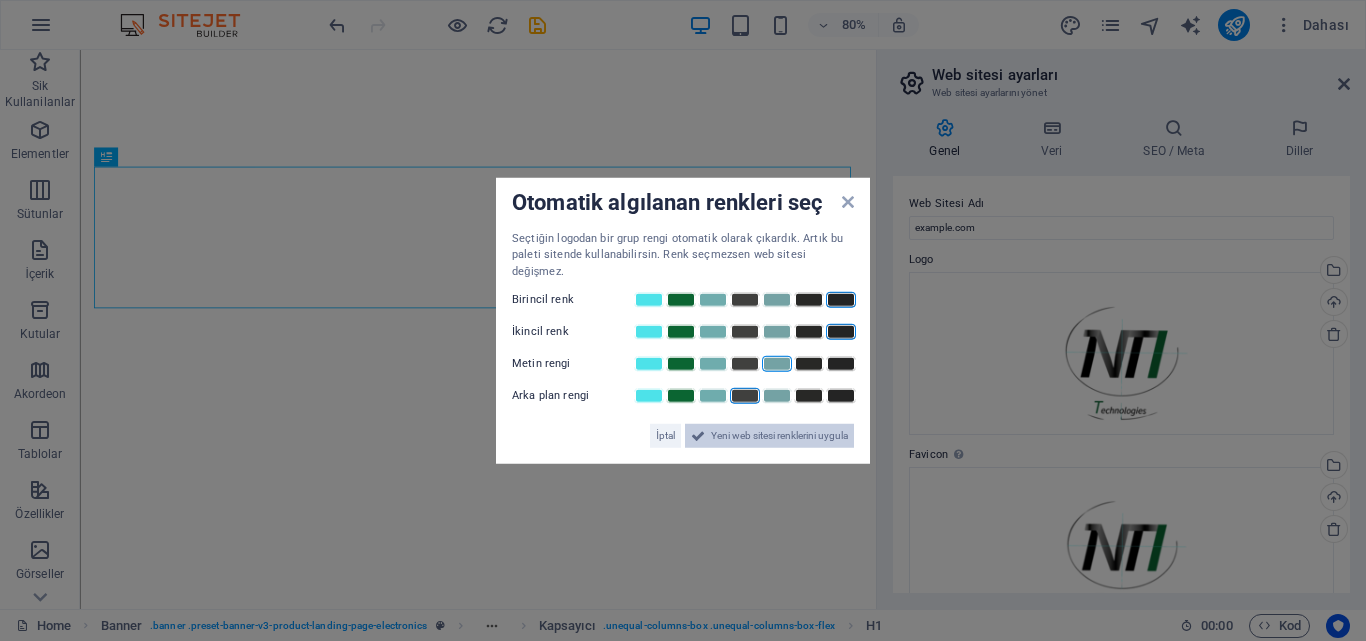 click on "Yeni web sitesi renklerini uygula" at bounding box center (779, 436) 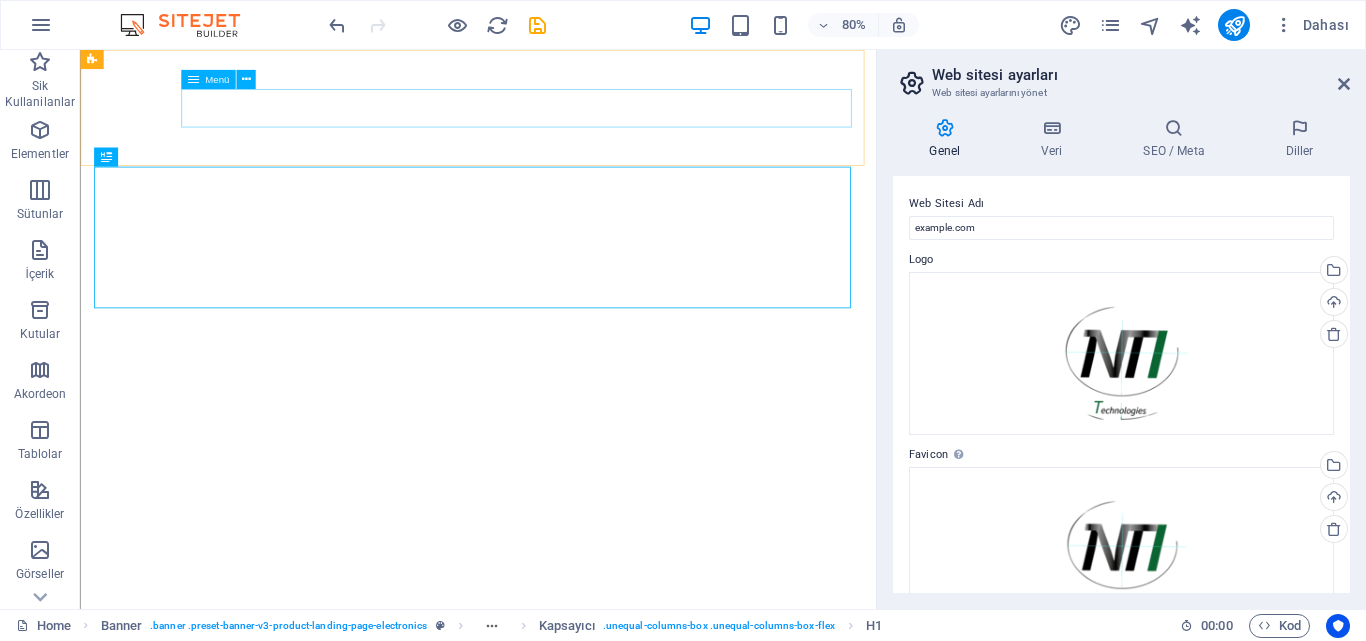 click on "Menü" at bounding box center [217, 79] 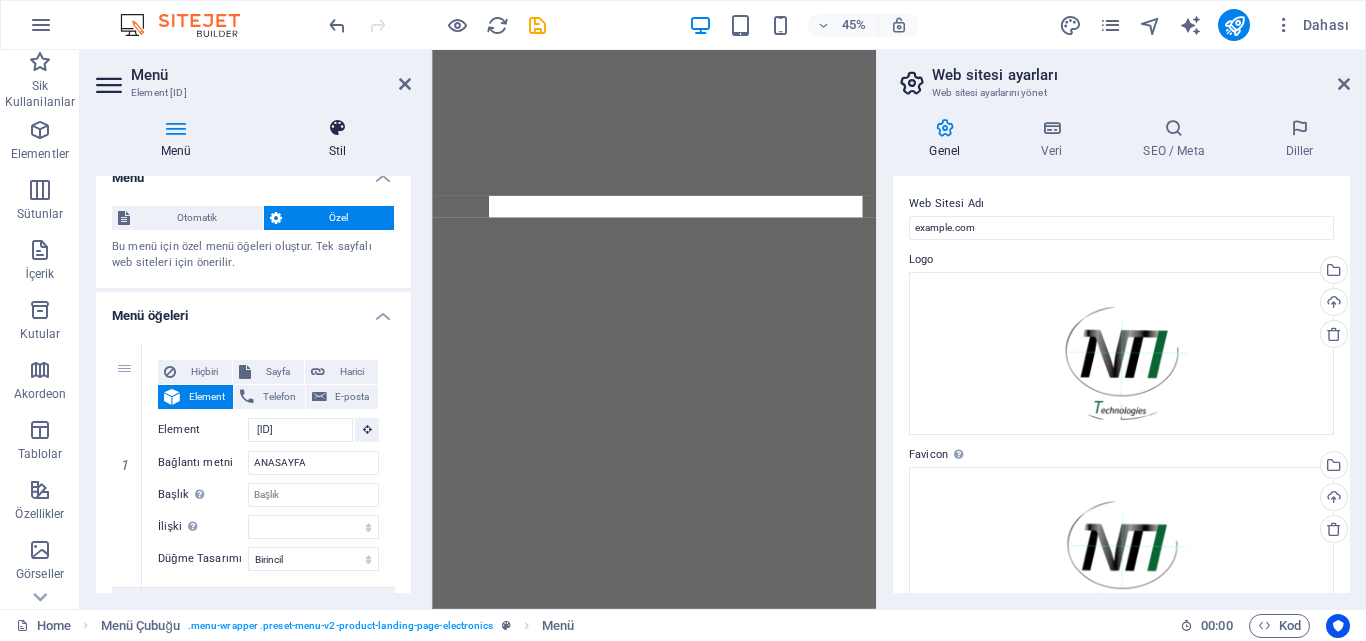 scroll, scrollTop: 0, scrollLeft: 0, axis: both 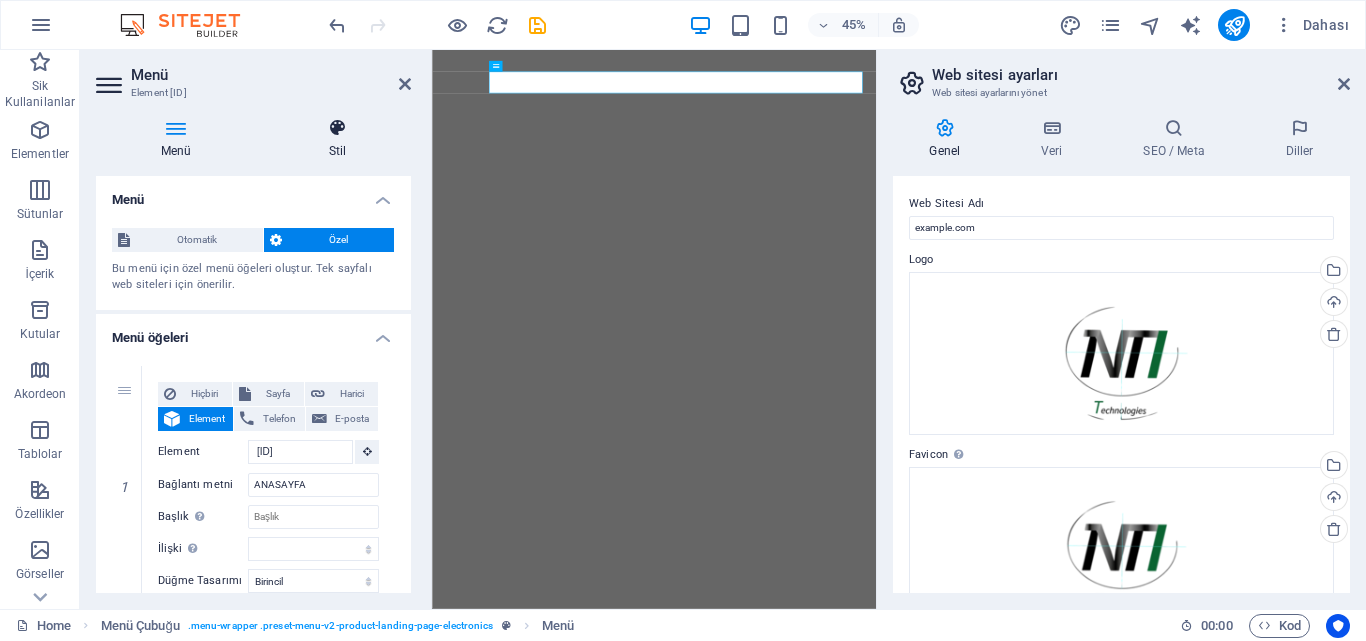 click at bounding box center [337, 128] 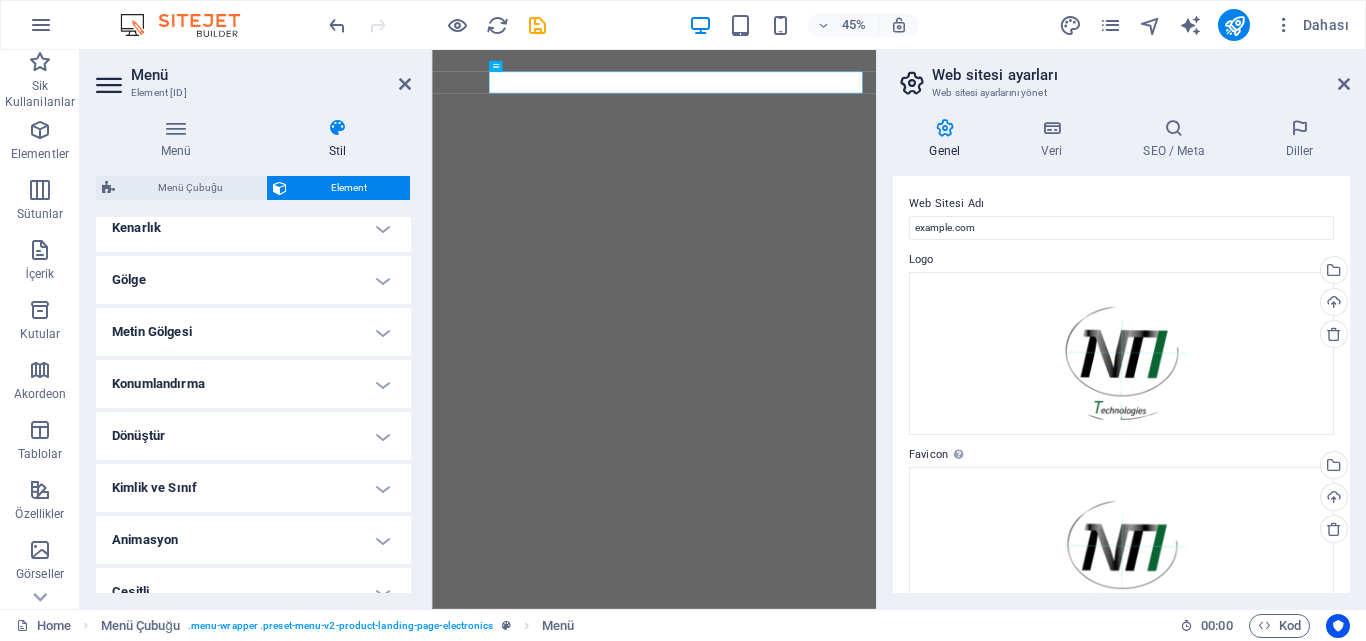 scroll, scrollTop: 486, scrollLeft: 0, axis: vertical 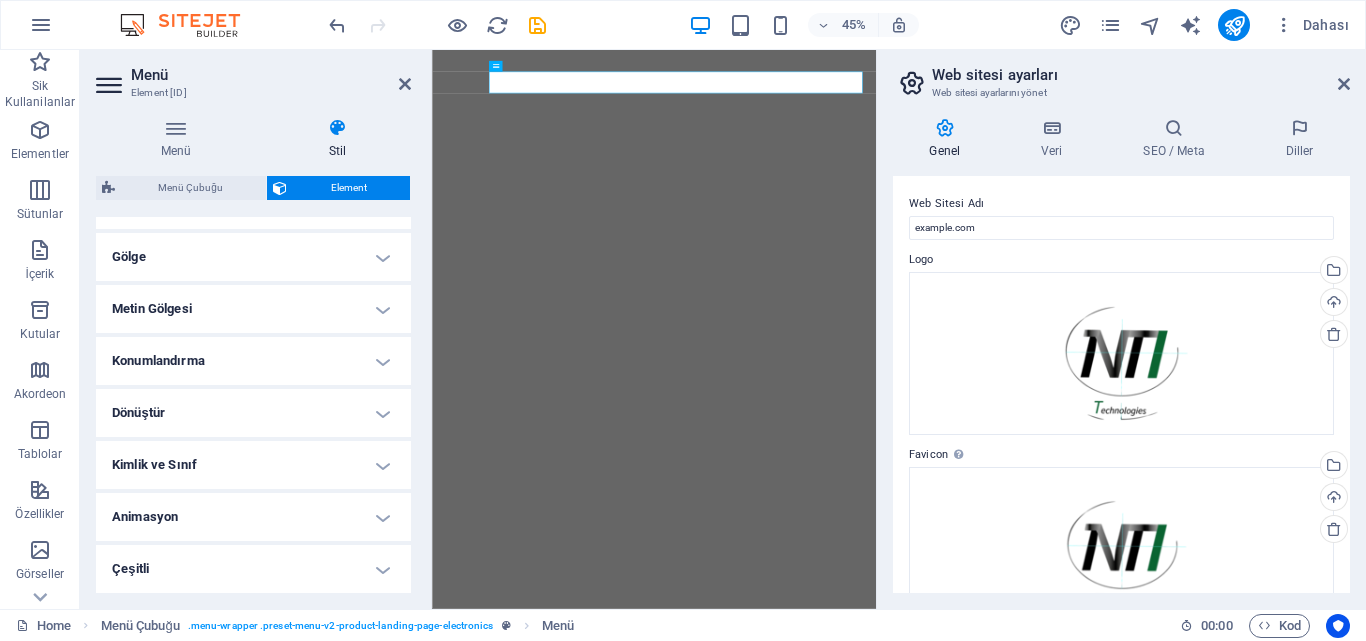click on "Metin Gölgesi" at bounding box center (253, 309) 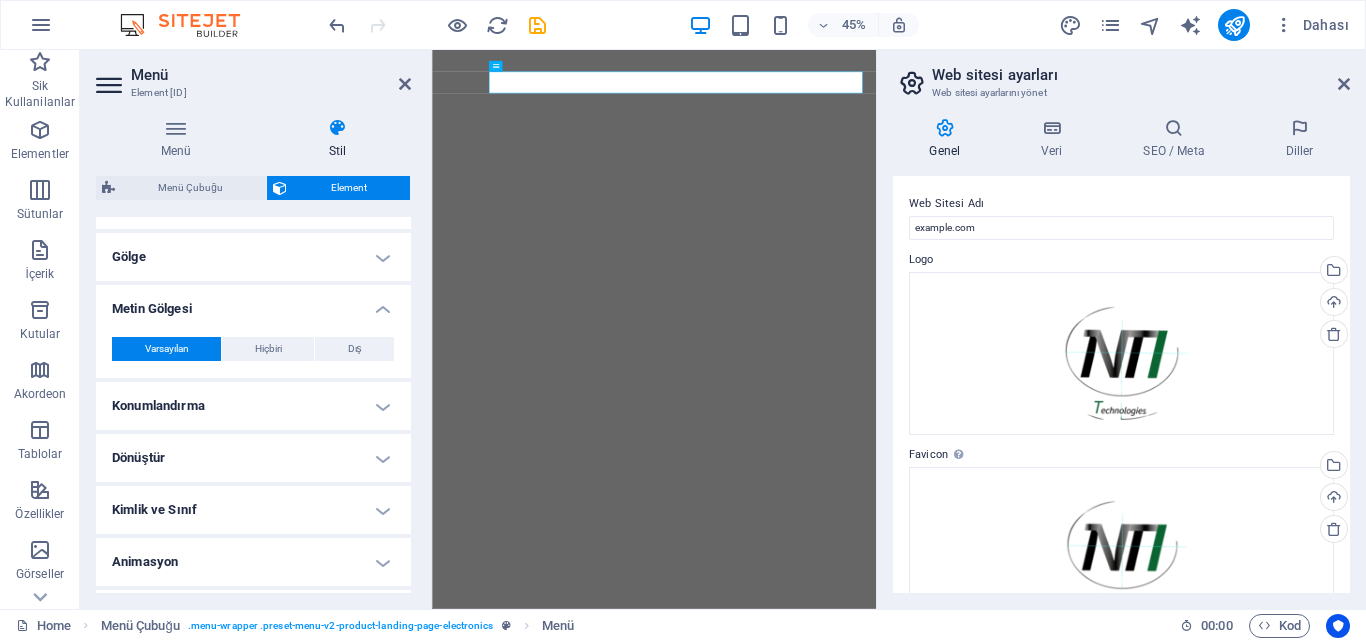 scroll, scrollTop: 531, scrollLeft: 0, axis: vertical 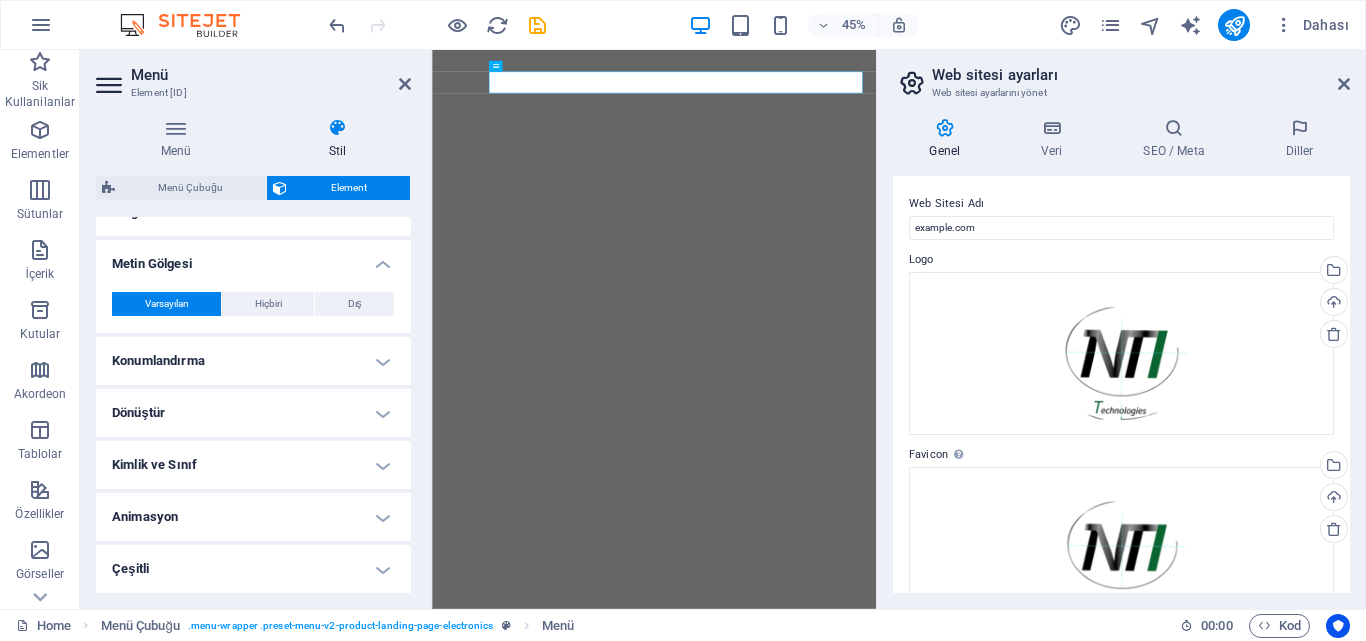 click on "Animasyon" at bounding box center [253, 517] 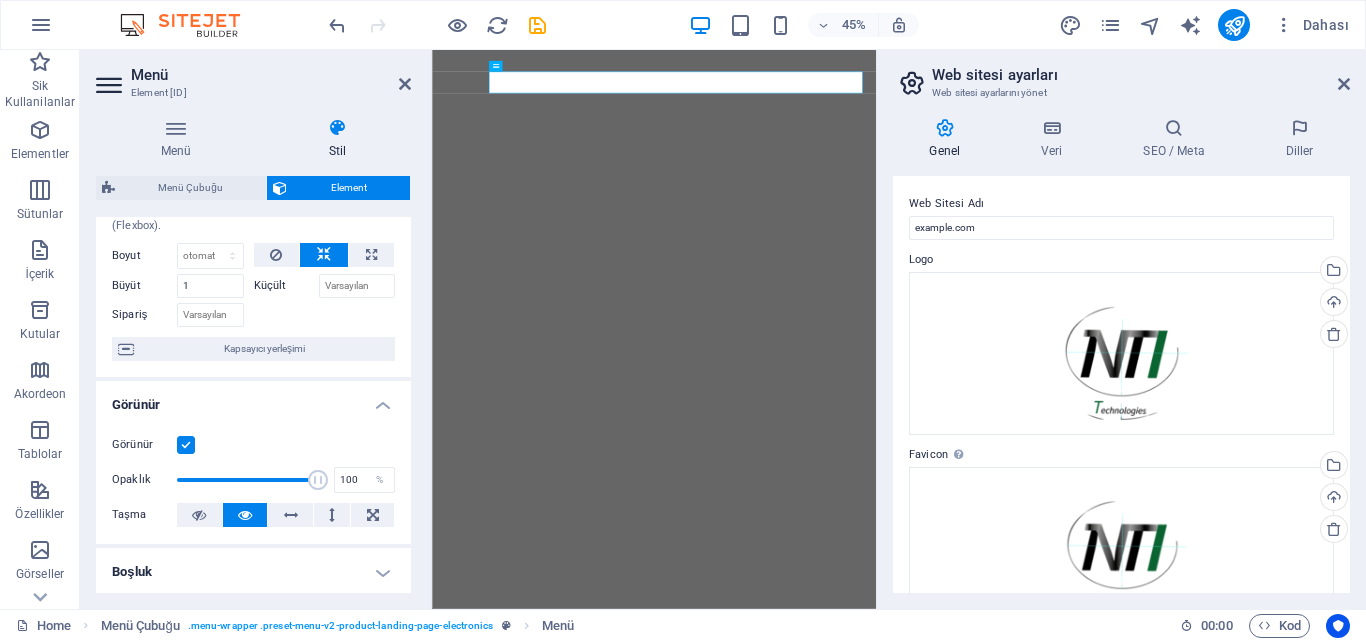 scroll, scrollTop: 100, scrollLeft: 0, axis: vertical 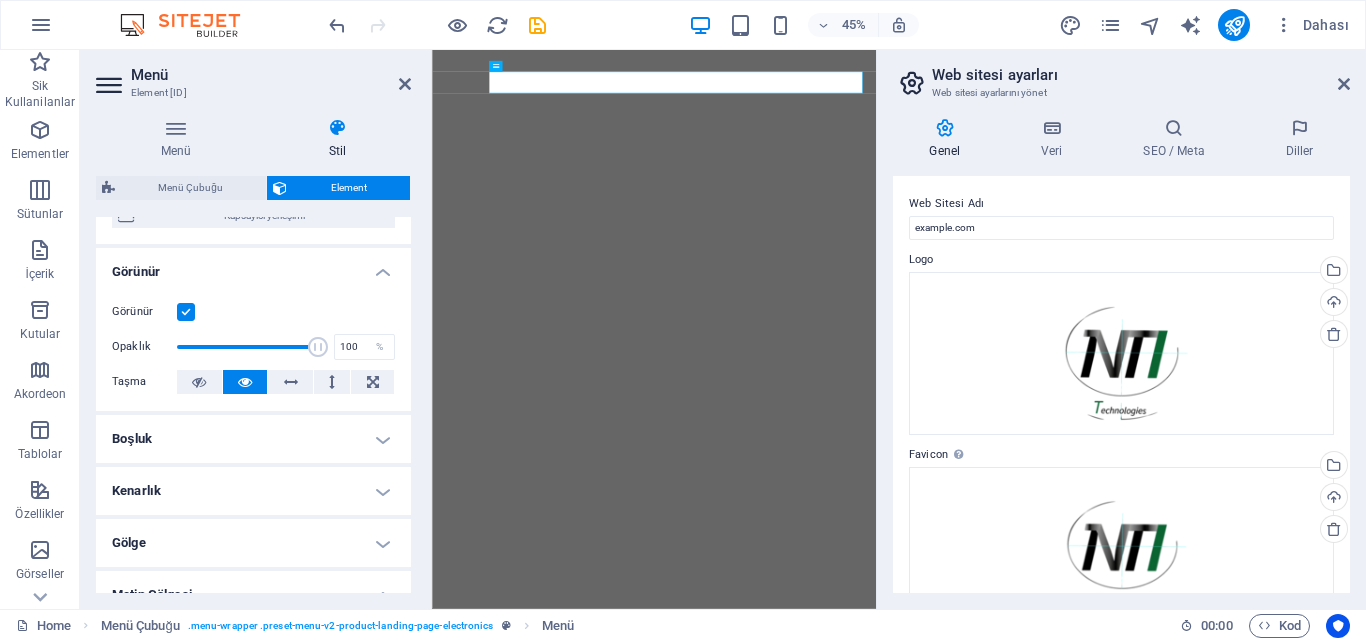 click on "Boşluk" at bounding box center [253, 439] 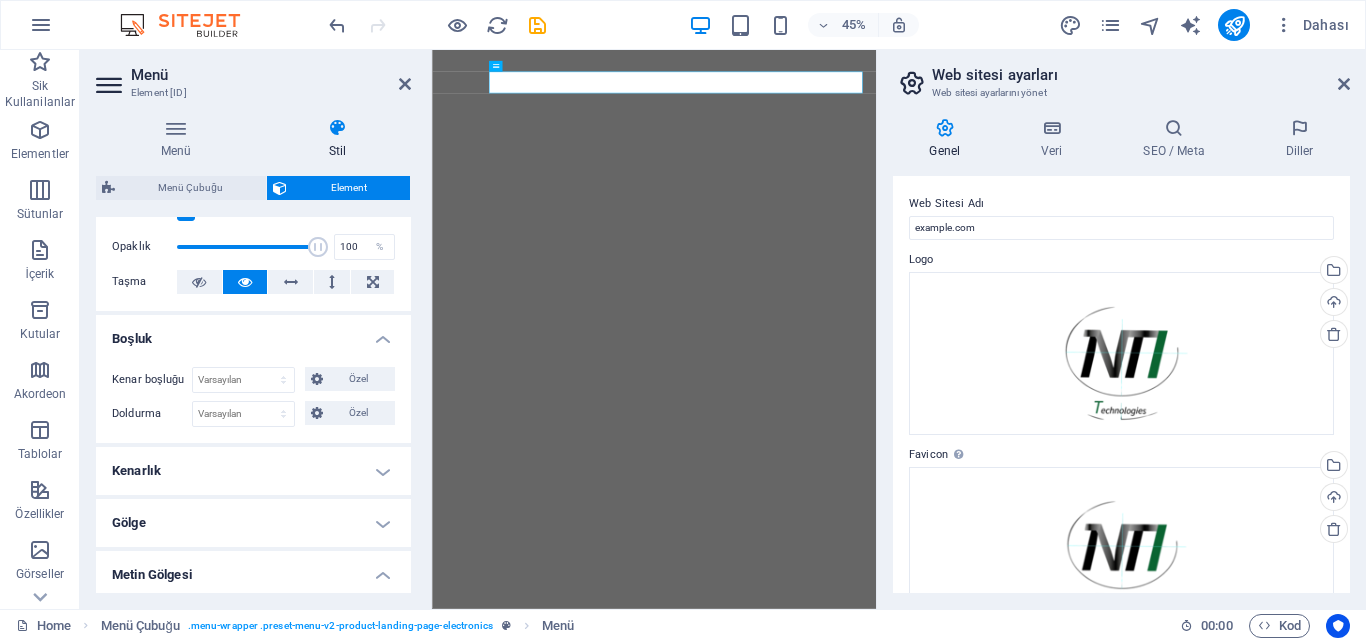click on "Kenarlık" at bounding box center [253, 471] 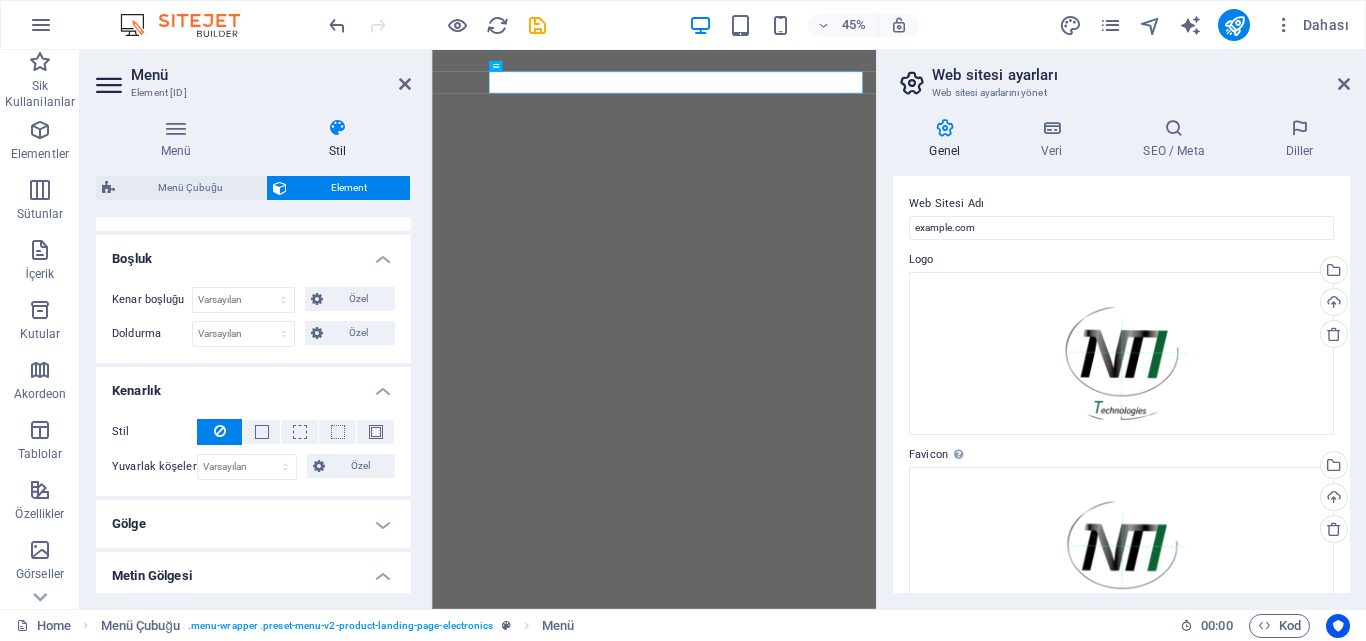 scroll, scrollTop: 400, scrollLeft: 0, axis: vertical 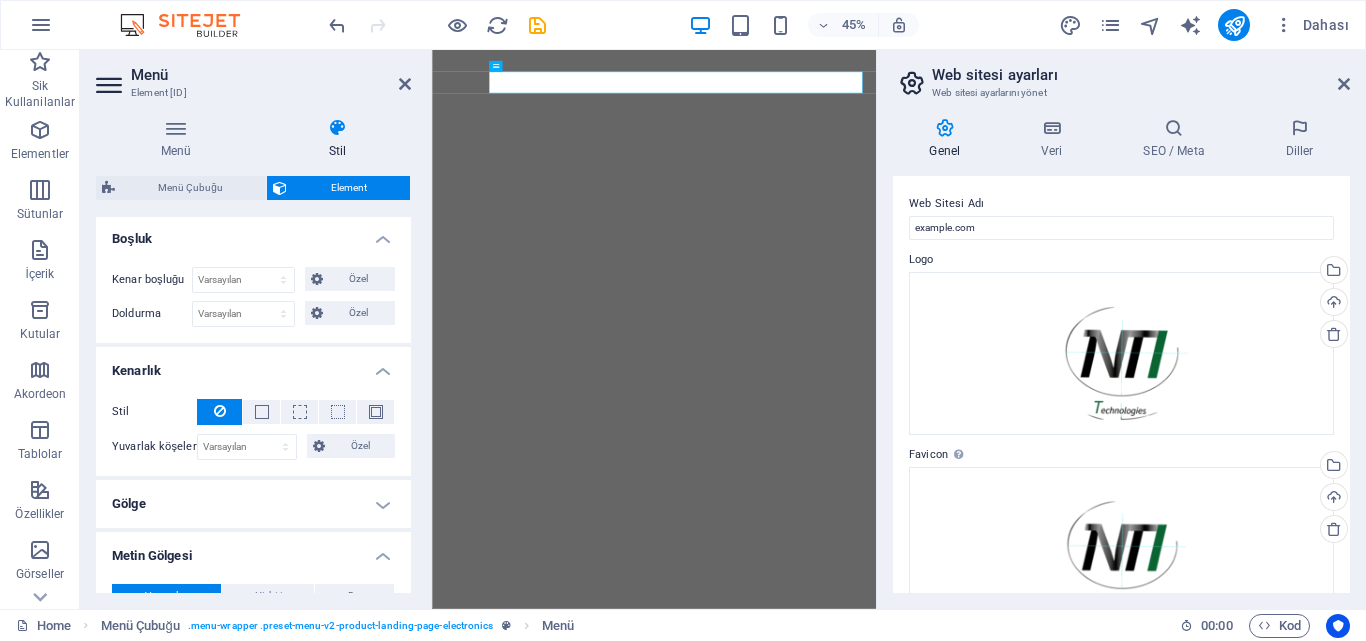 click on "Gölge" at bounding box center [253, 504] 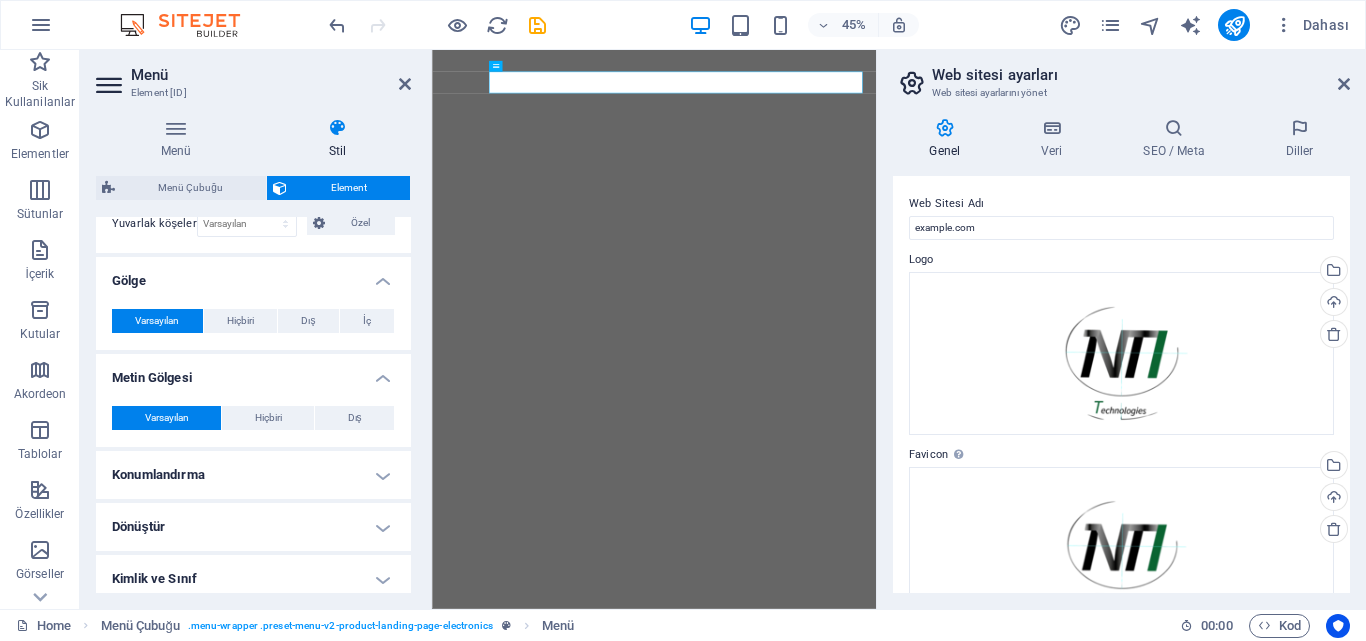 scroll, scrollTop: 800, scrollLeft: 0, axis: vertical 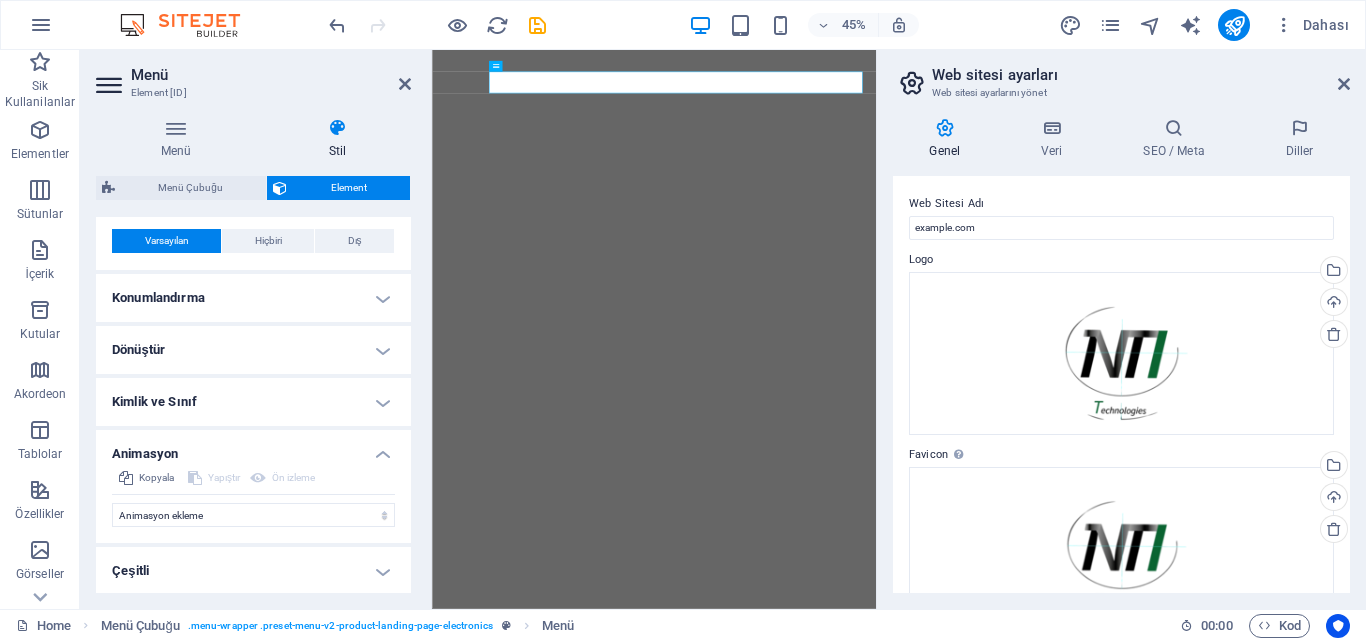 click on "Konumlandırma" at bounding box center (253, 298) 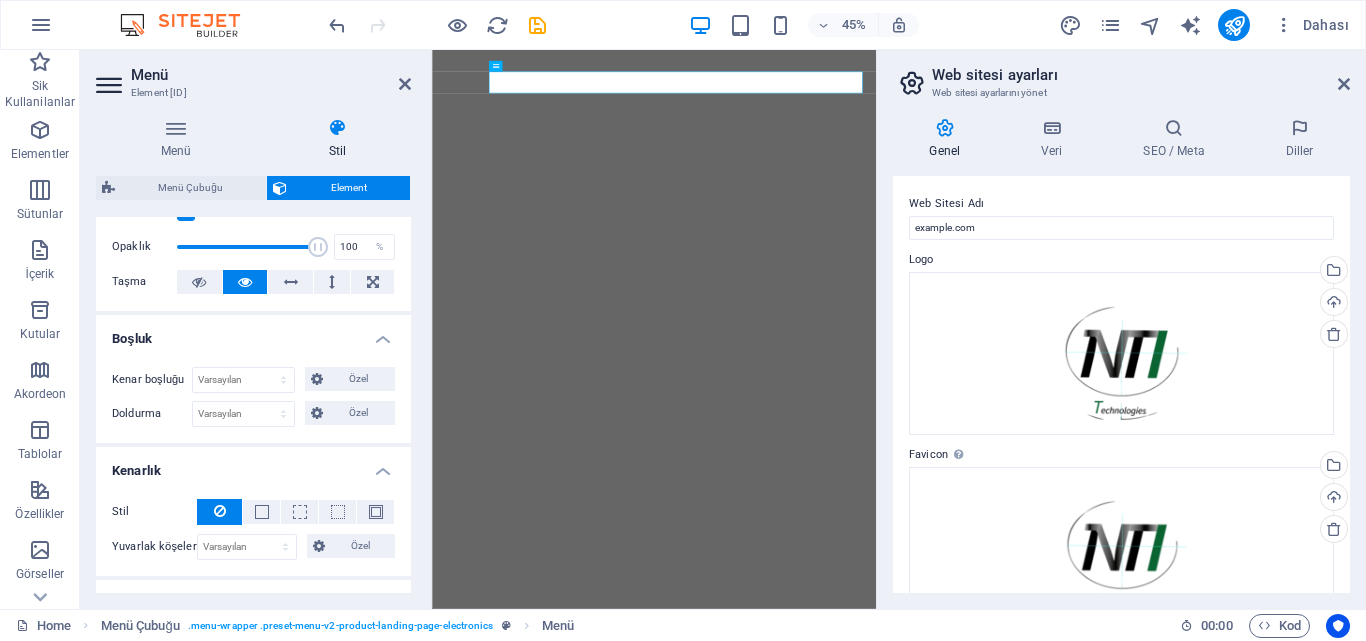 scroll, scrollTop: 0, scrollLeft: 0, axis: both 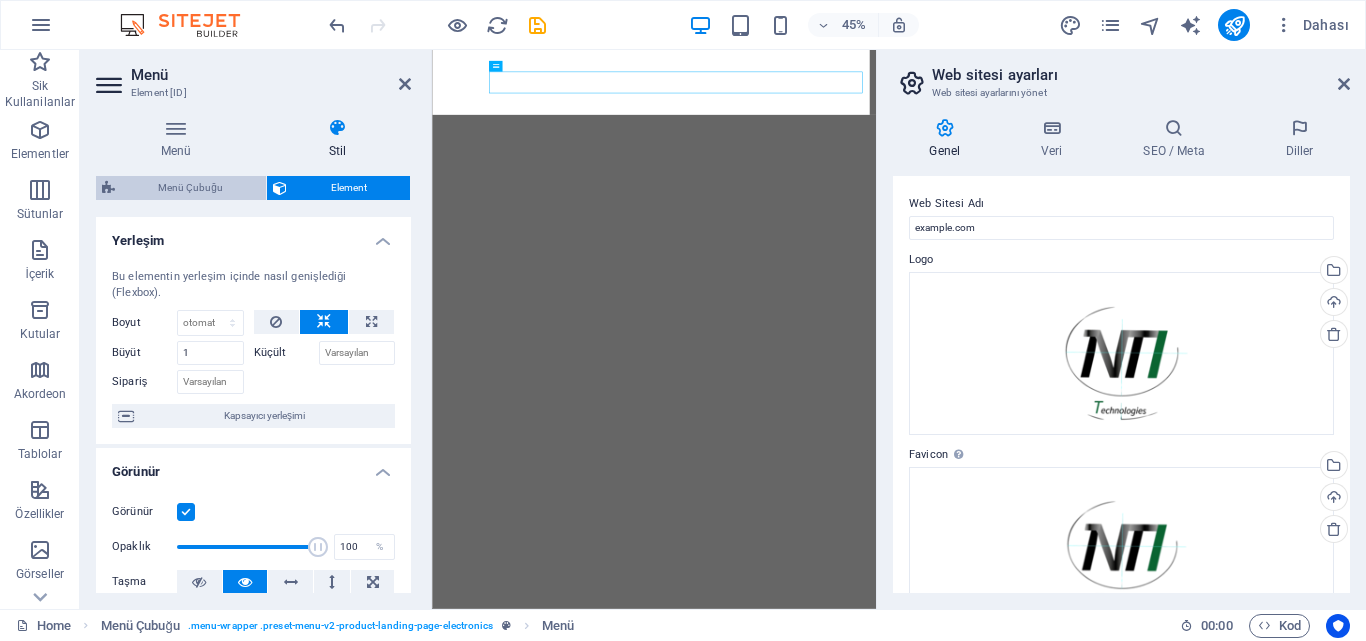 click on "Menü Çubuğu" at bounding box center [190, 188] 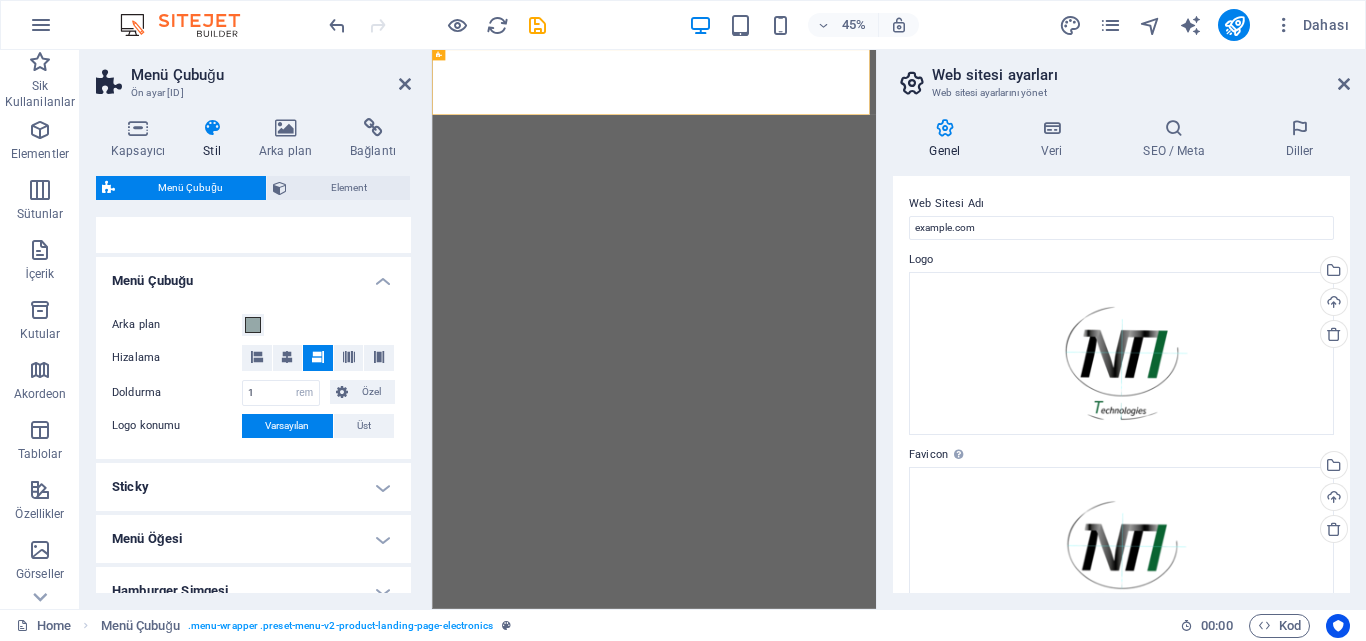 scroll, scrollTop: 506, scrollLeft: 0, axis: vertical 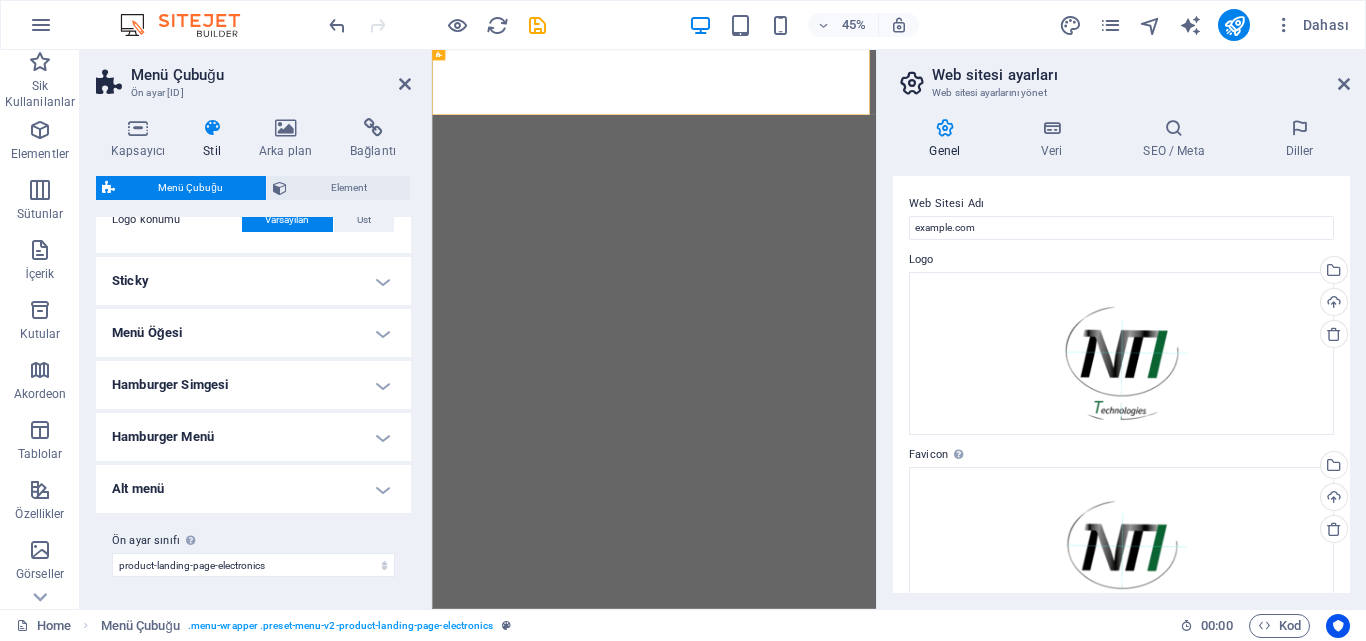 click on "Sticky" at bounding box center (253, 281) 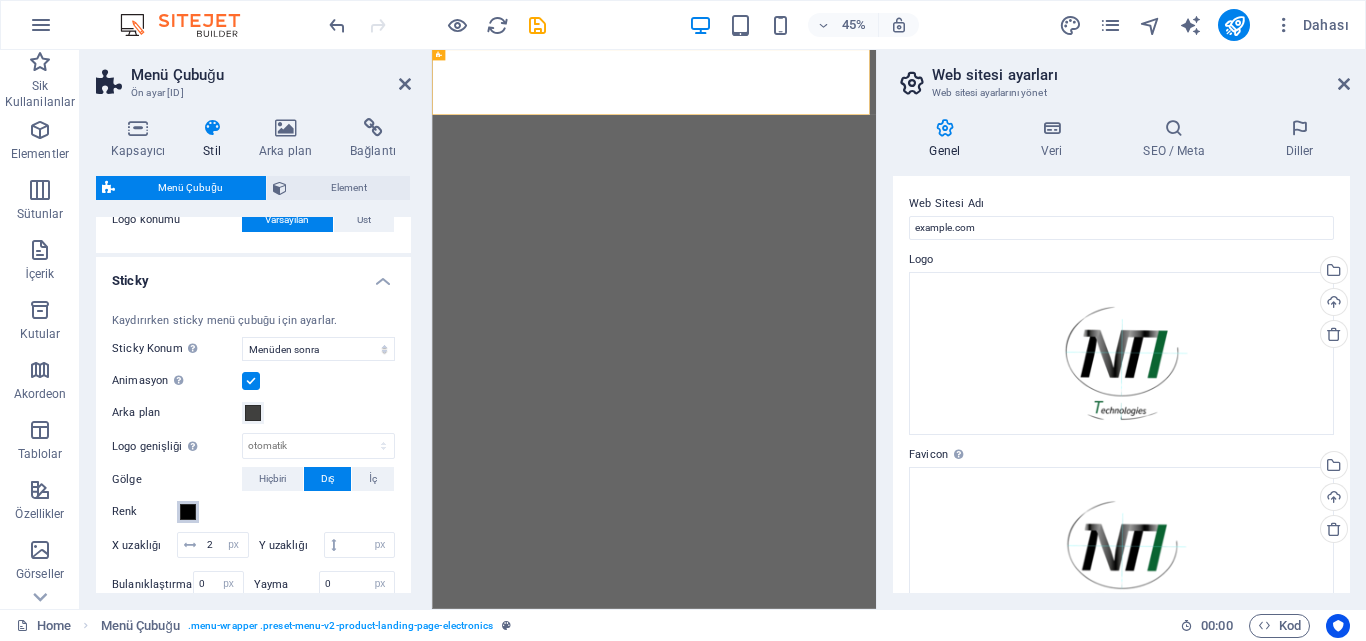 click at bounding box center (188, 512) 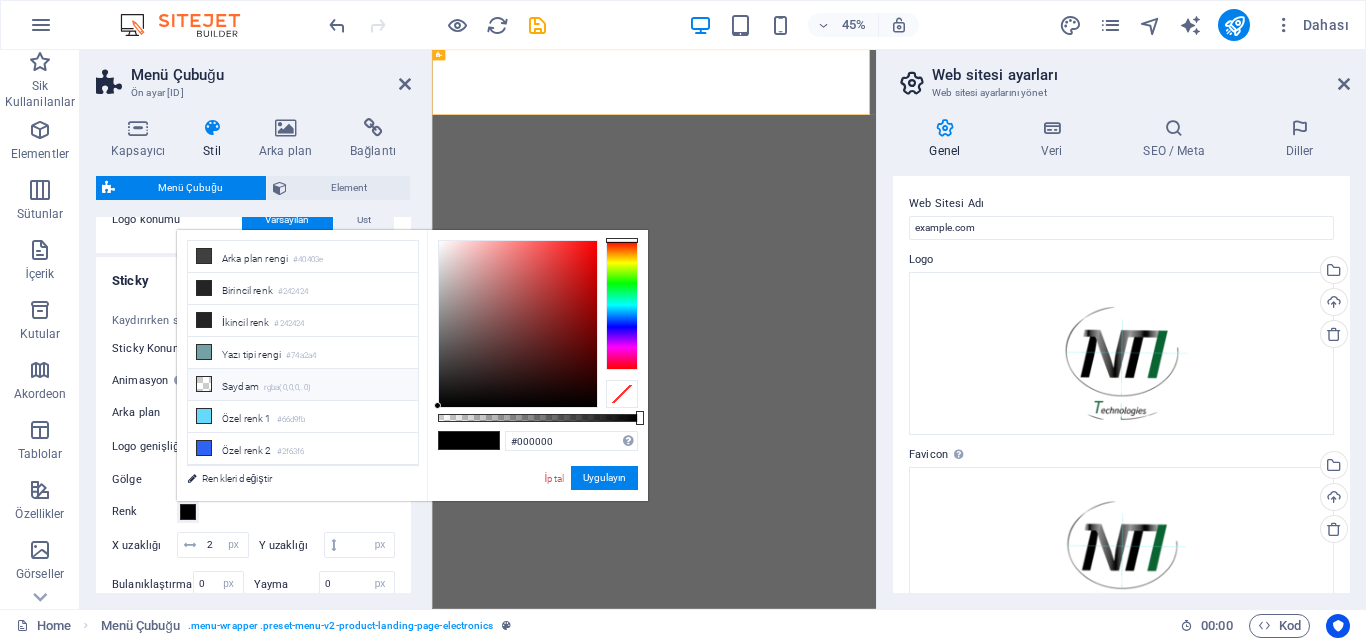 click on "Saydam
rgba(0,0,0,.0)" at bounding box center (303, 385) 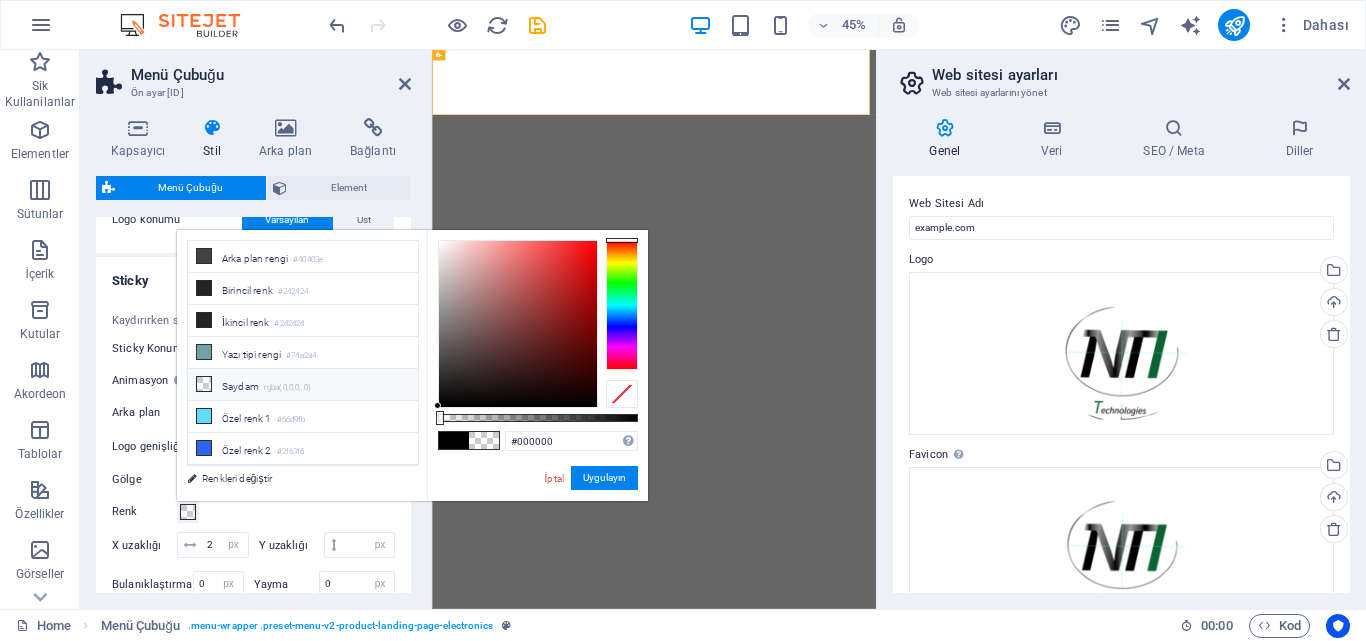 type on "rgba(0, 0, 0, 0)" 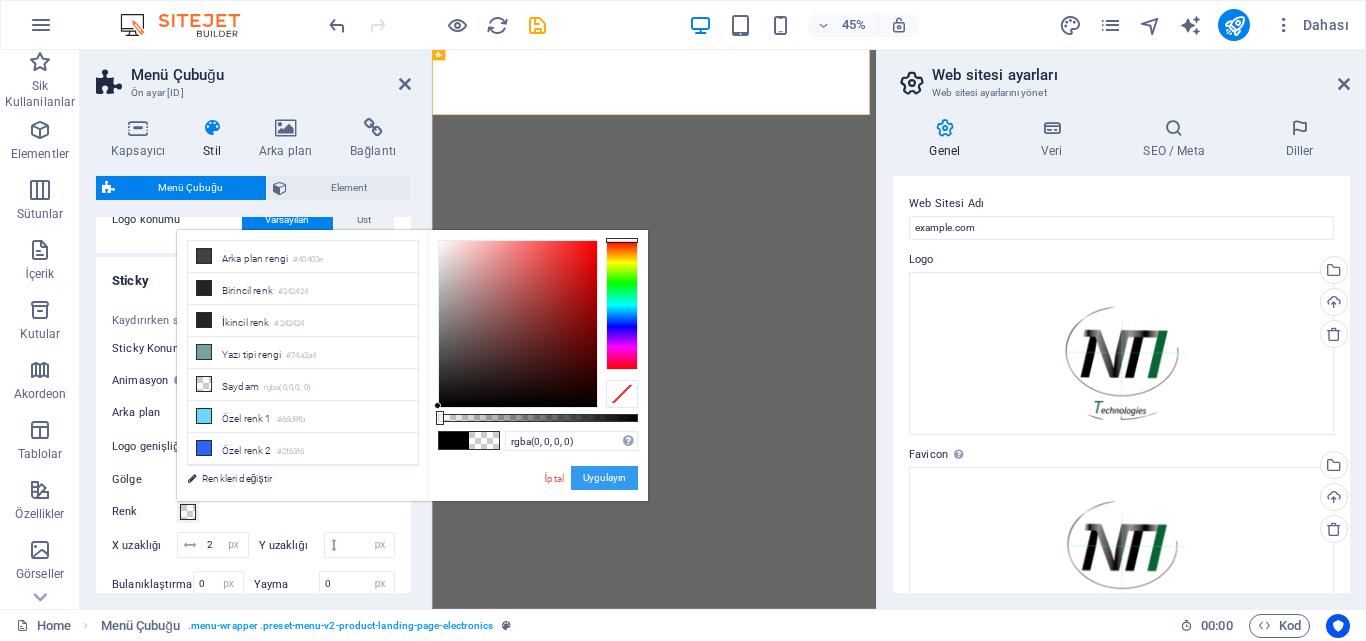 click on "Uygulayın" at bounding box center [604, 478] 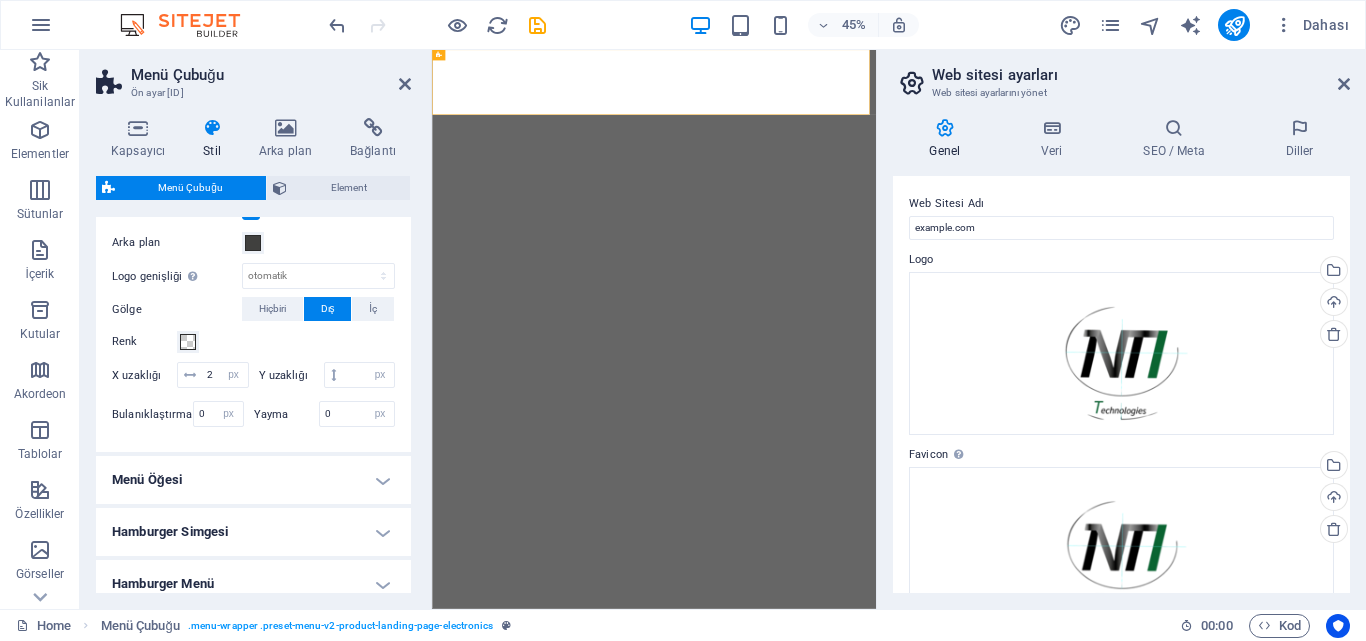 scroll, scrollTop: 706, scrollLeft: 0, axis: vertical 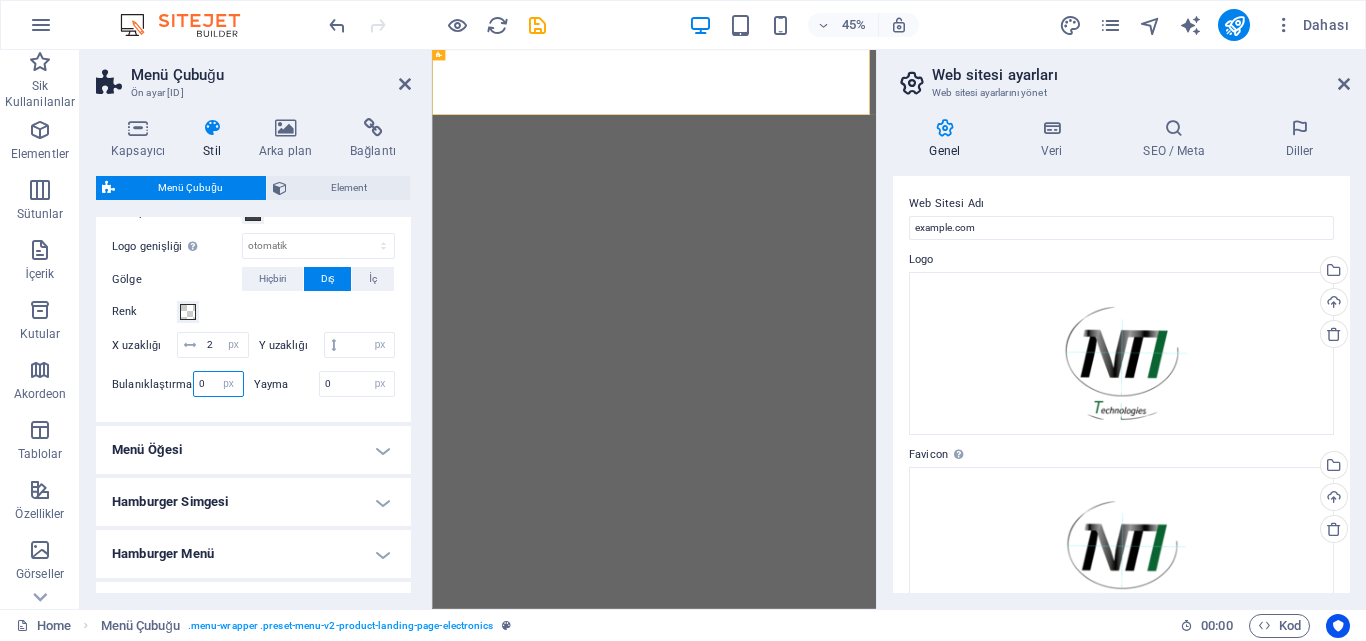 click on "0" at bounding box center [218, 384] 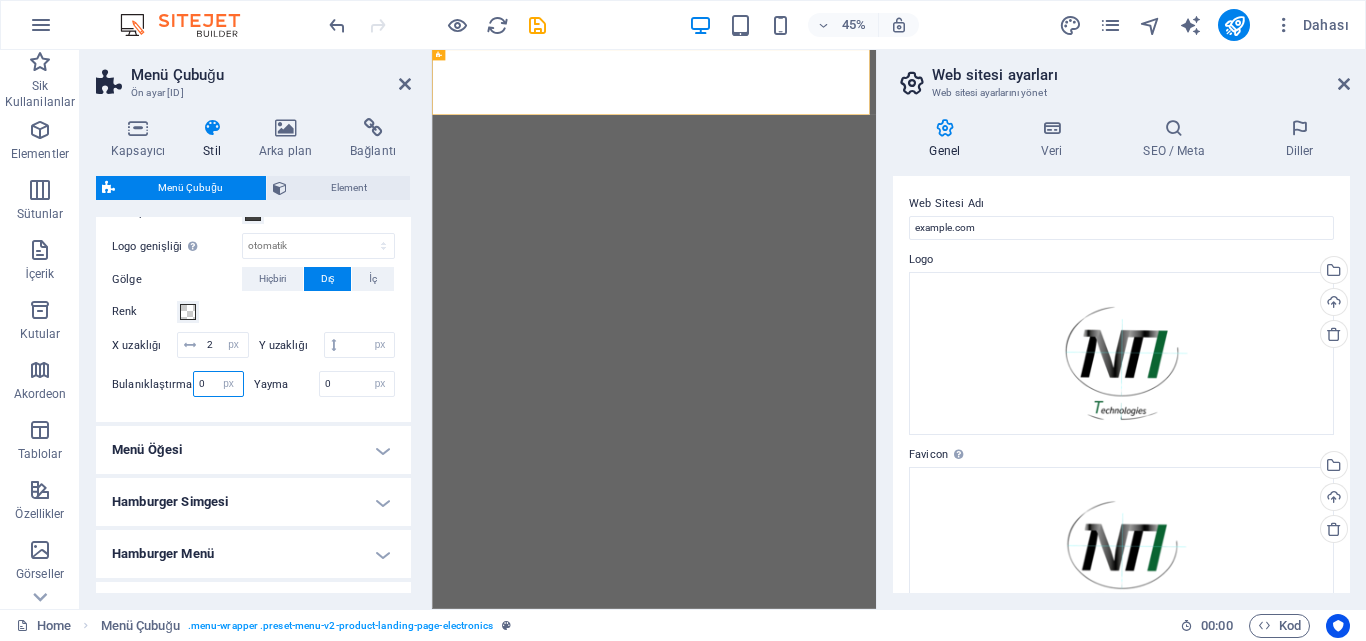 click on "0" at bounding box center (218, 384) 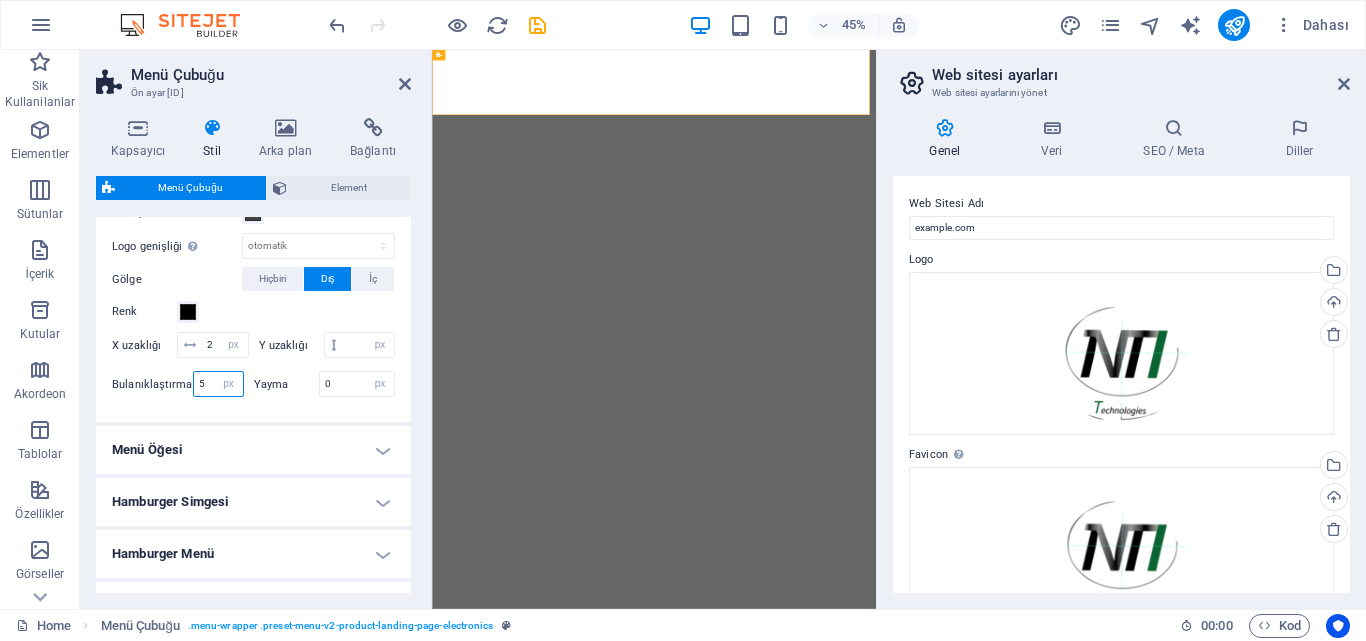 type on "5" 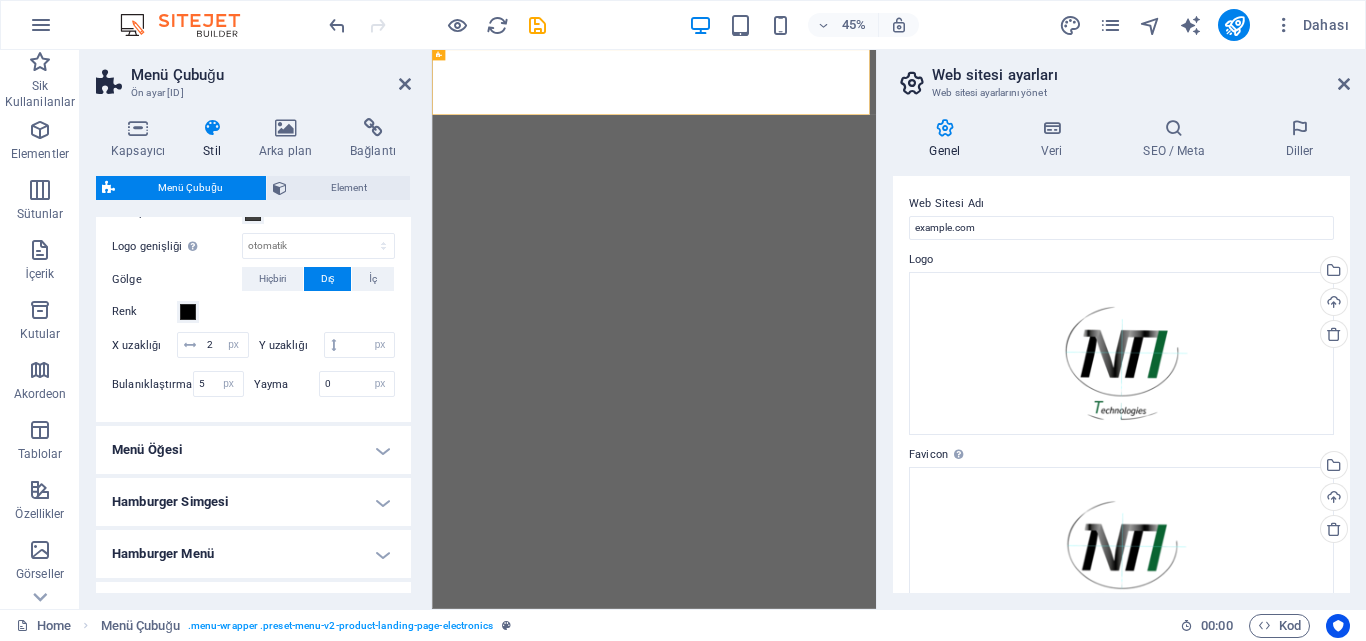 click on "Kaydırırken sticky menü çubuğu için ayarlar. Sticky Konum Menü çubuğunun sabitlendiği kaydırma konumunu etkiler. Değişiklik, kaydederken veya ön izleme moduna geçince etkili olur. Kapalı Hızlı Menüden sonra Banner'dan sonra Yukarı kaydırırken Animasyon Sticky menü göründüğünde sorunsuz bir geçiş ayarlar Arka plan Logo genişliği Sticky mod için logoda ayarlanan genişliğin üzerine yazar otomatik px rem % vh vw Gölge Hiçbiri Dış İç Renk X uzaklığı 2 px rem vh vw Y uzaklığı px rem vh vw Bulanıklaştırma 5 px rem % vh vw Yayma 0 px rem vh vw" at bounding box center [253, 258] 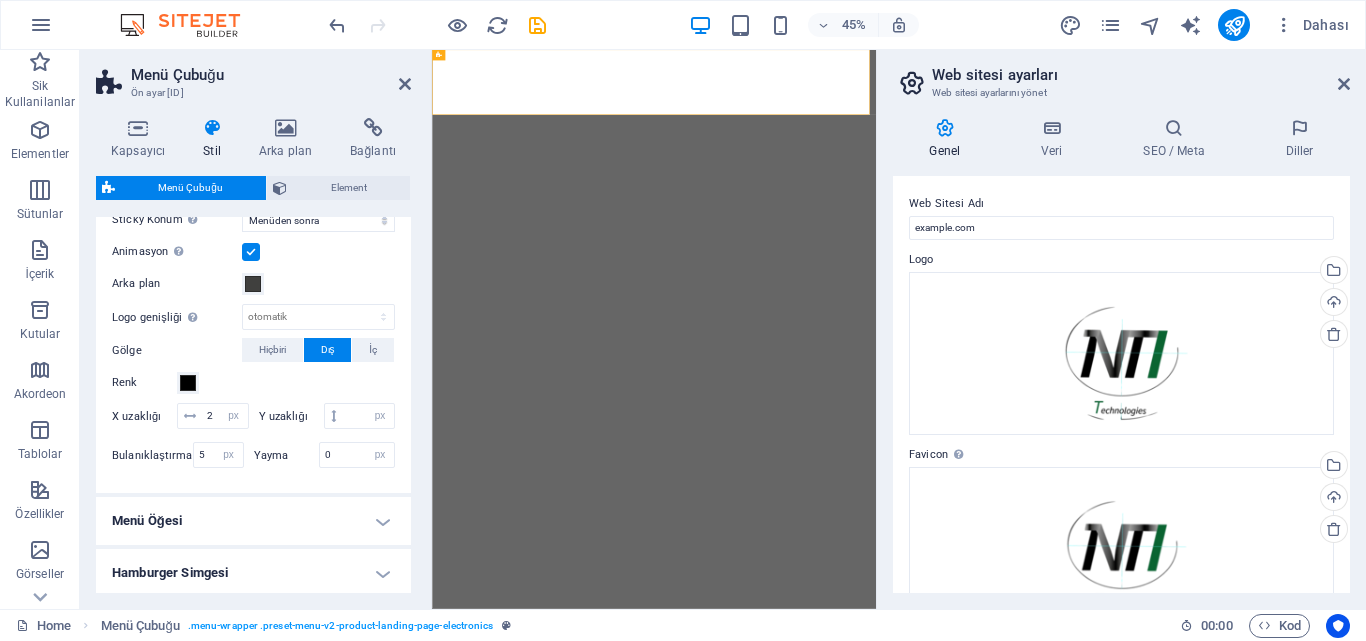 scroll, scrollTop: 606, scrollLeft: 0, axis: vertical 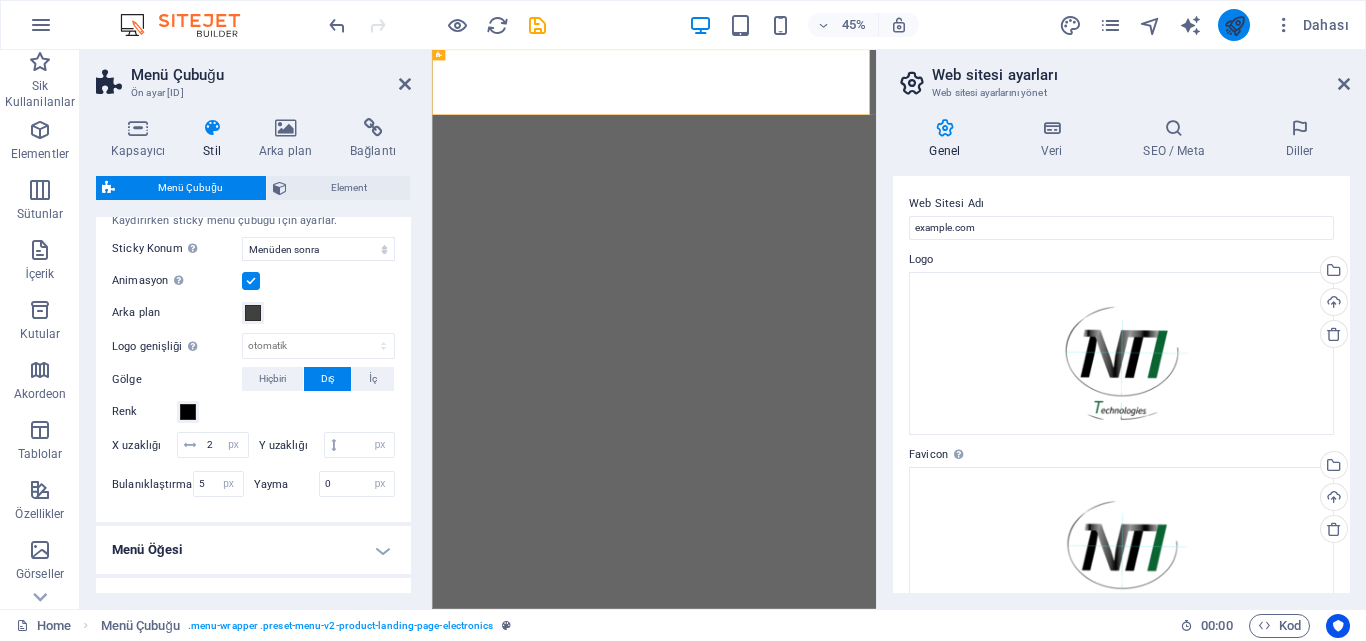 click at bounding box center (1234, 25) 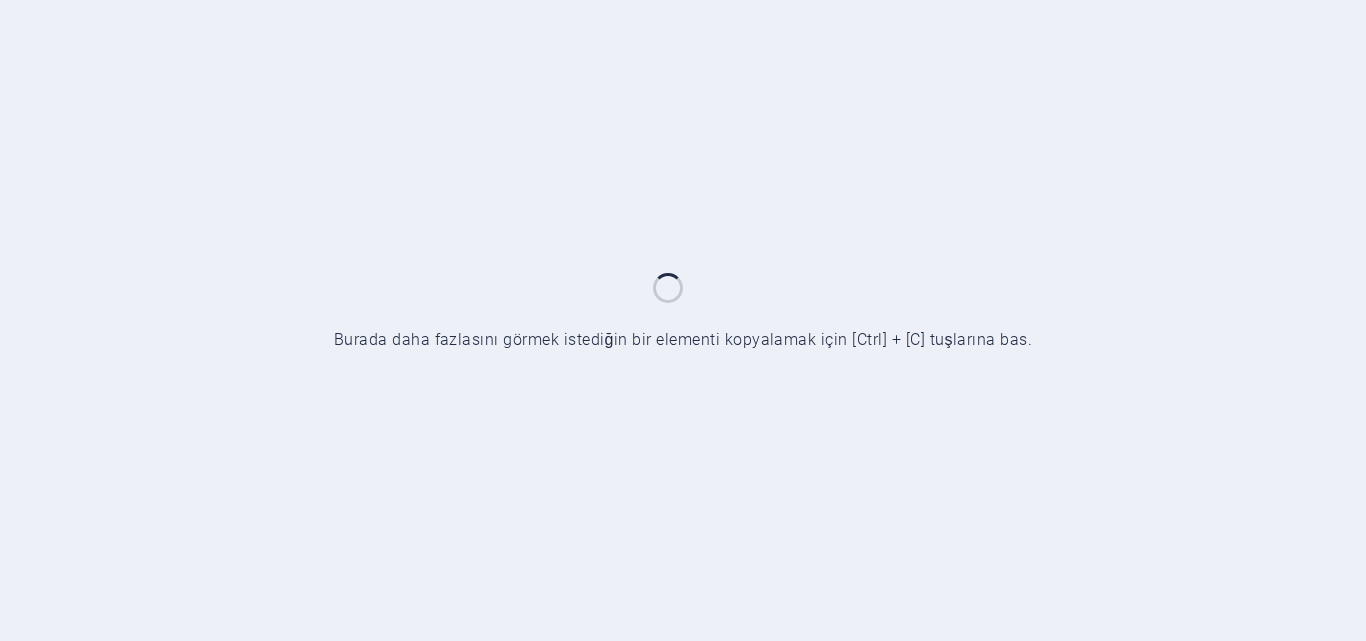 scroll, scrollTop: 0, scrollLeft: 0, axis: both 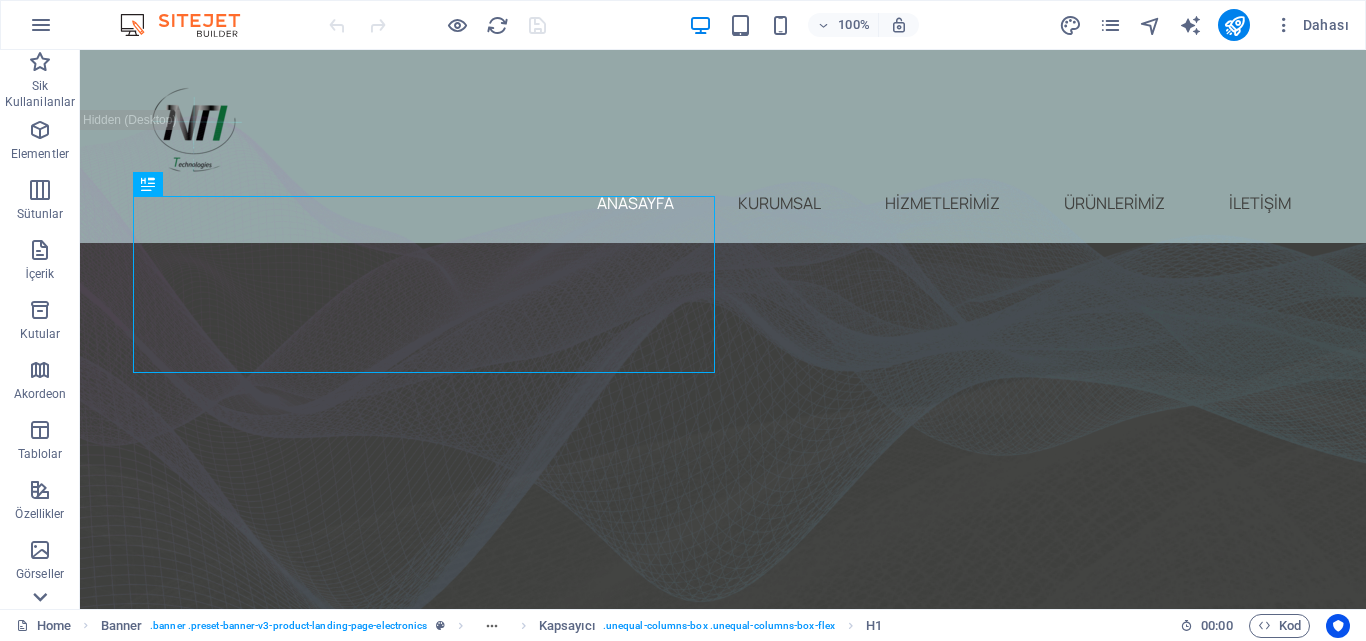 click 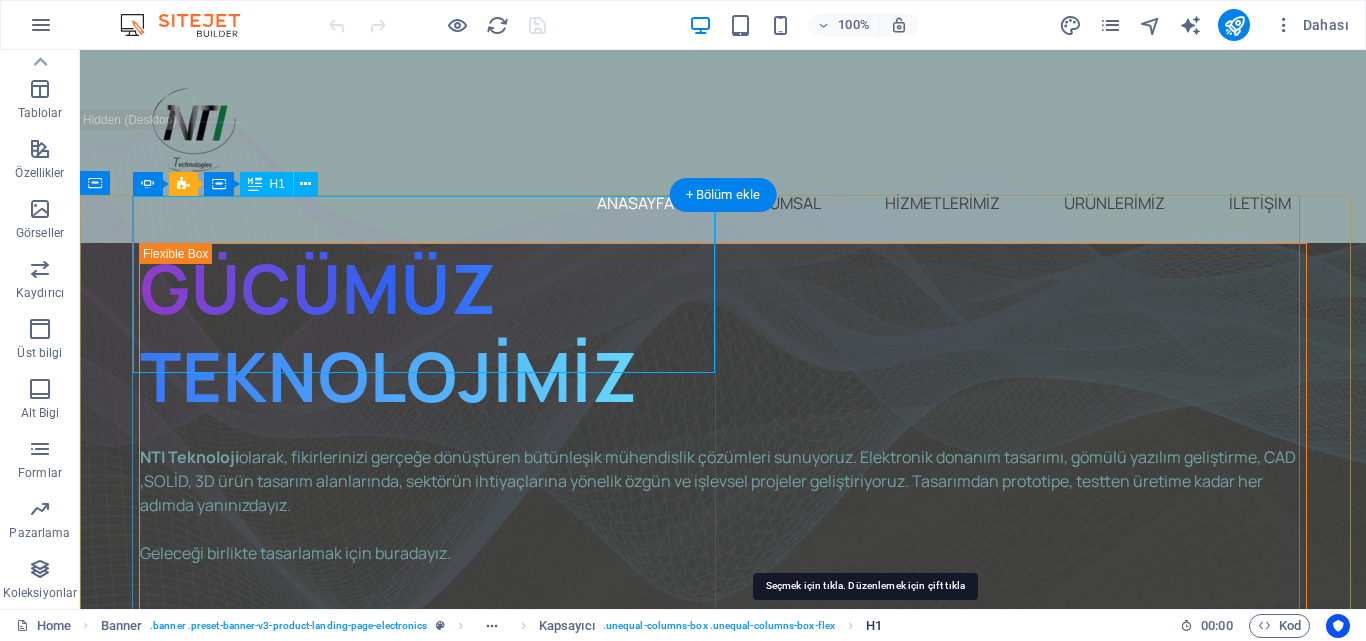 click on "H1" at bounding box center [874, 626] 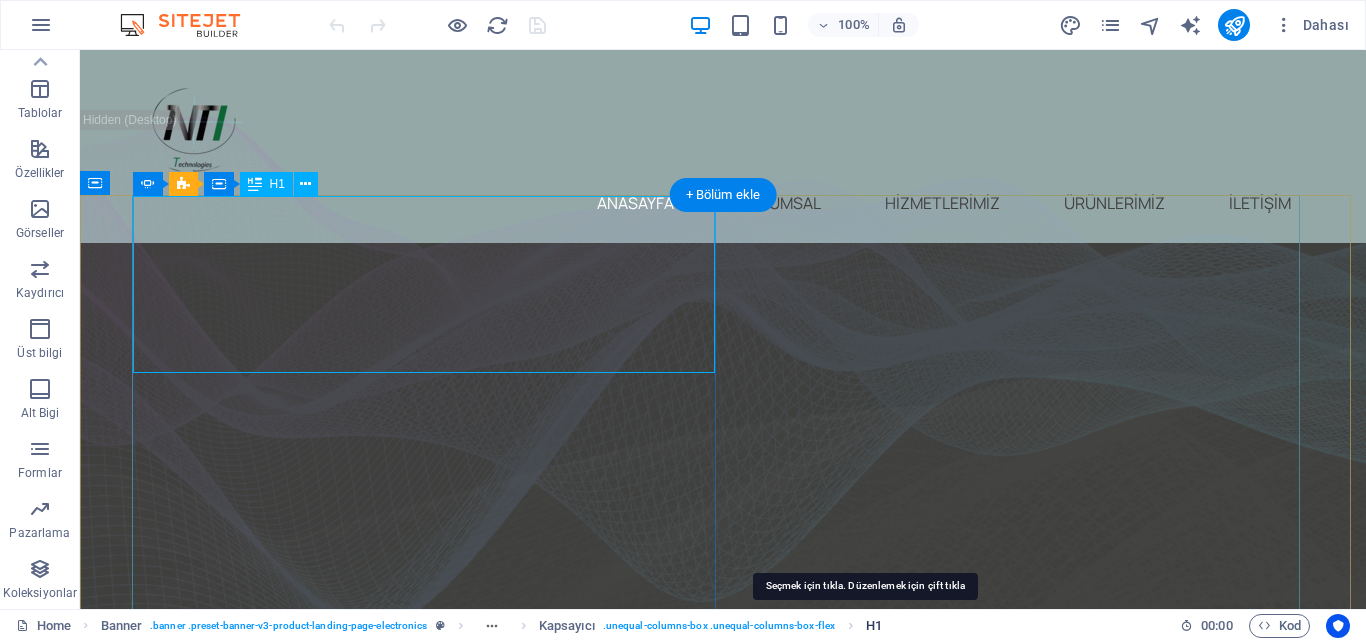 click on "H1" at bounding box center [874, 626] 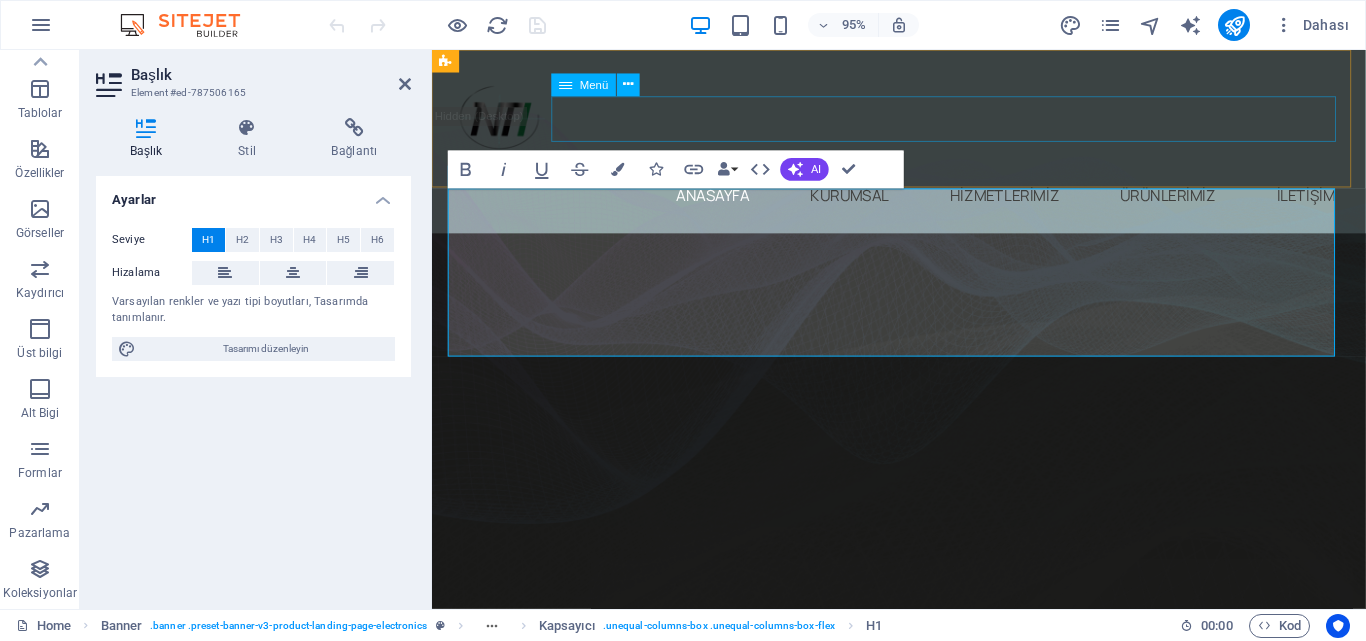 click on "ANASAYFA KURUMSAL HİZMETLERİMİZ ÜRÜNLERİMİZ İLETİŞİM" at bounding box center (923, 203) 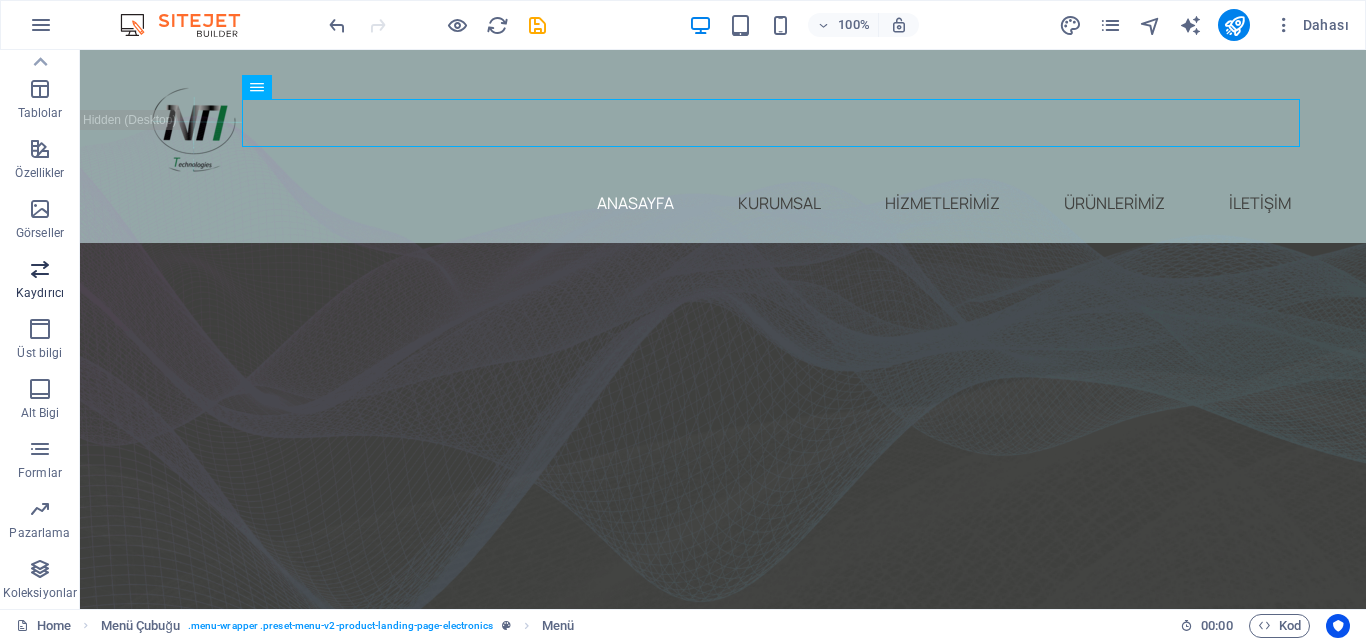 click at bounding box center (40, 269) 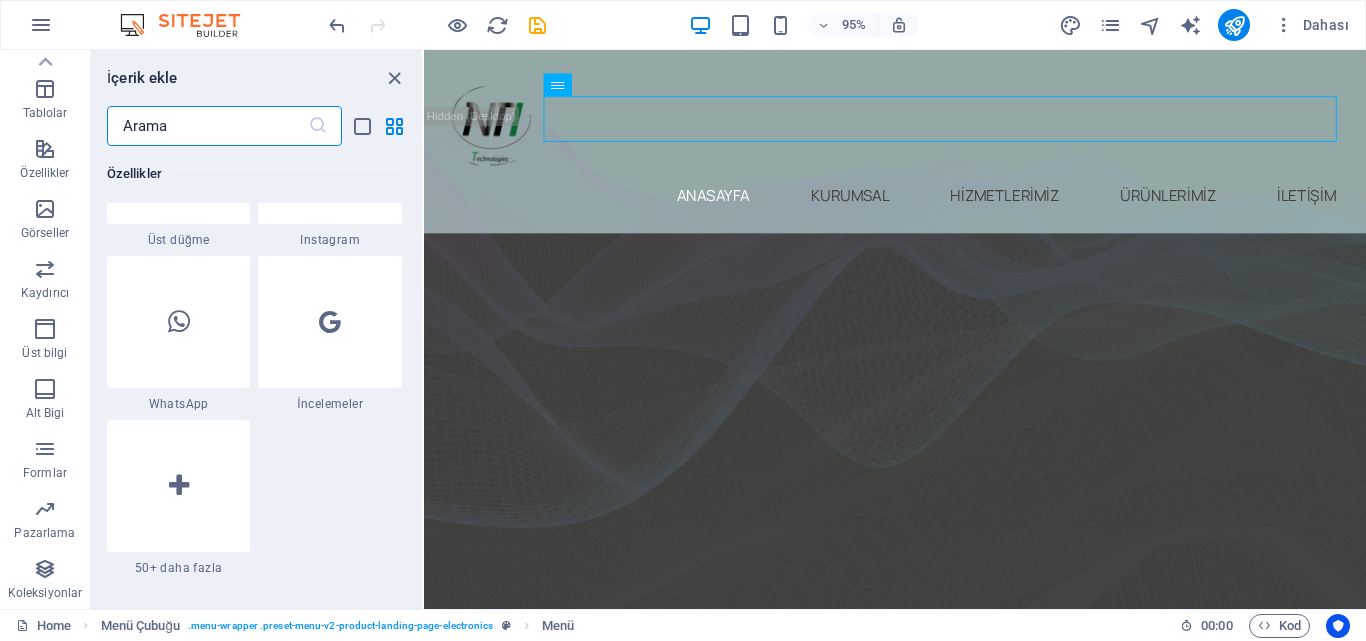 scroll, scrollTop: 11337, scrollLeft: 0, axis: vertical 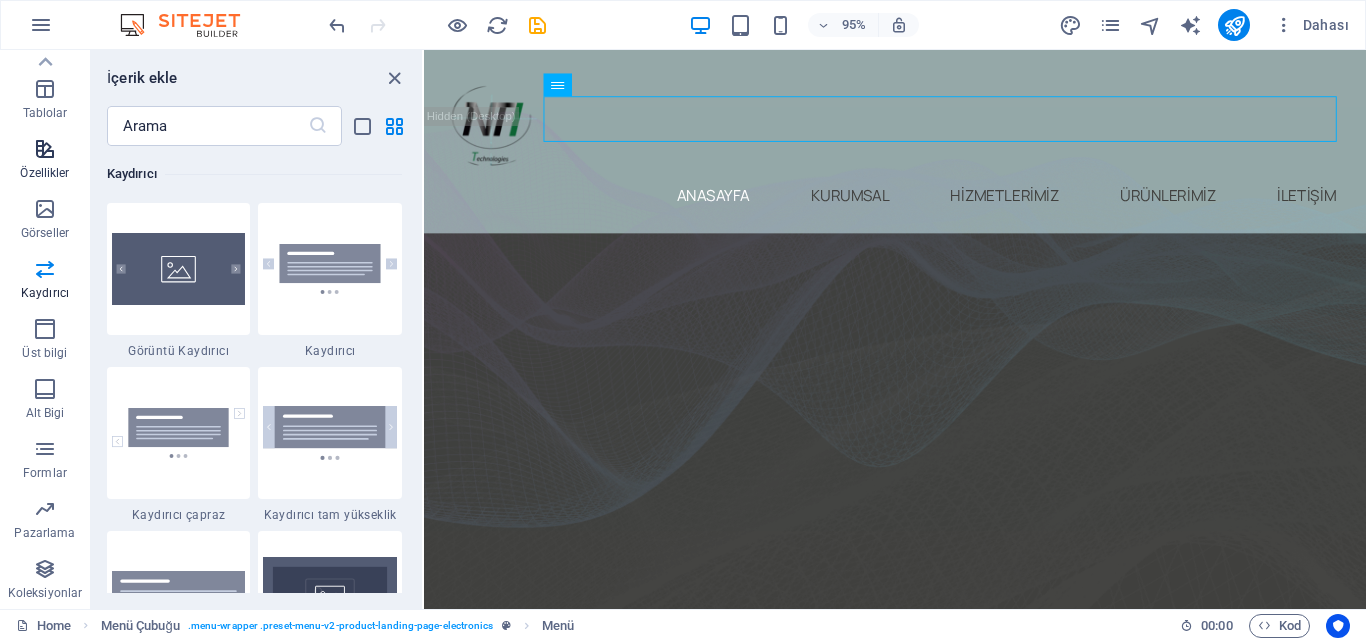 click at bounding box center (45, 149) 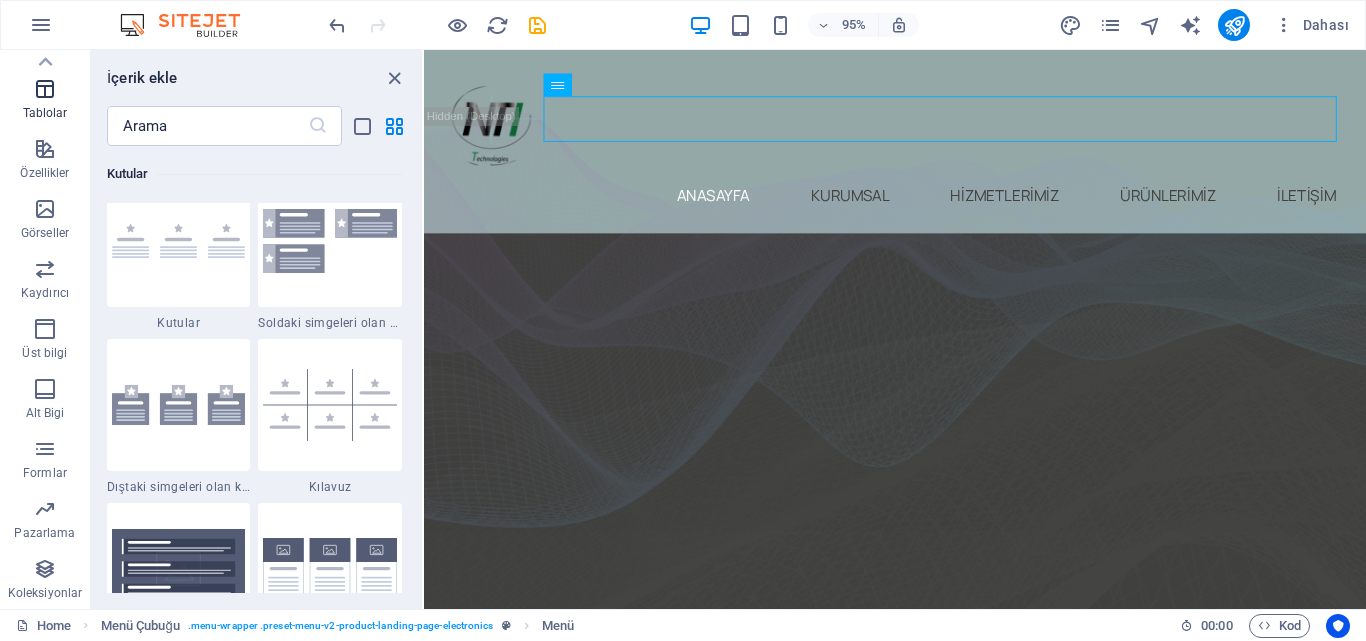 scroll, scrollTop: 5495, scrollLeft: 0, axis: vertical 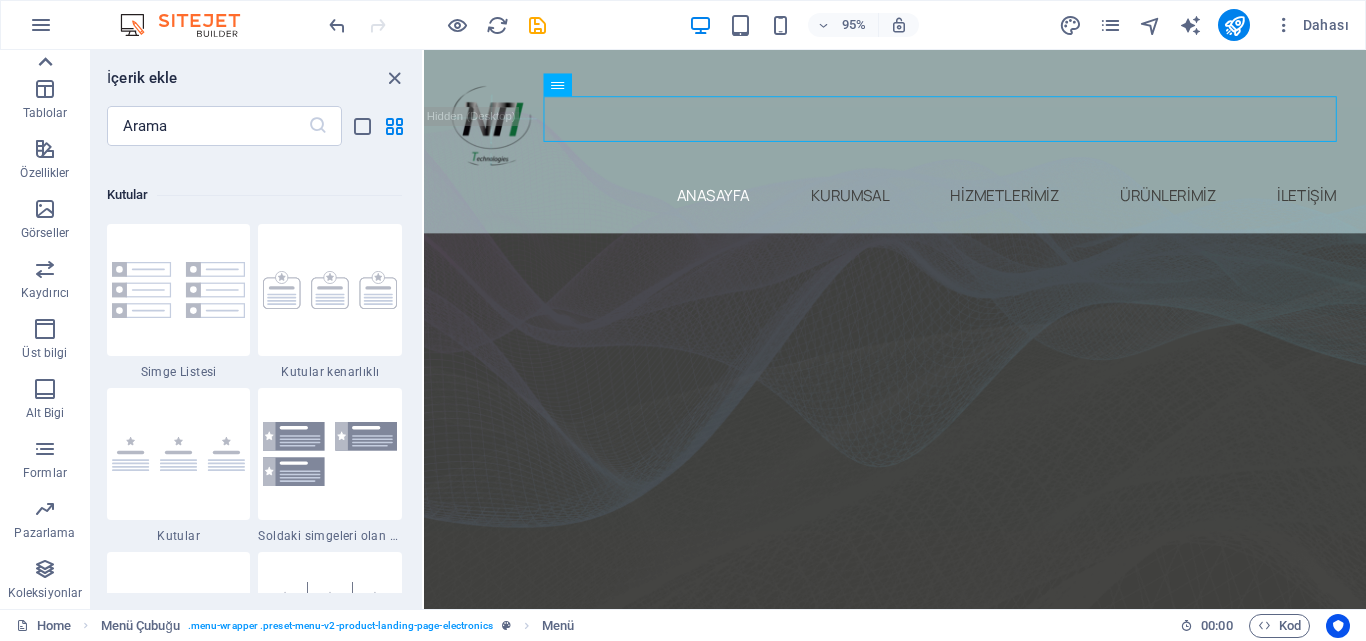 click 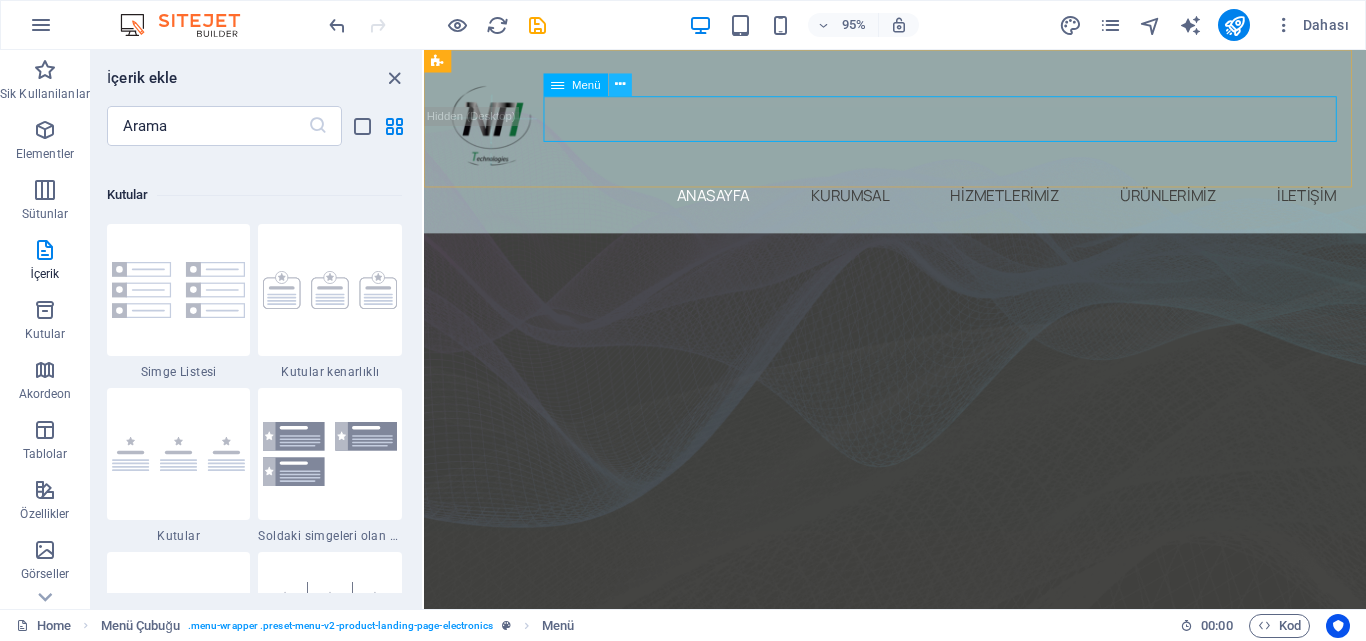 click at bounding box center (620, 85) 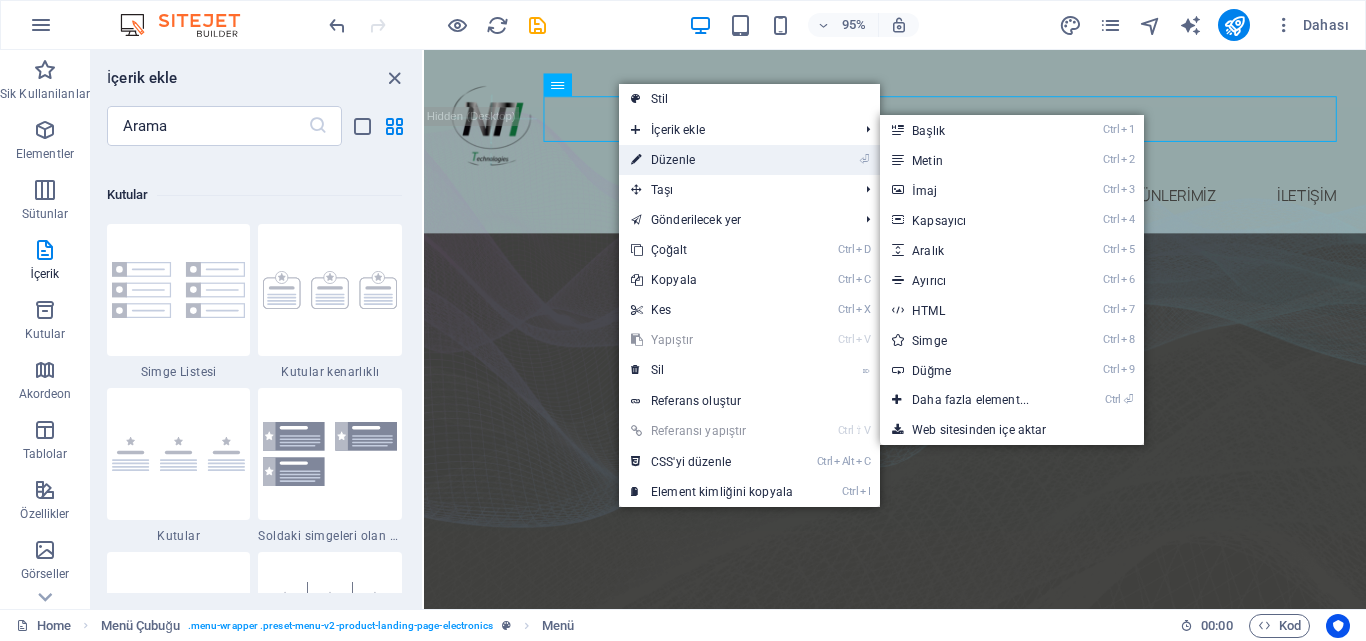 click on "⏎  Düzenle" at bounding box center [712, 160] 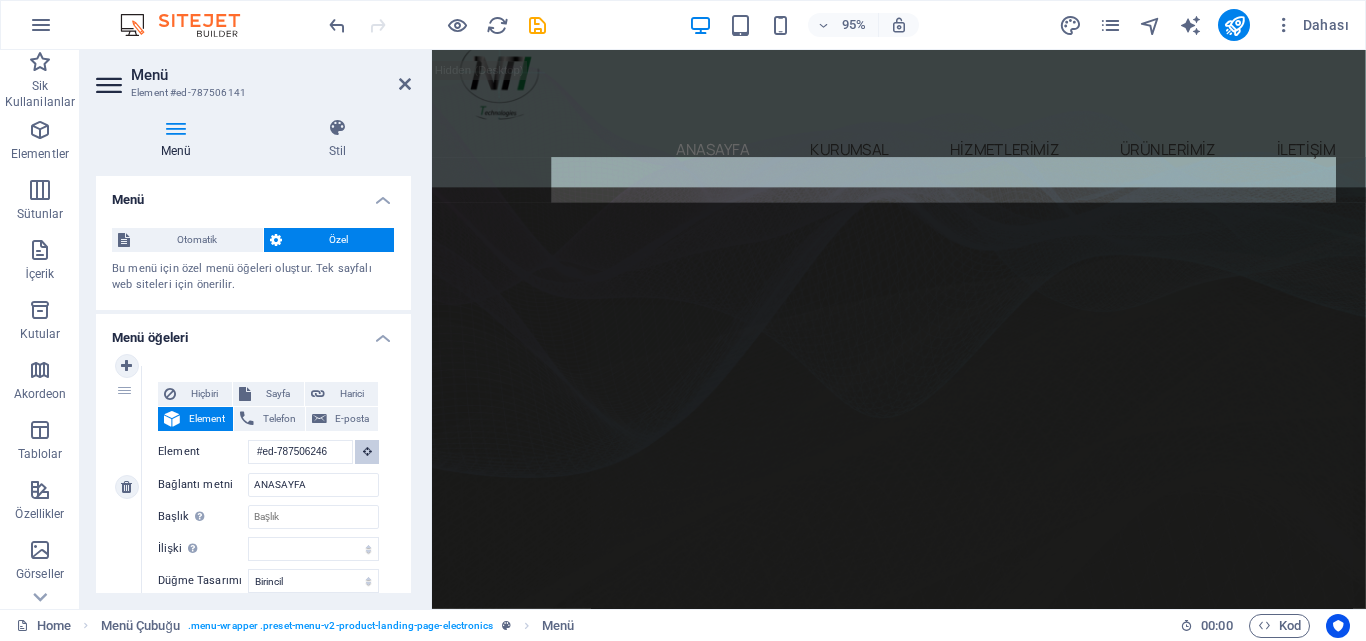 scroll, scrollTop: 0, scrollLeft: 0, axis: both 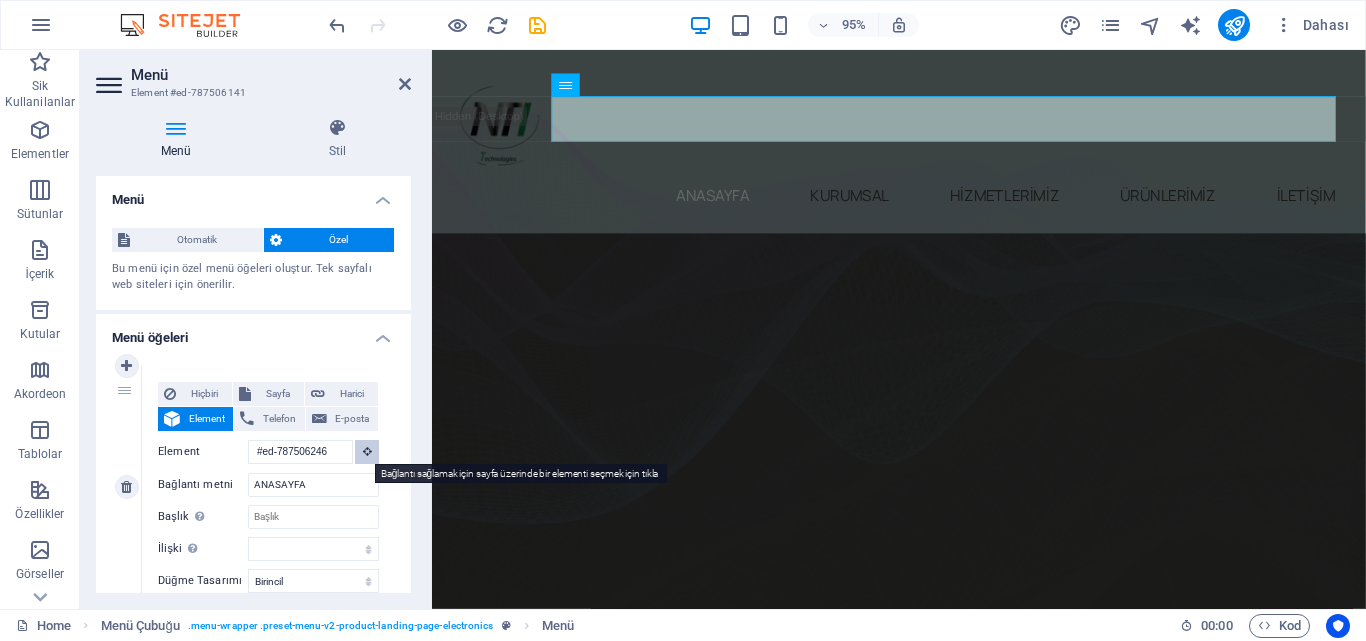 click at bounding box center [367, 452] 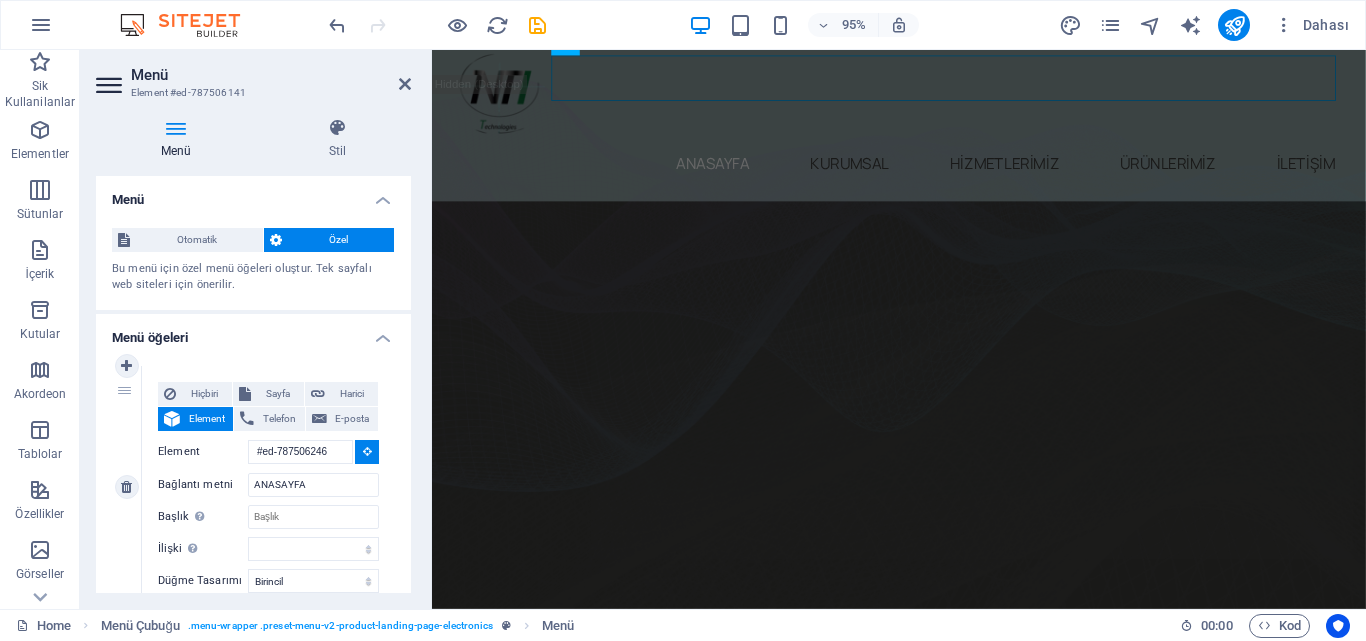 scroll, scrollTop: 0, scrollLeft: 0, axis: both 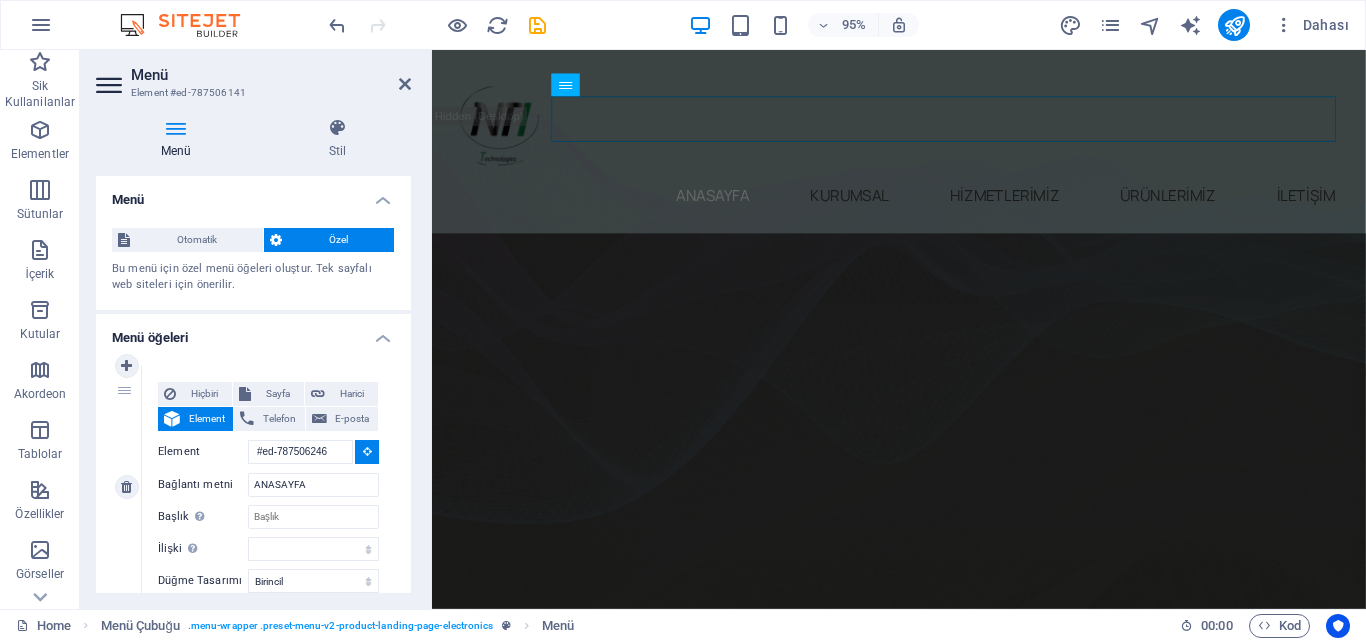 click at bounding box center (367, 451) 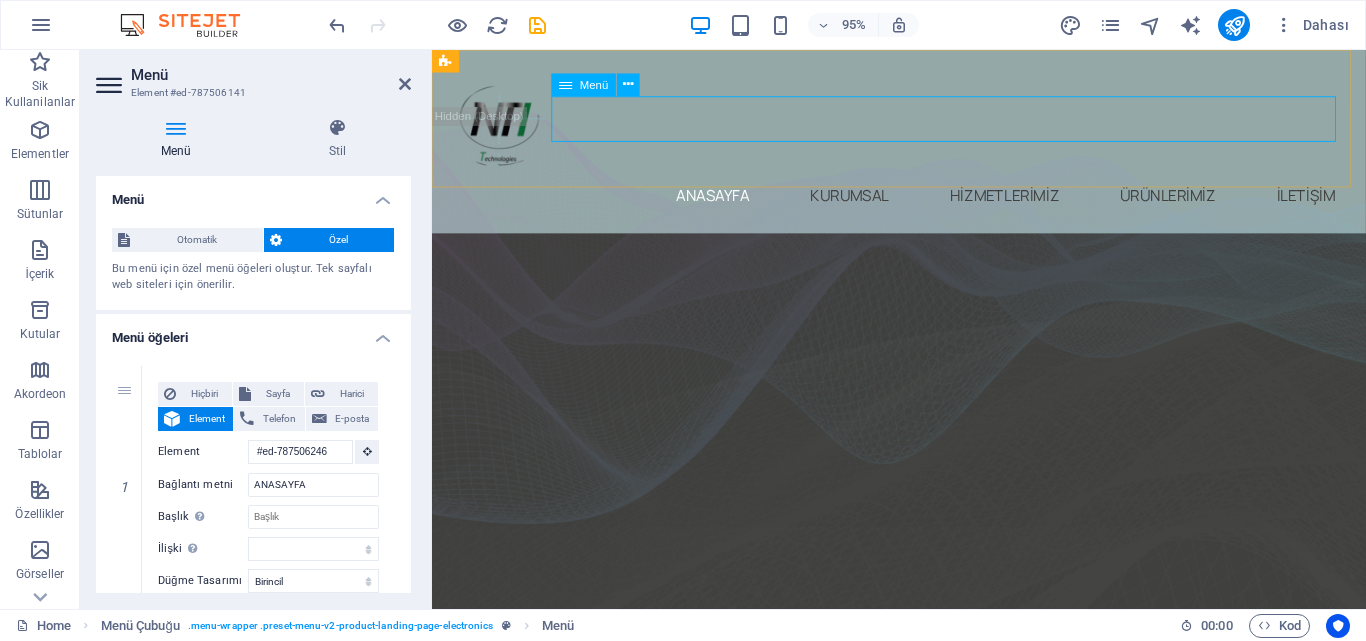 click on "ANASAYFA KURUMSAL HİZMETLERİMİZ ÜRÜNLERİMİZ İLETİŞİM" at bounding box center [923, 203] 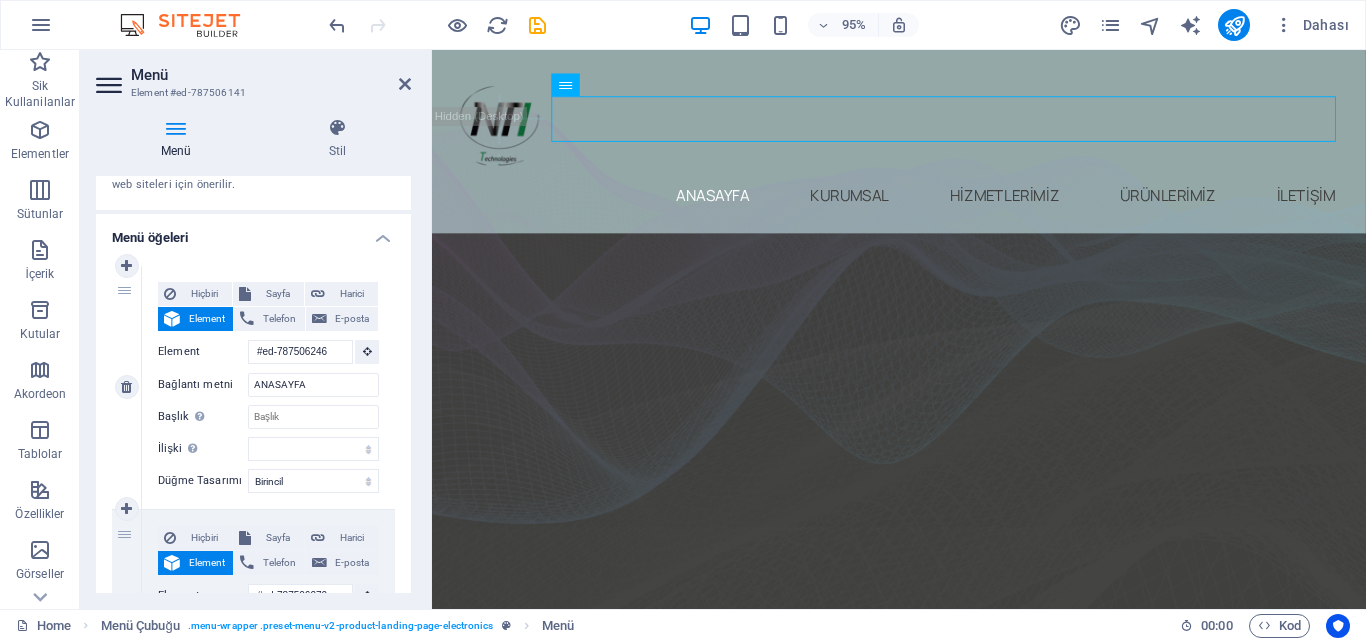 scroll, scrollTop: 200, scrollLeft: 0, axis: vertical 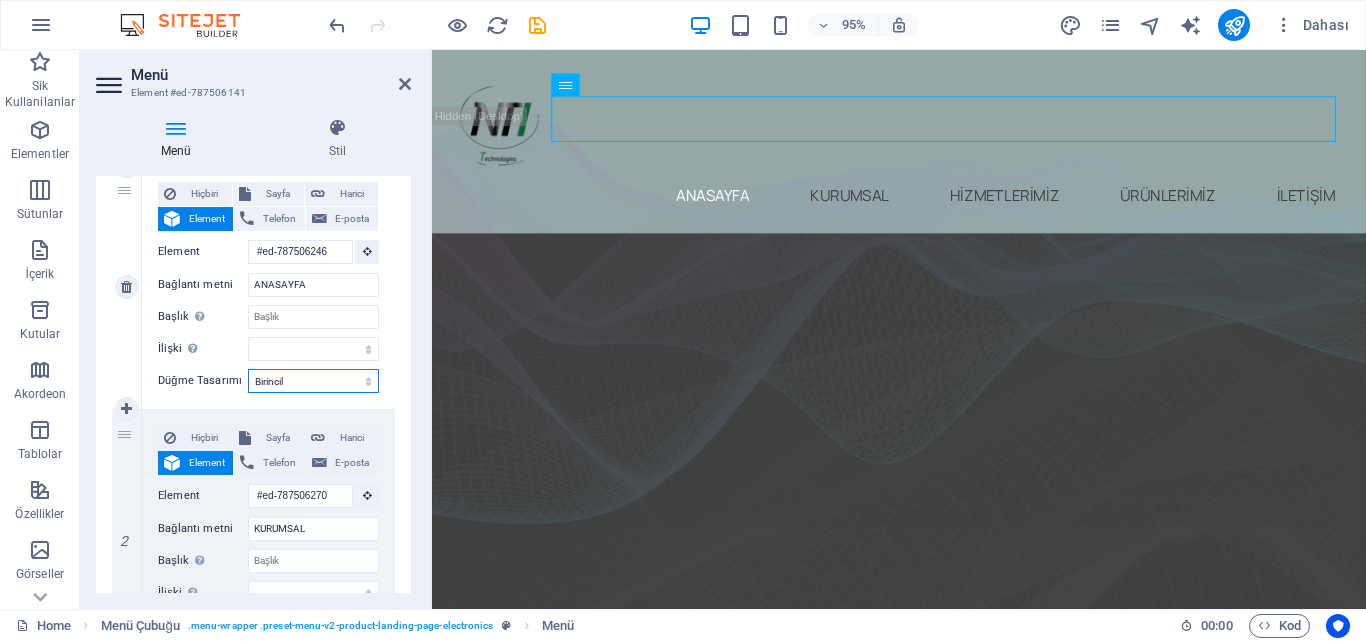 click on "Hiçbiri Varsayılan Birincil İkincil" at bounding box center (313, 381) 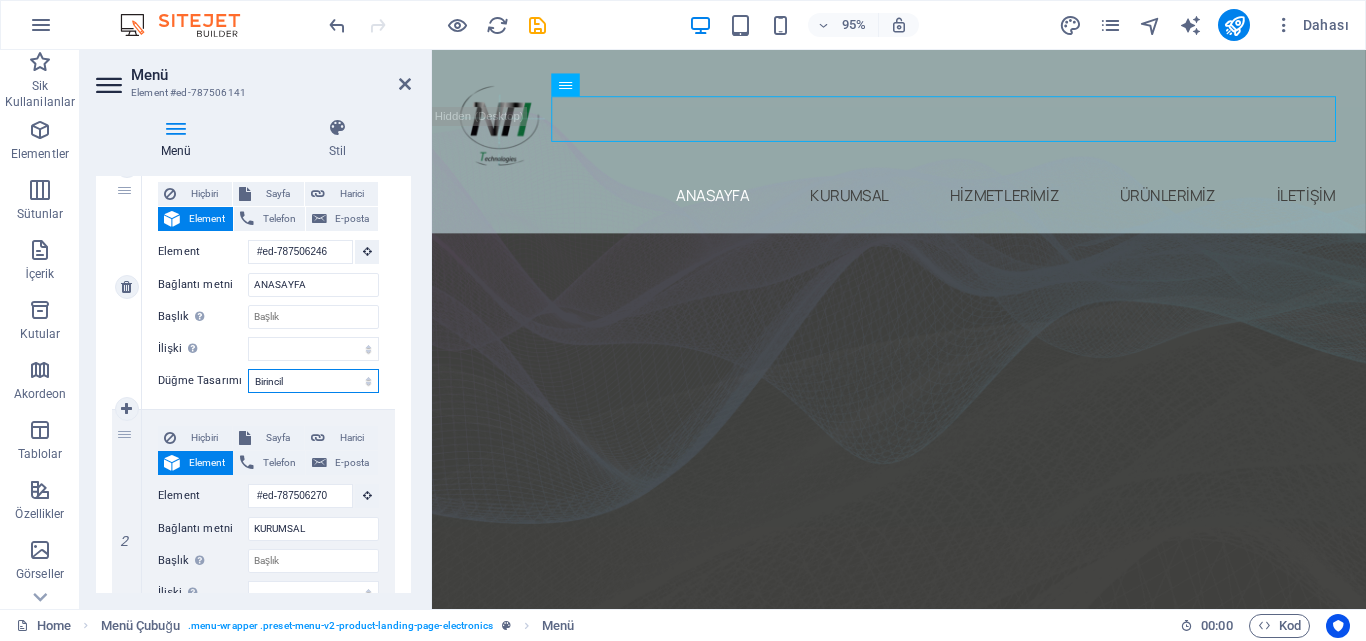 select on "default" 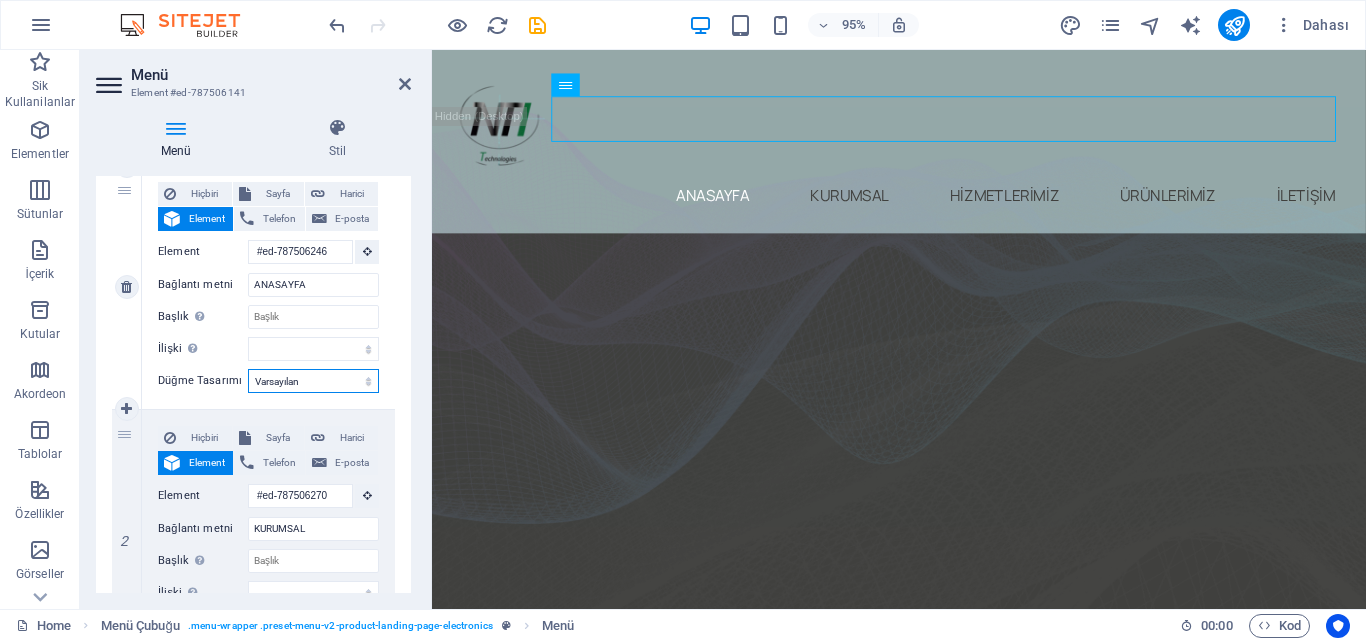 click on "Hiçbiri Varsayılan Birincil İkincil" at bounding box center (313, 381) 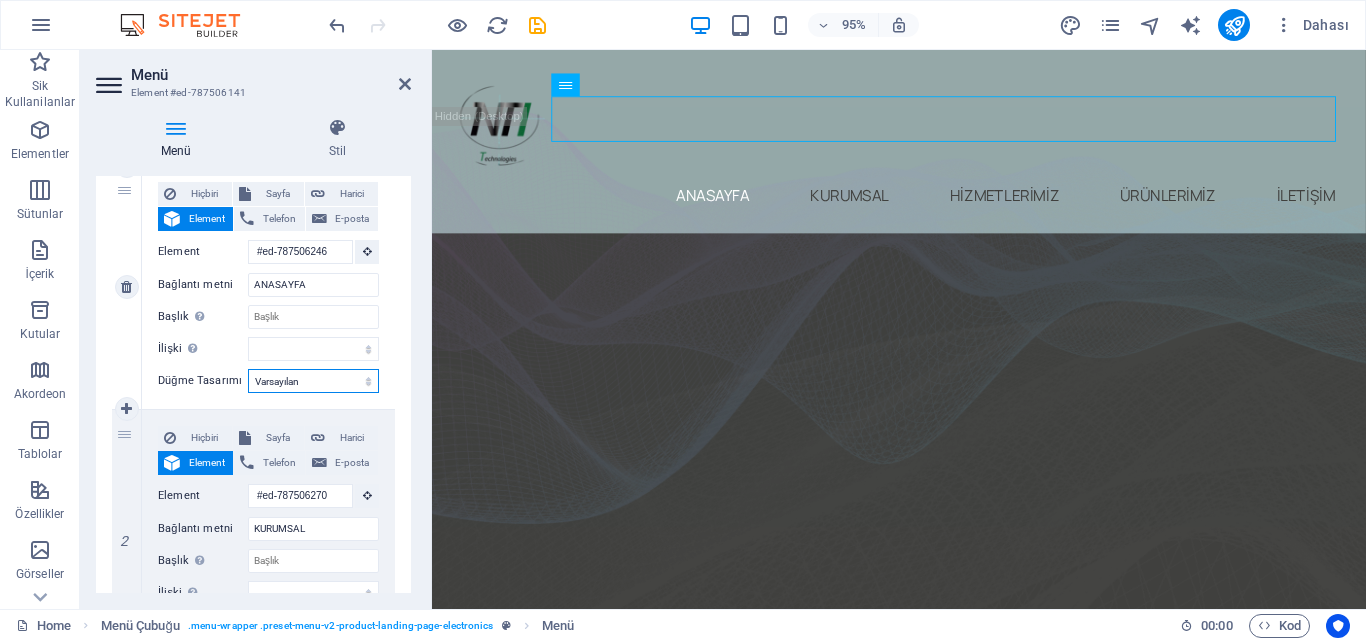 select 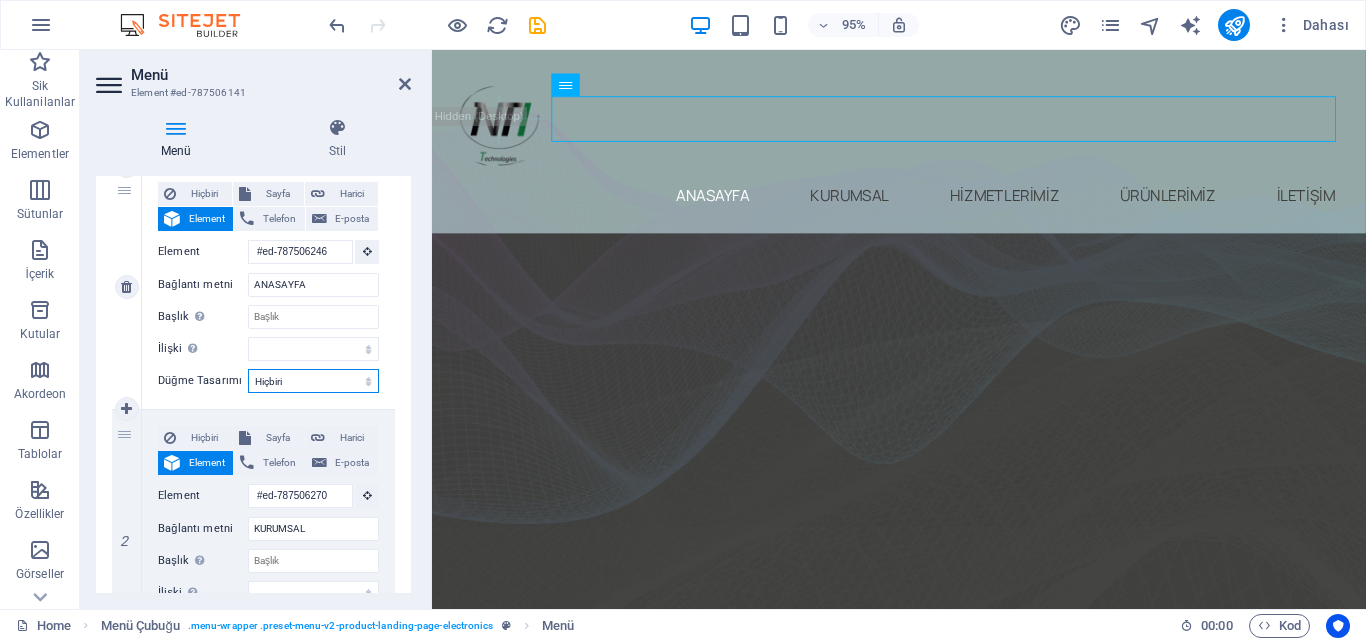 click on "Hiçbiri Varsayılan Birincil İkincil" at bounding box center (313, 381) 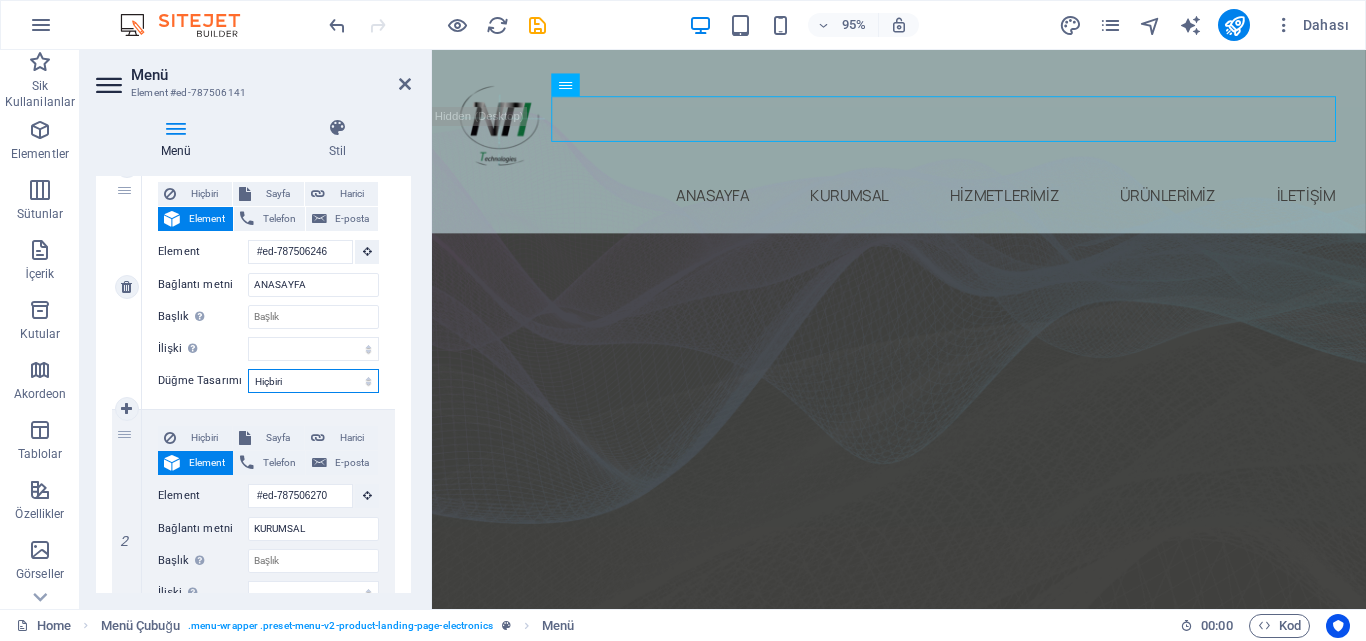 click on "Hiçbiri Varsayılan Birincil İkincil" at bounding box center (313, 381) 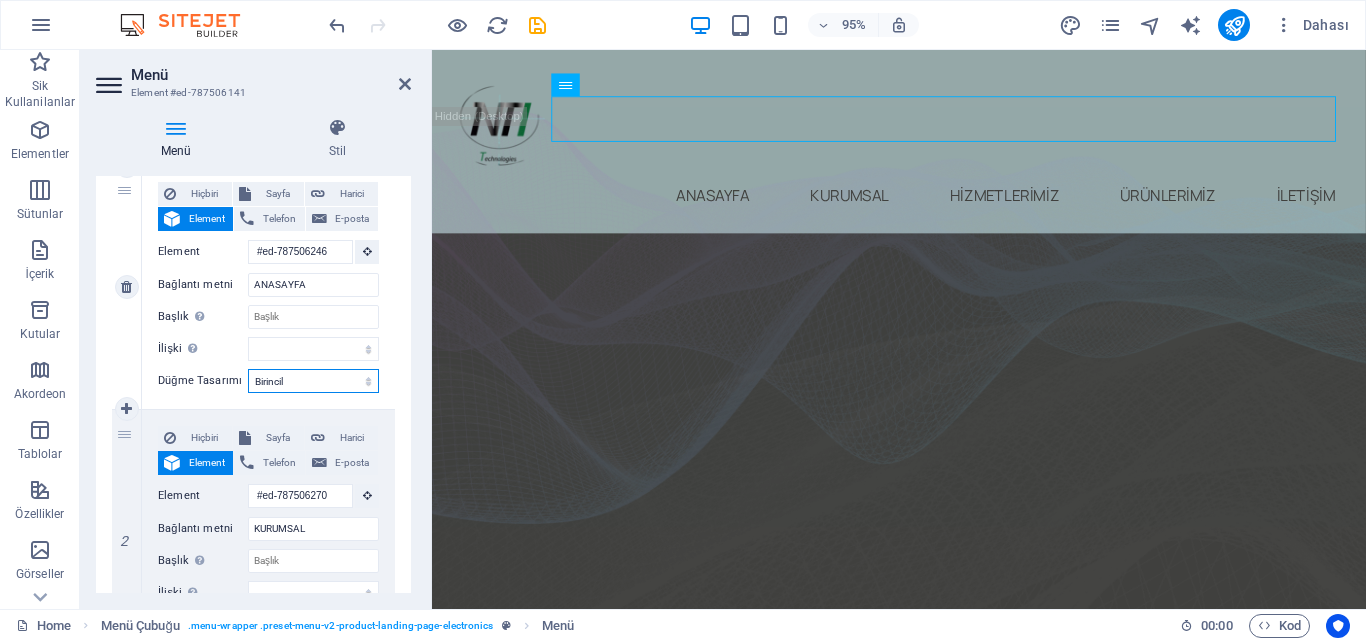 click on "Hiçbiri Varsayılan Birincil İkincil" at bounding box center (313, 381) 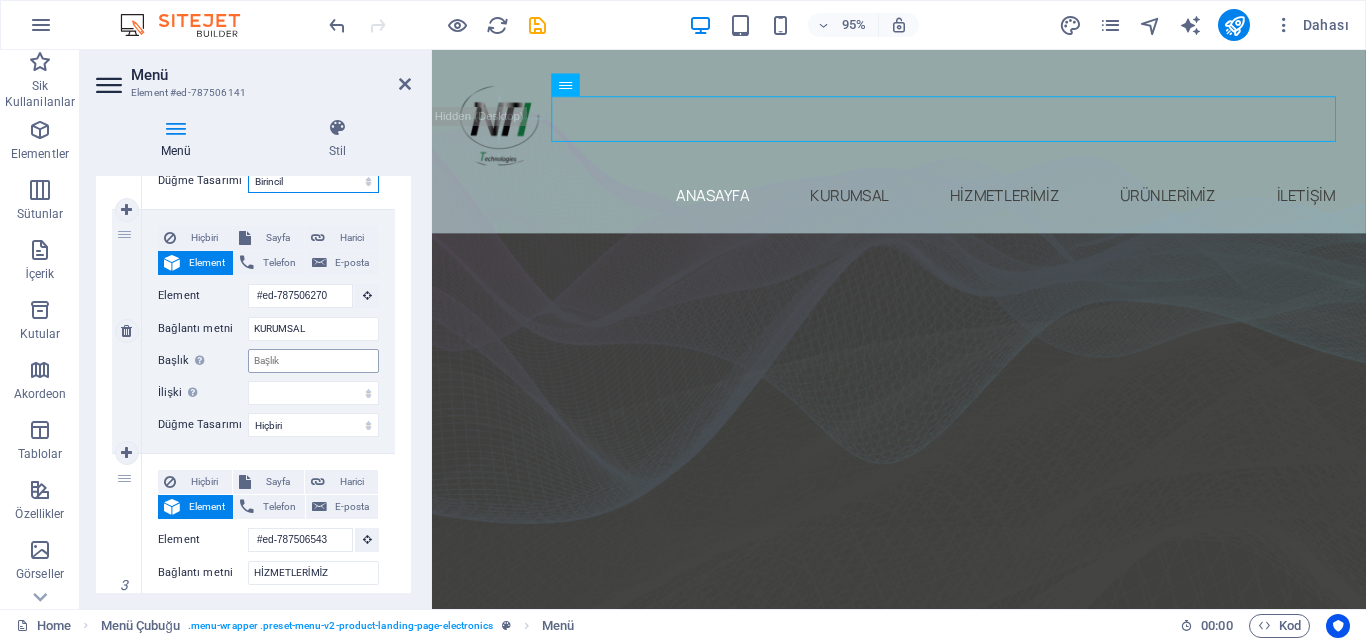 scroll, scrollTop: 0, scrollLeft: 0, axis: both 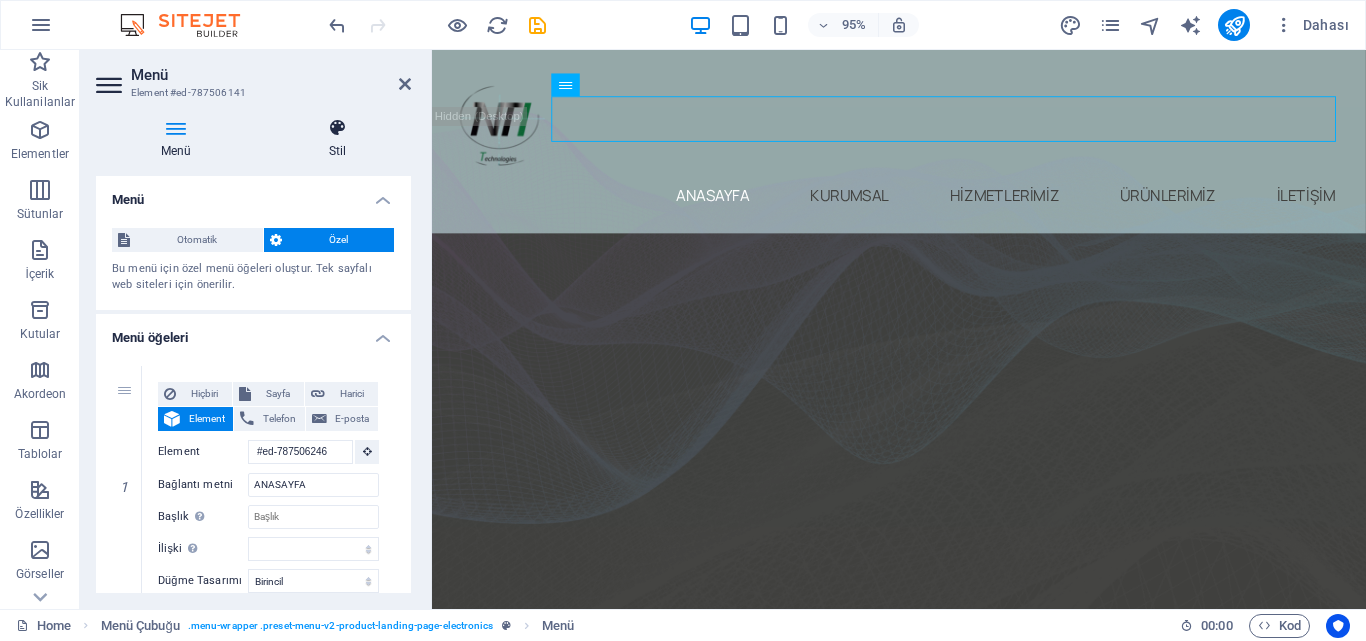 click on "Stil" at bounding box center (337, 139) 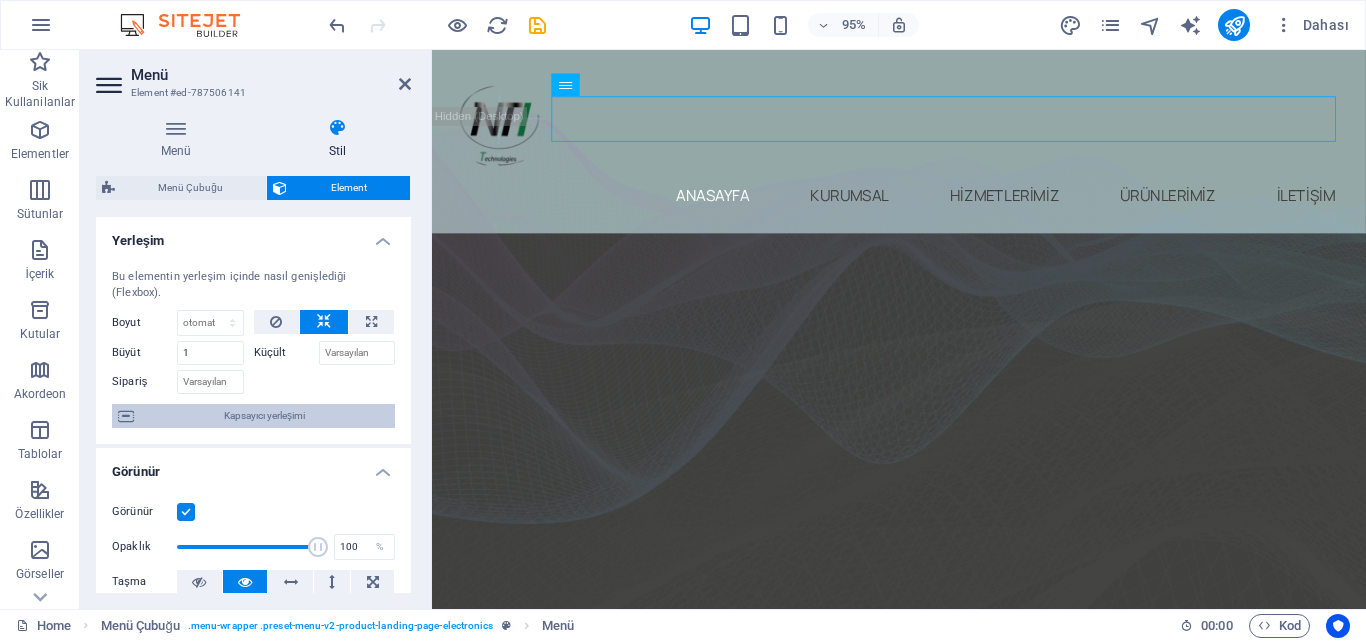click on "Kapsayıcı yerleşimi" at bounding box center (264, 416) 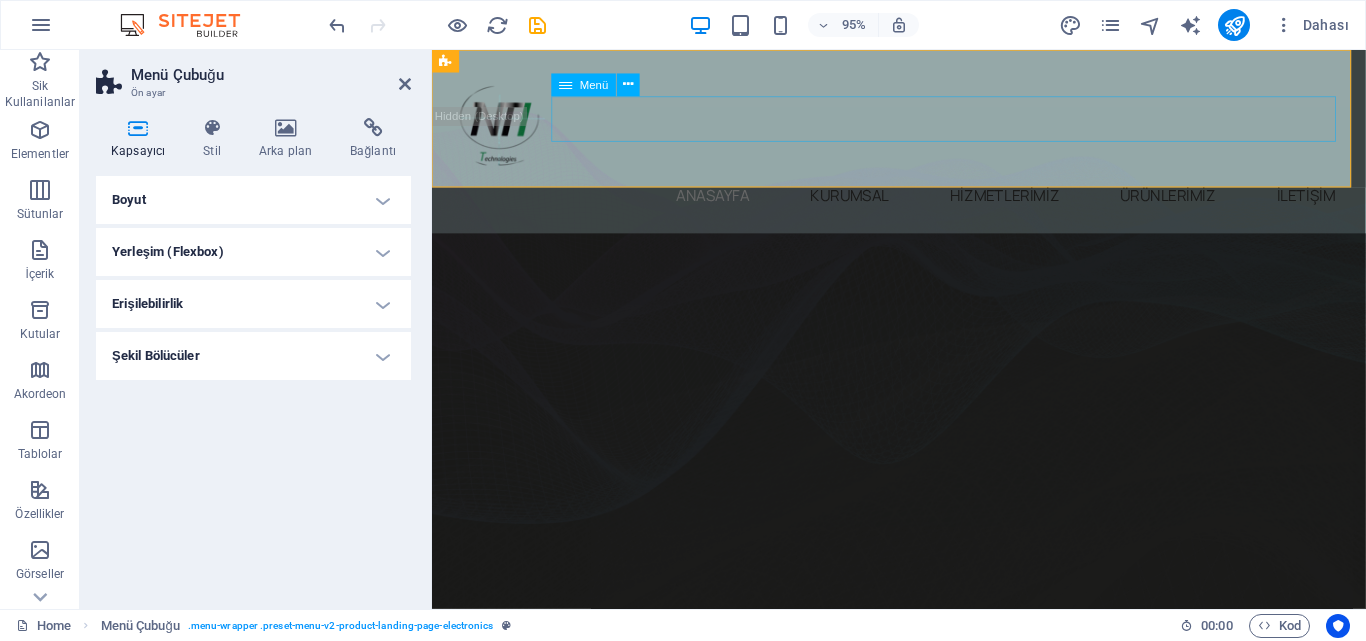 click on "ANASAYFA KURUMSAL HİZMETLERİMİZ ÜRÜNLERİMİZ İLETİŞİM" at bounding box center (923, 203) 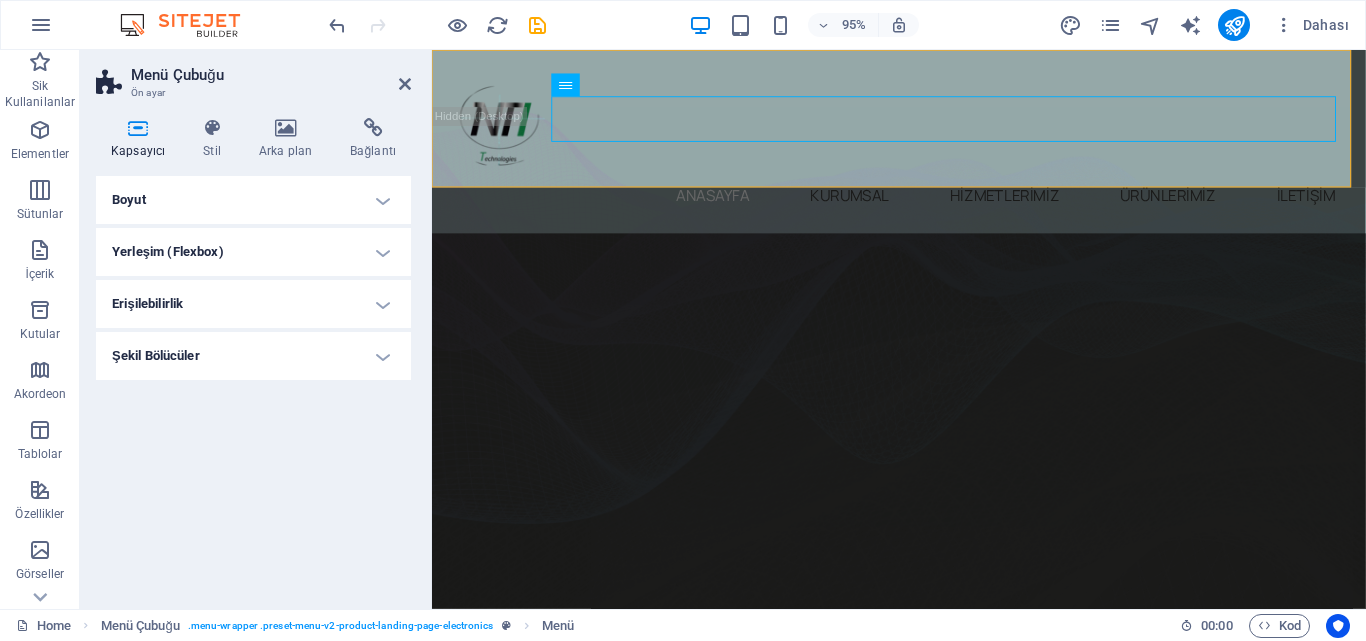 click on "Boyut" at bounding box center [253, 200] 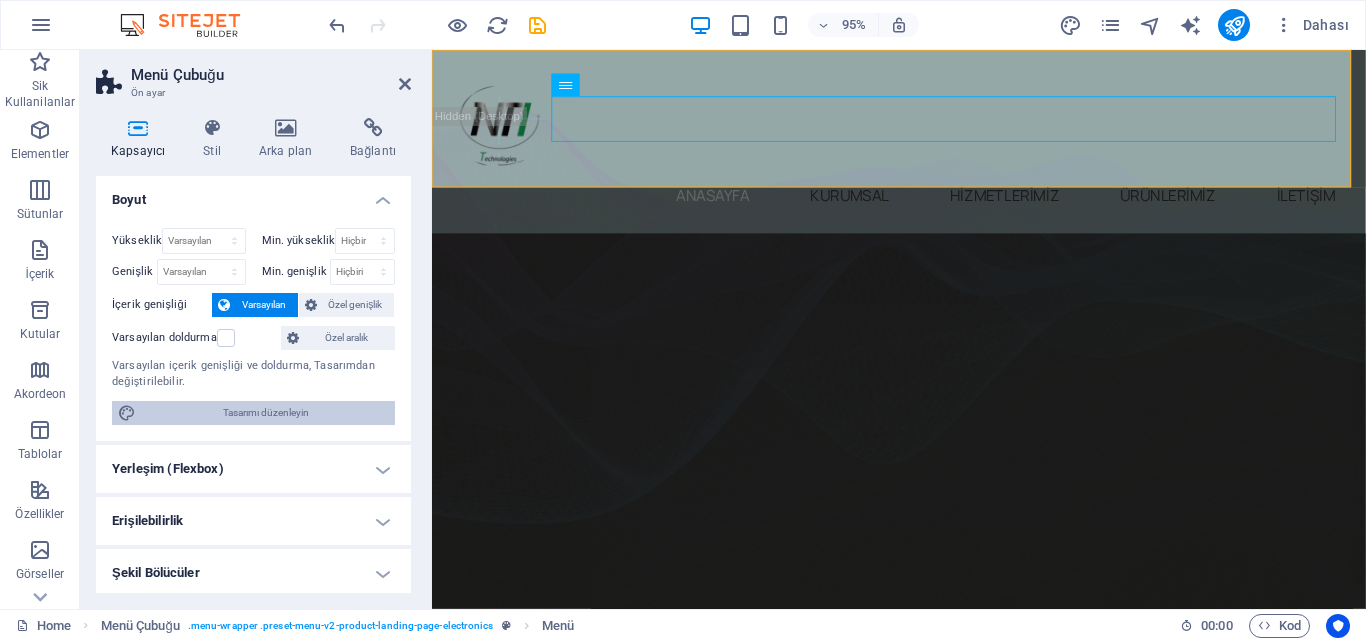 click on "Tasarımı düzenleyin" at bounding box center [265, 413] 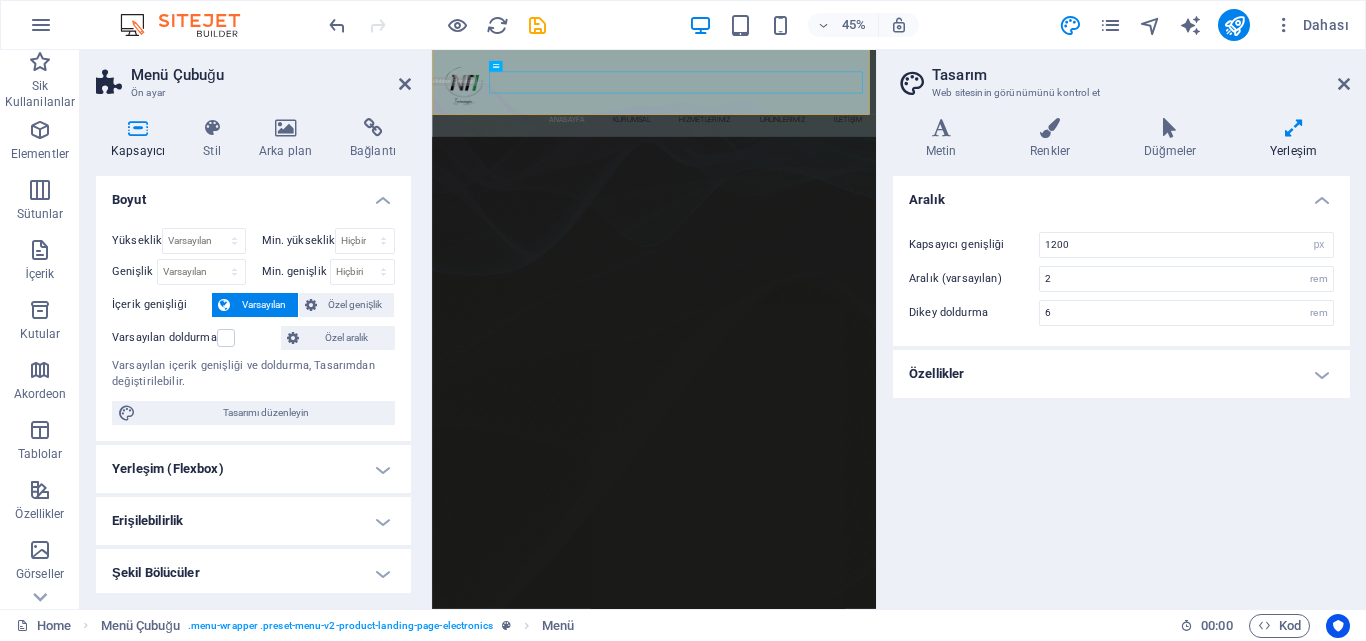 click on "Özellikler" at bounding box center (1121, 374) 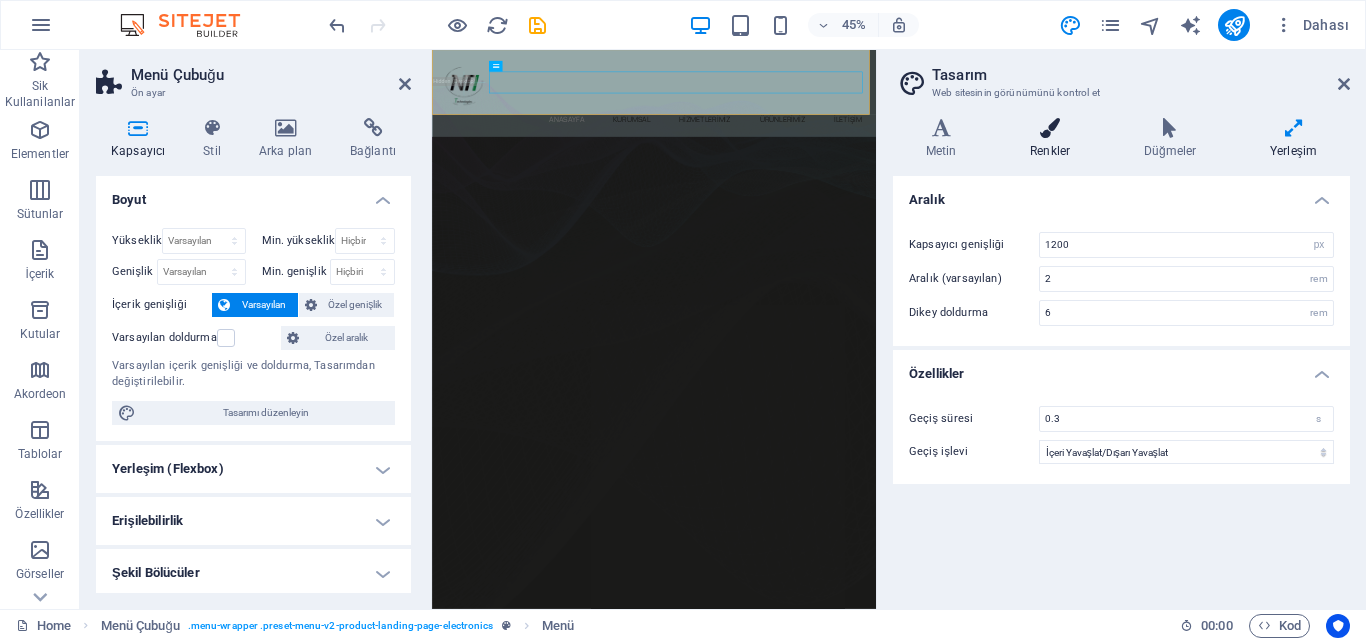 click at bounding box center [1050, 128] 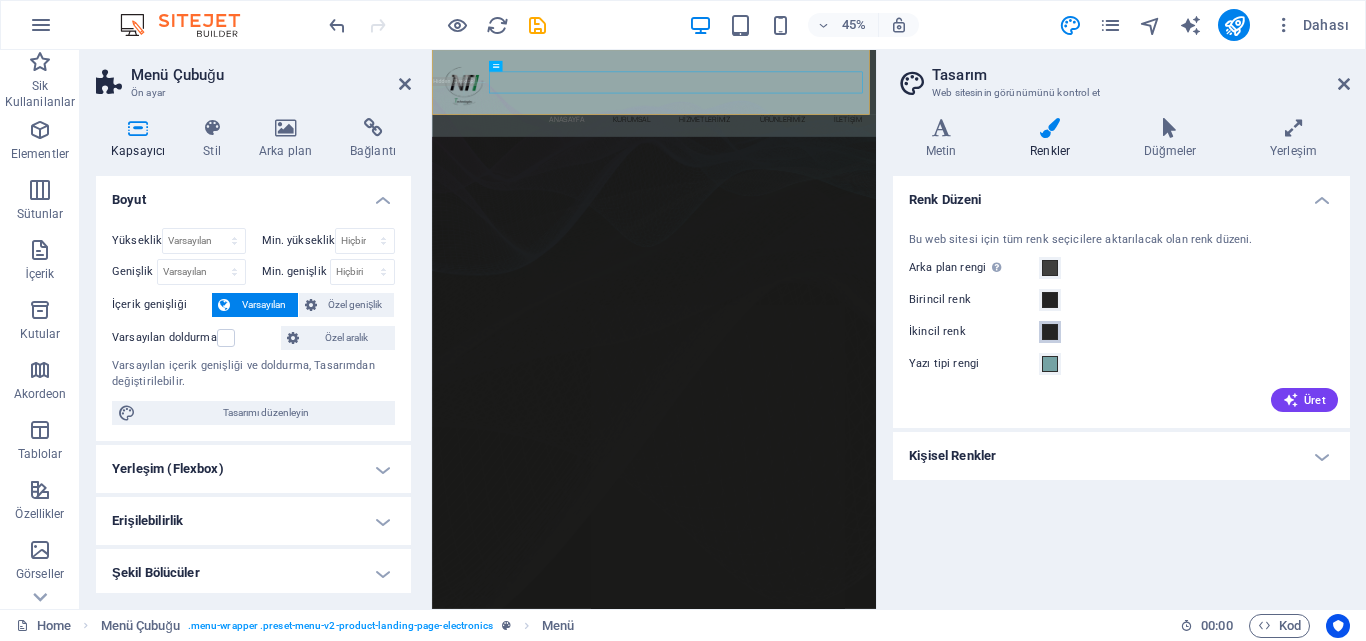 click at bounding box center [1050, 332] 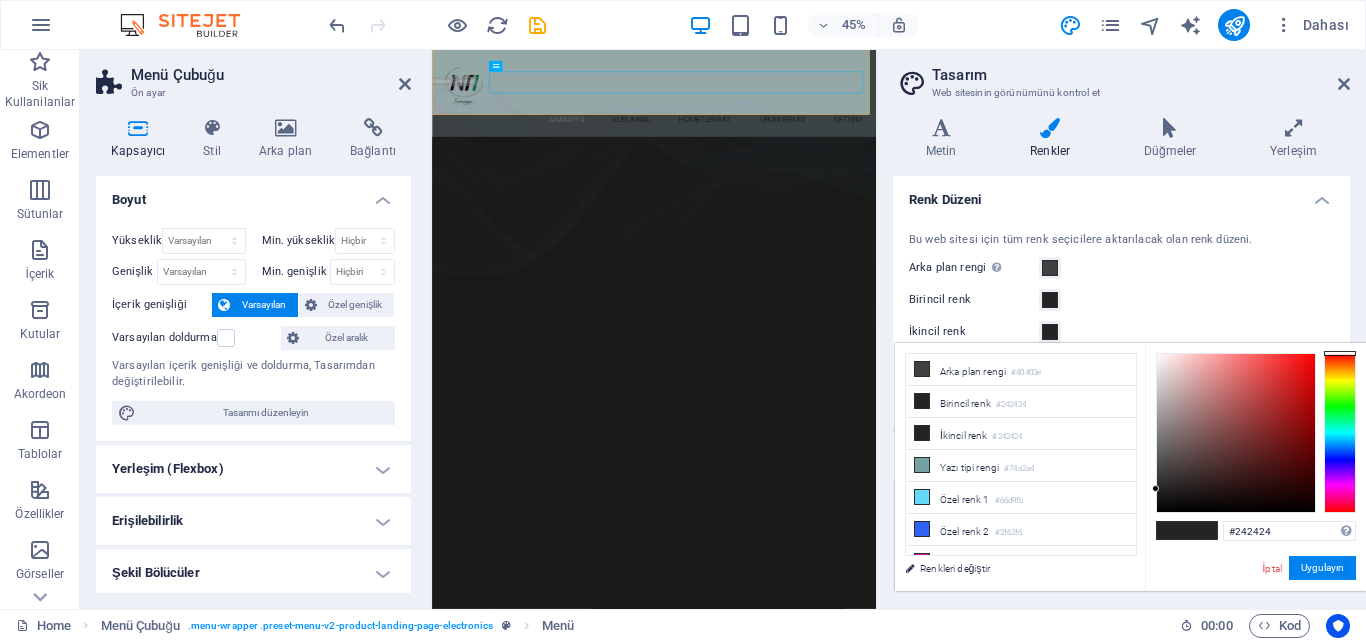 click at bounding box center [1050, 332] 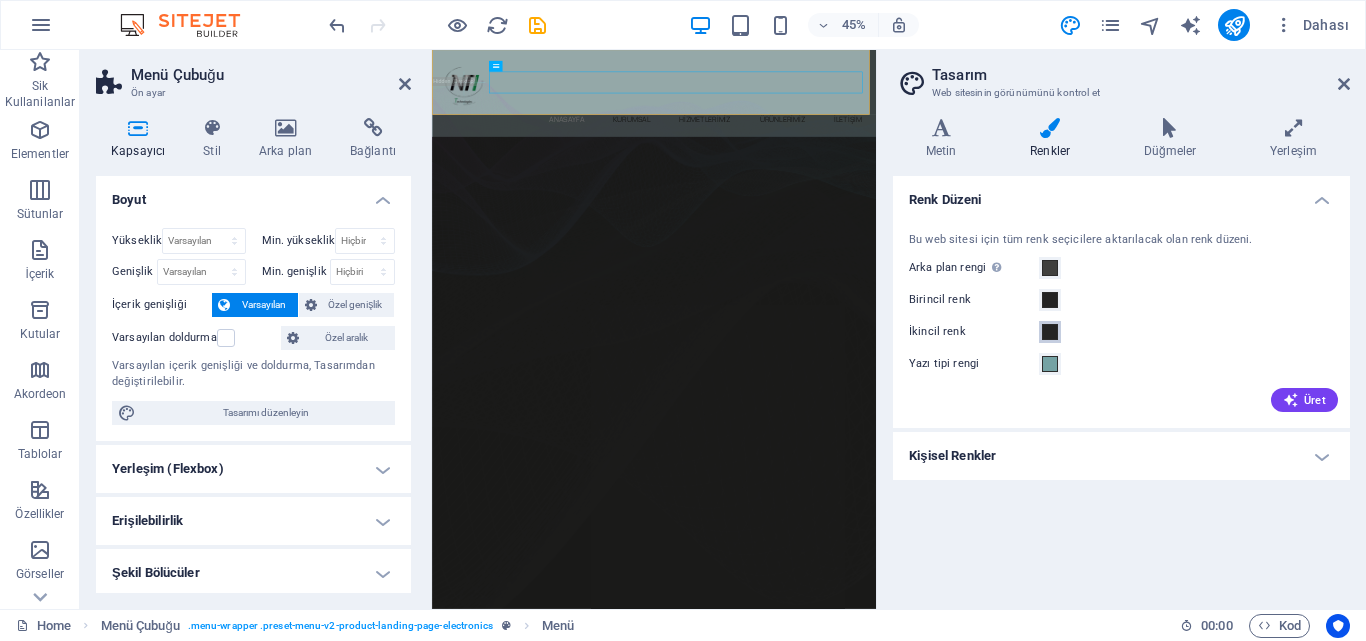 click on "İkincil renk" at bounding box center [1121, 332] 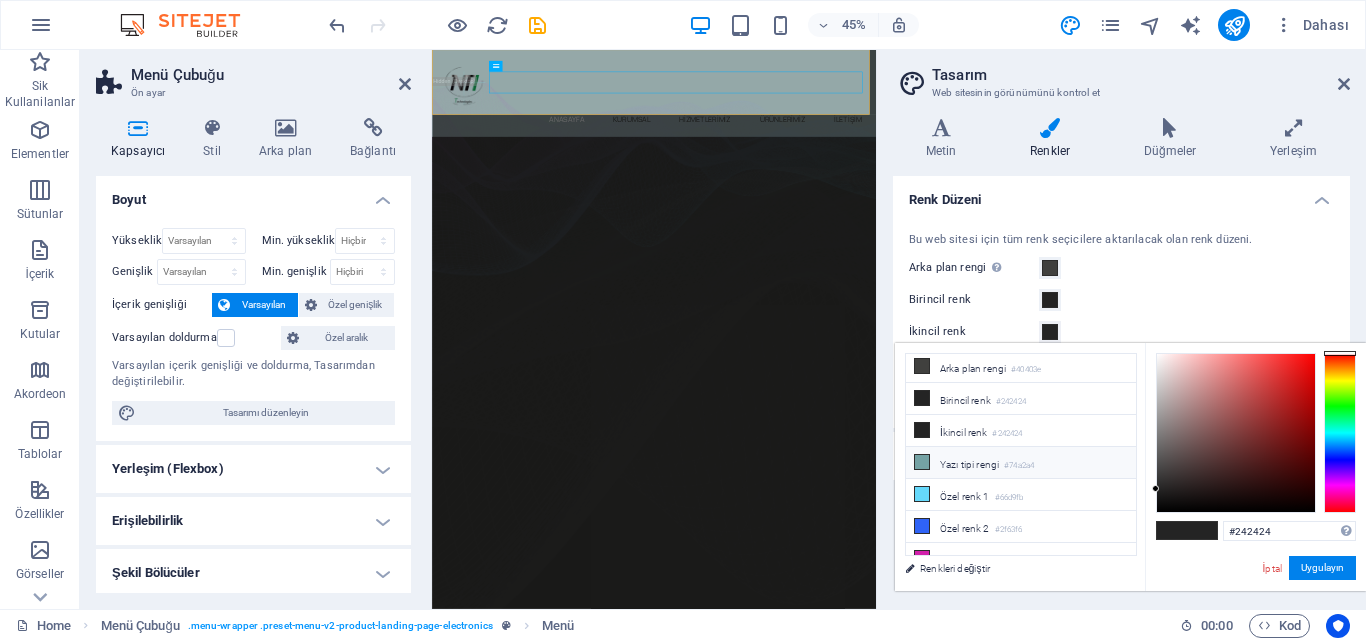 scroll, scrollTop: 0, scrollLeft: 0, axis: both 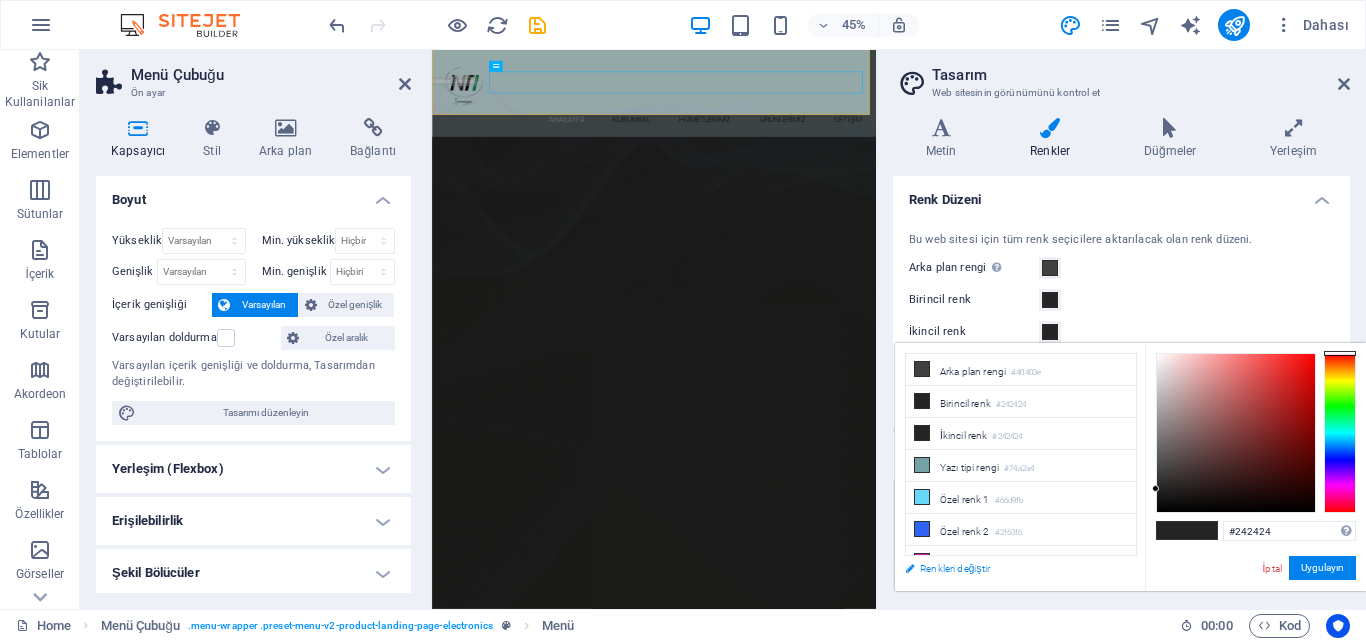click on "Renkleri değiştir" at bounding box center [1011, 568] 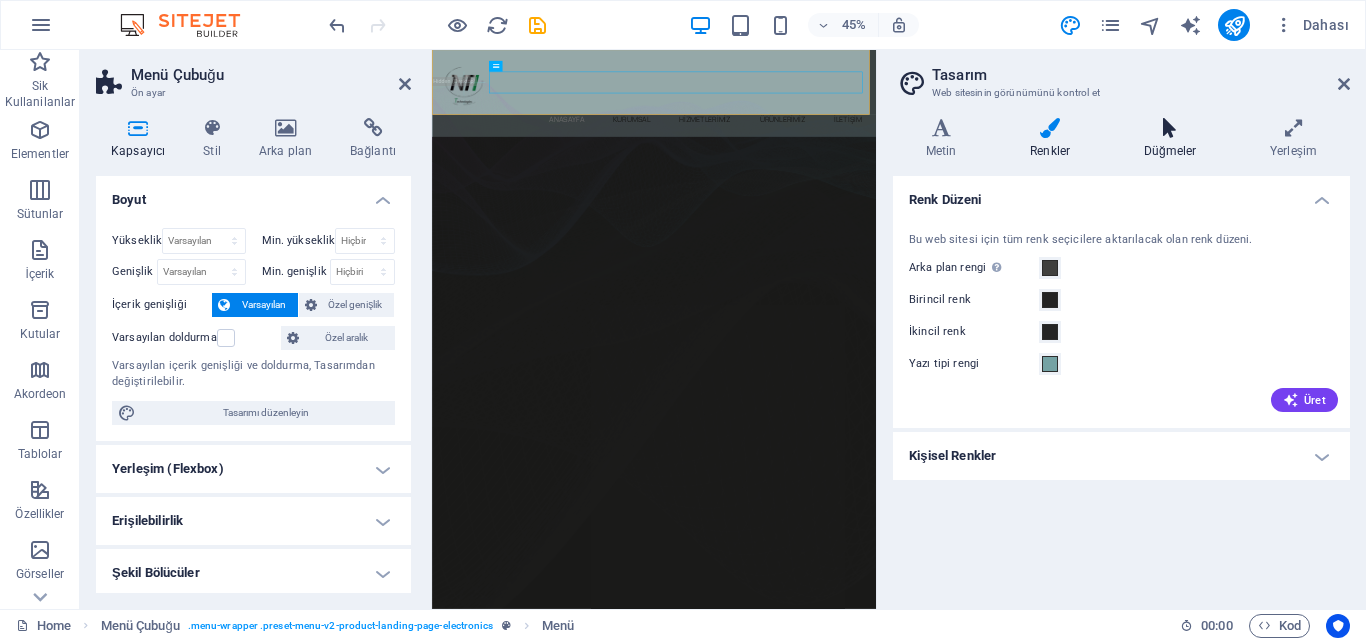 click on "Düğmeler" at bounding box center (1174, 139) 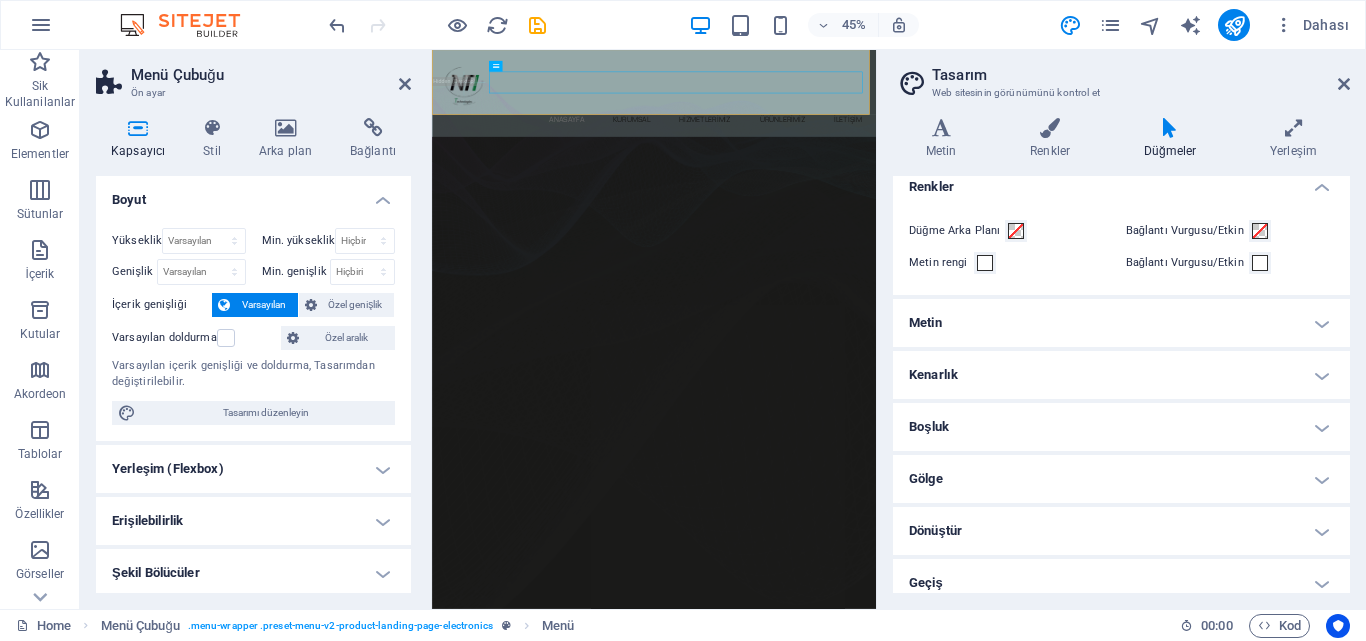 scroll, scrollTop: 56, scrollLeft: 0, axis: vertical 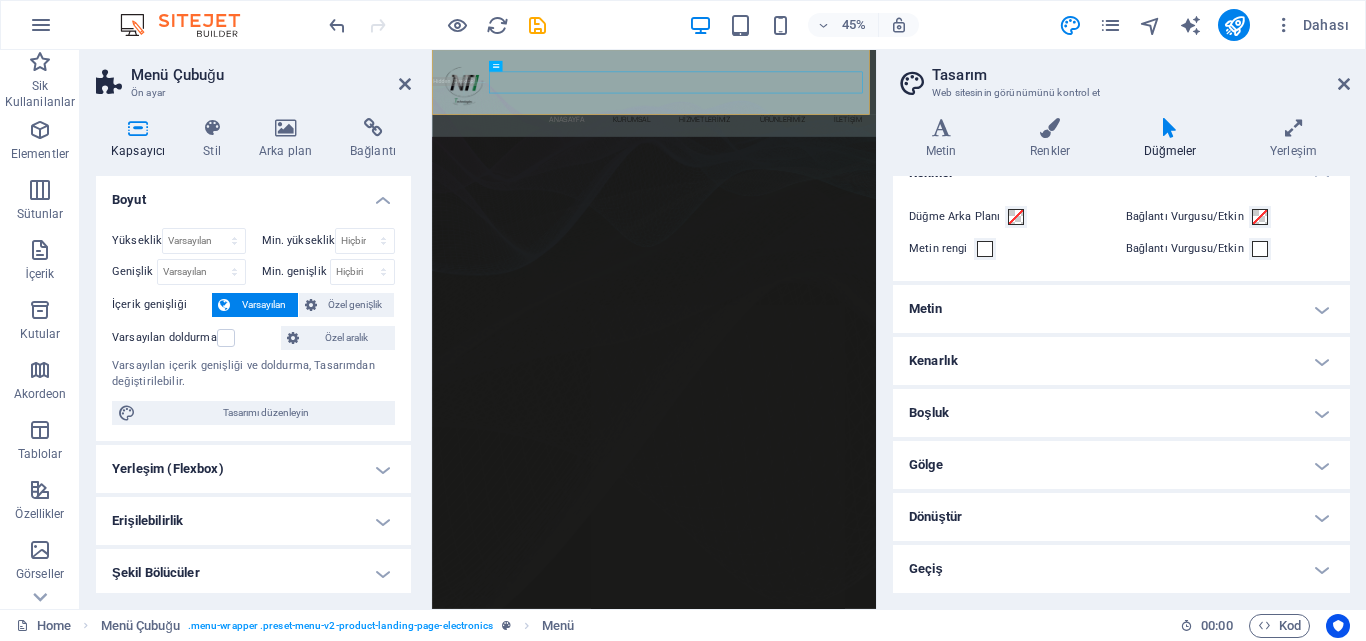 click on "Geçiş" at bounding box center [1121, 569] 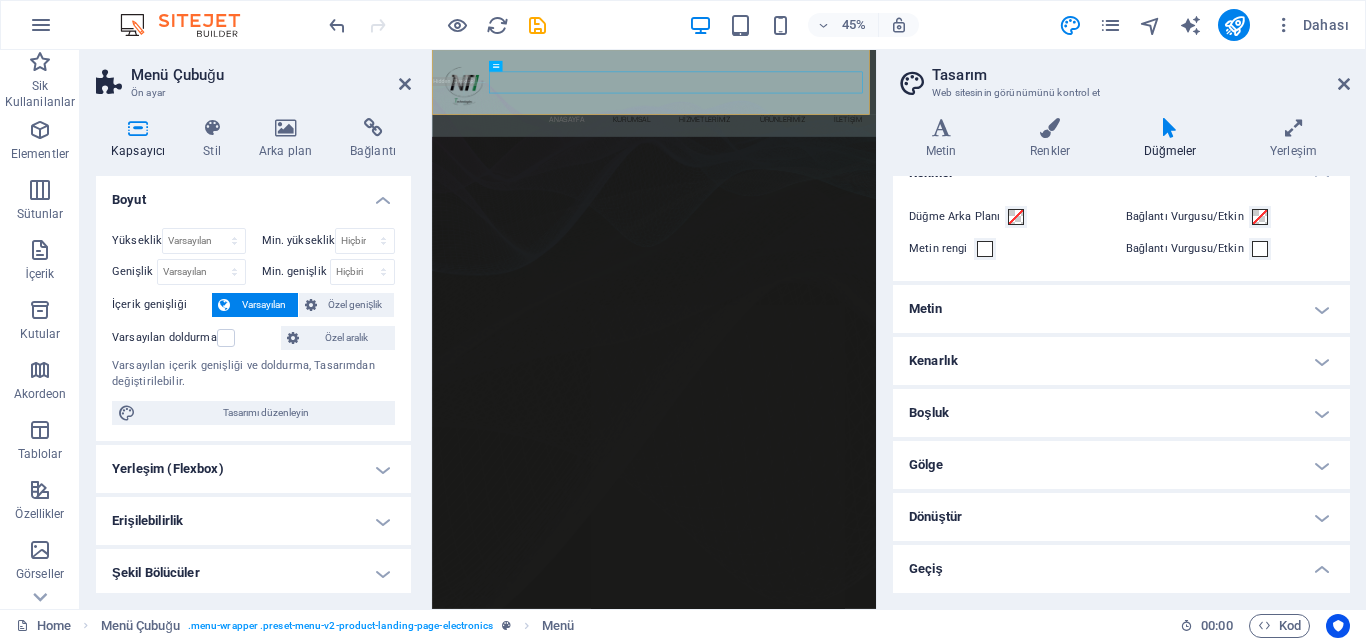 scroll, scrollTop: 142, scrollLeft: 0, axis: vertical 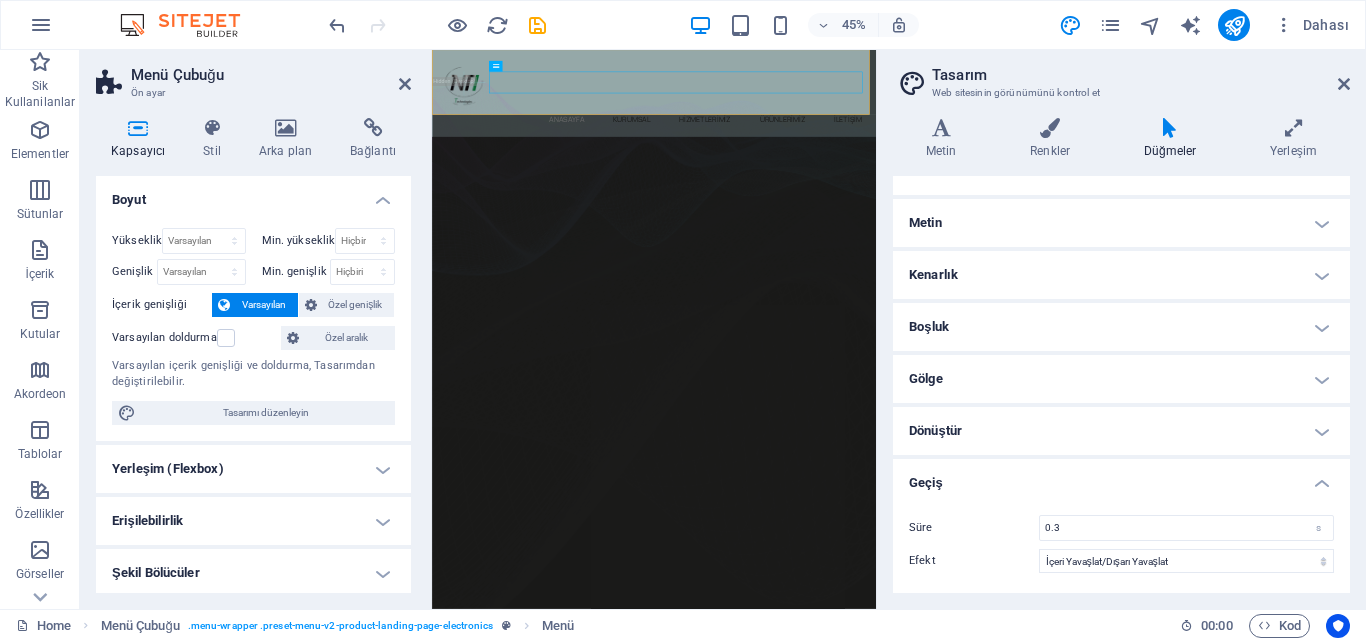 click on "Gölge" at bounding box center [1121, 379] 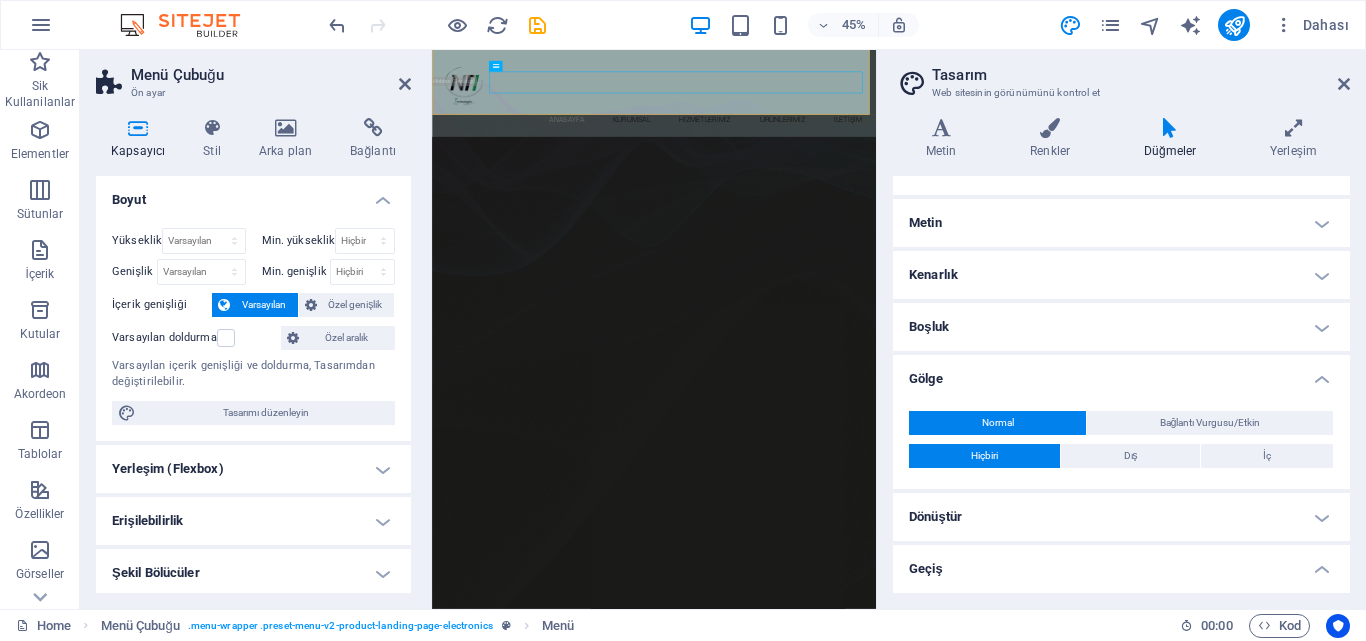 click on "Boşluk" at bounding box center [1121, 327] 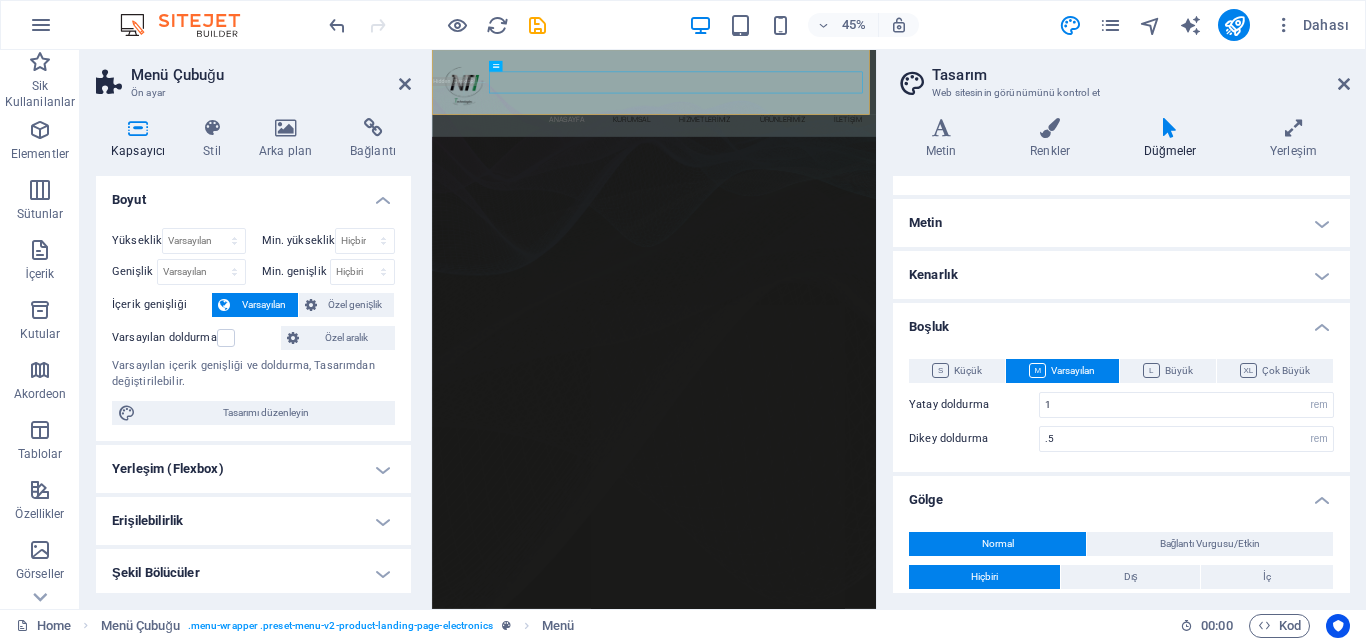 click on "Kenarlık" at bounding box center [1121, 275] 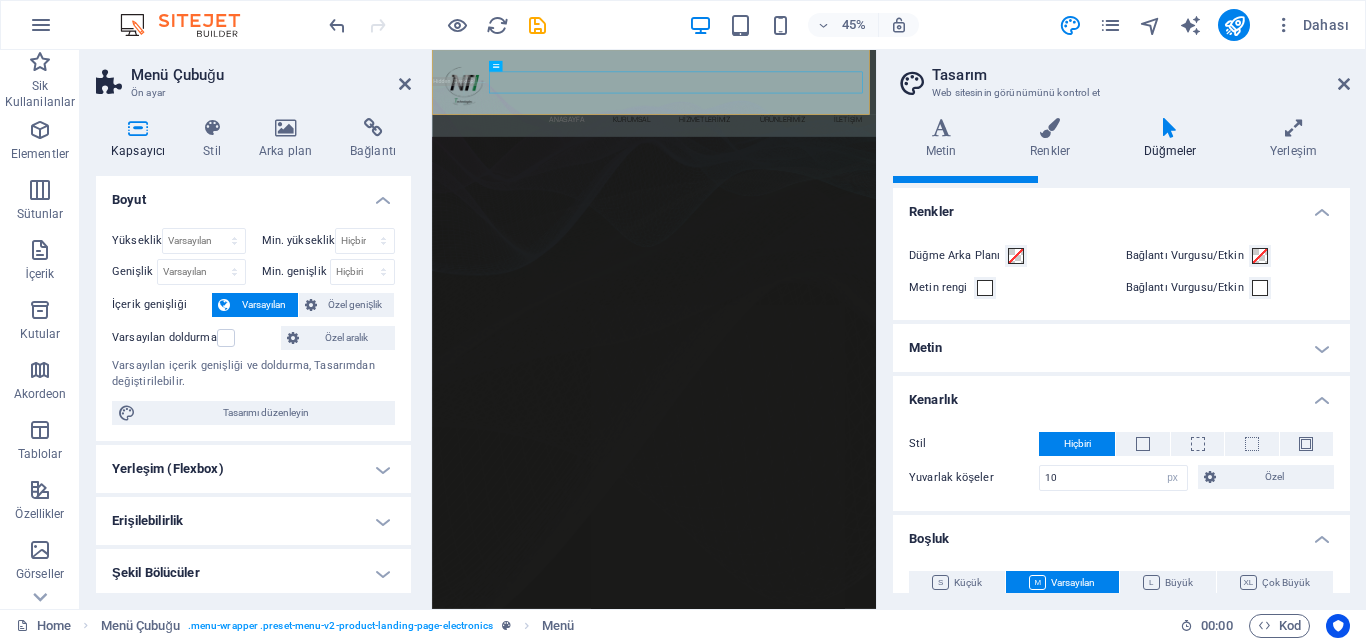 scroll, scrollTop: 0, scrollLeft: 0, axis: both 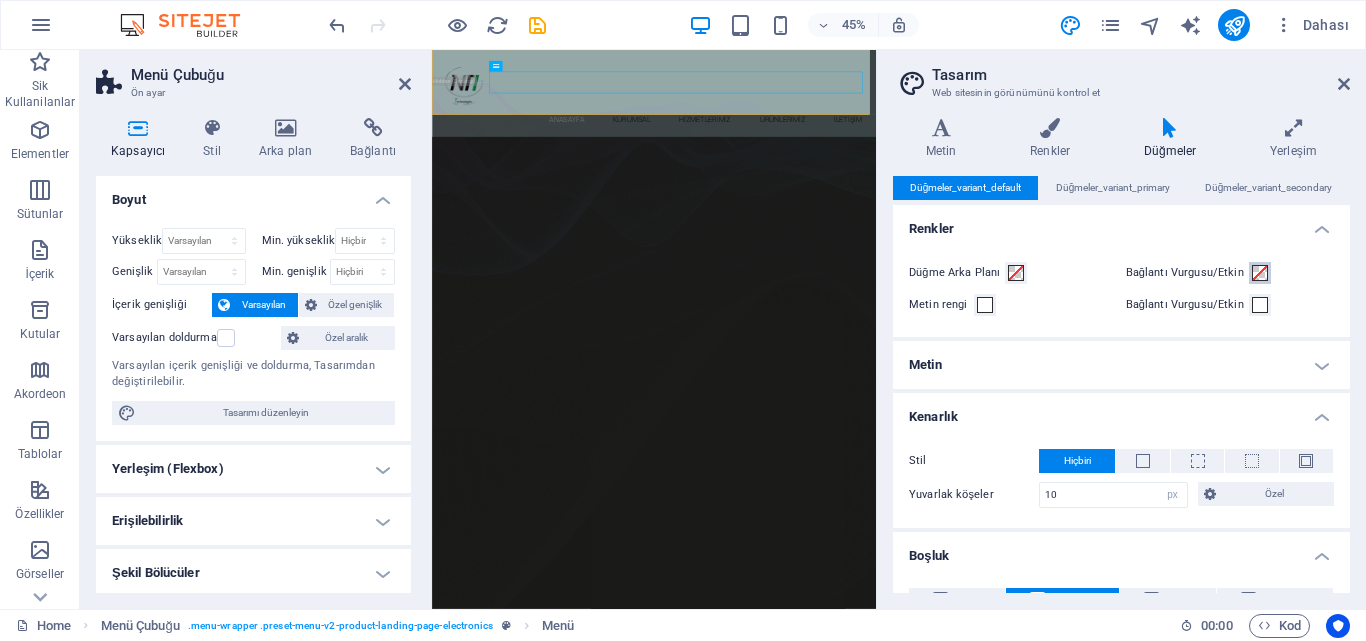 click at bounding box center [1260, 273] 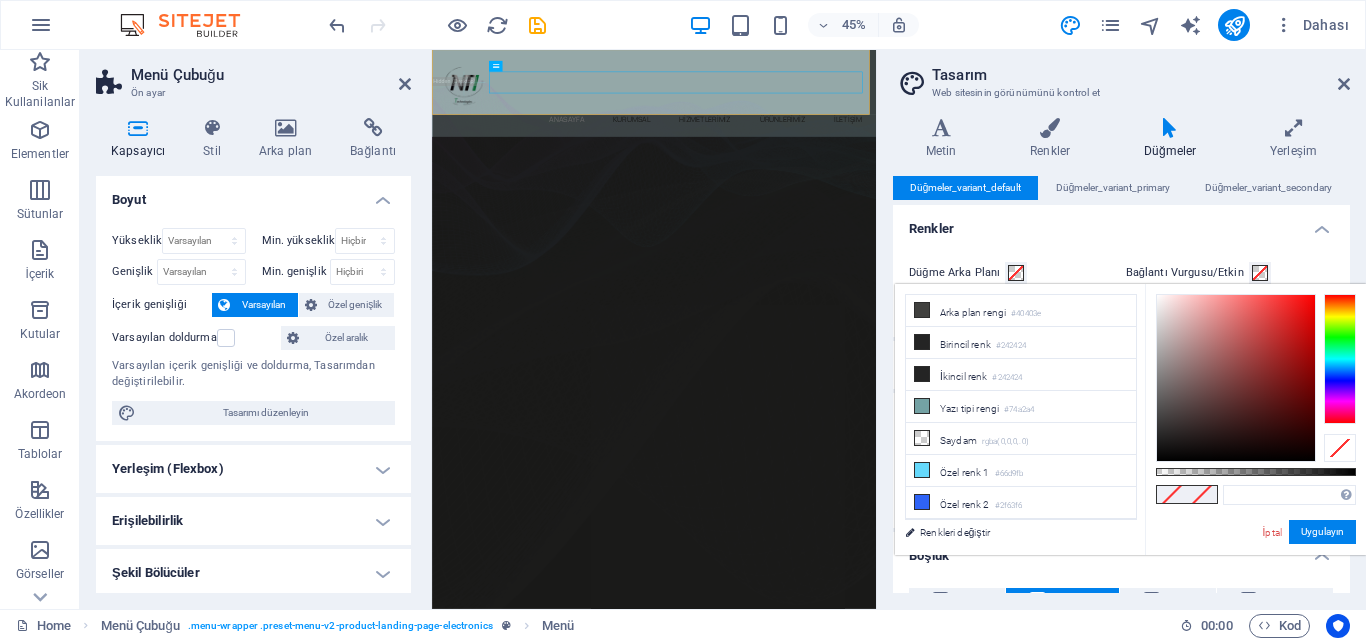 click at bounding box center (1260, 273) 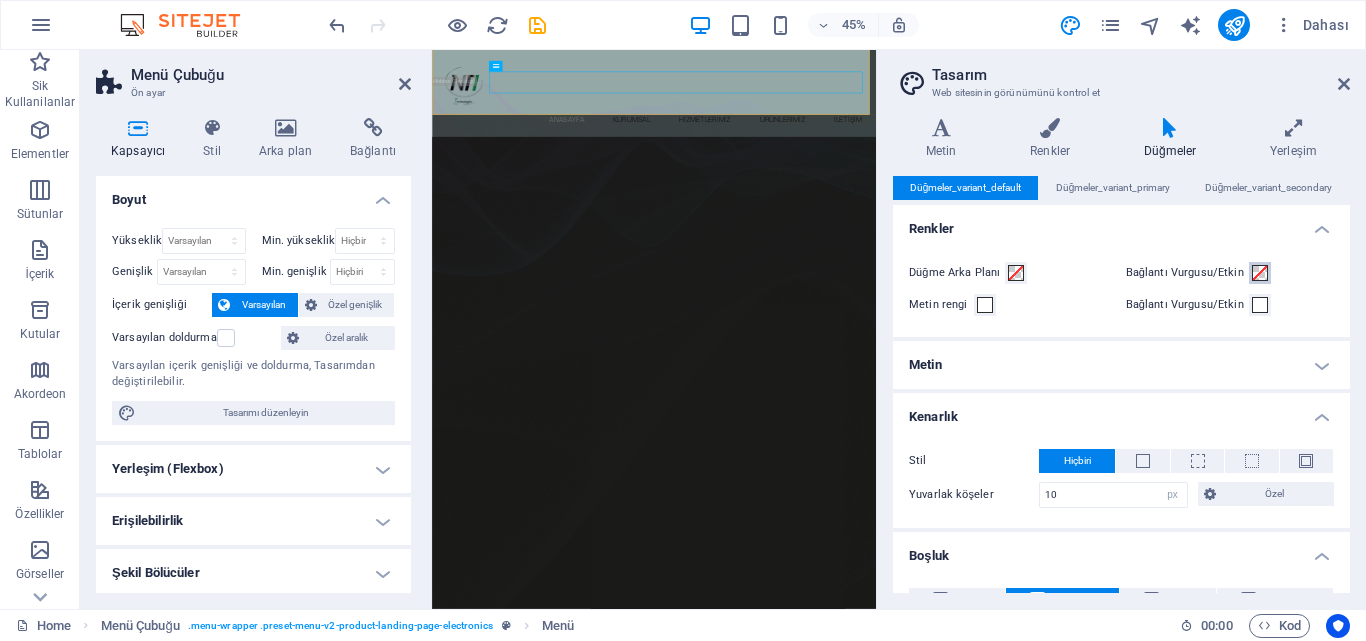 click at bounding box center [1260, 273] 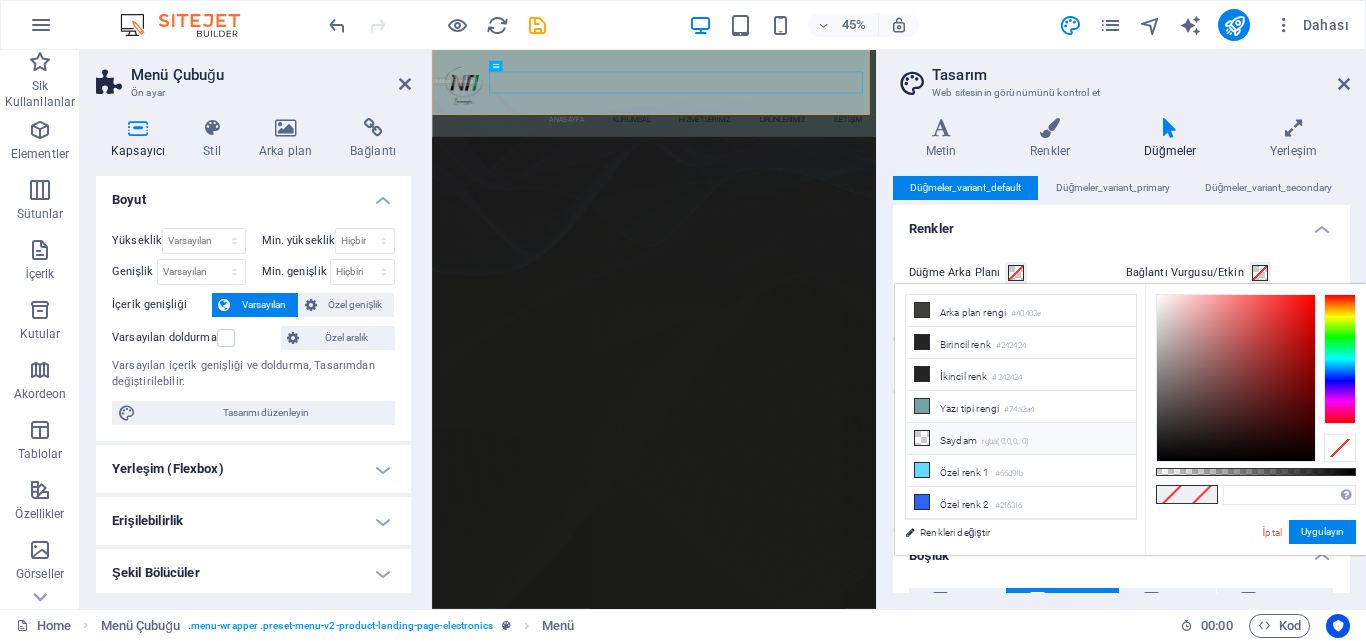 click on "Saydam
rgba(0,0,0,.0)" at bounding box center [1021, 439] 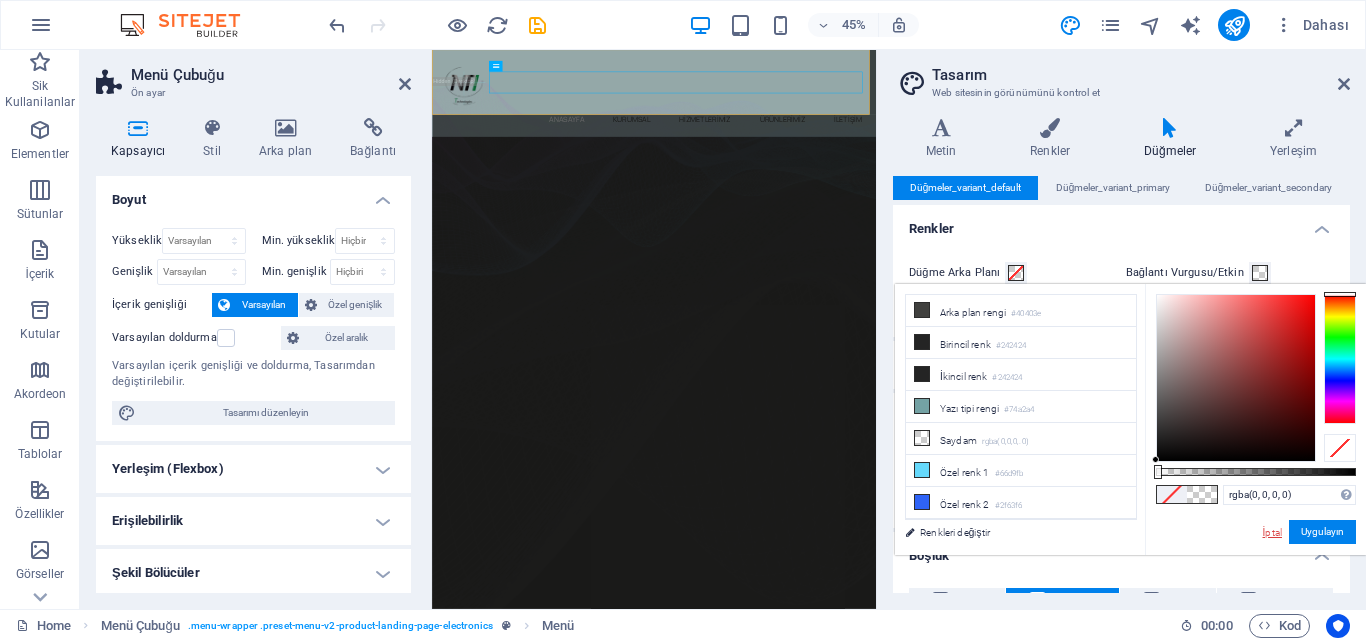 click on "İptal" at bounding box center [1272, 532] 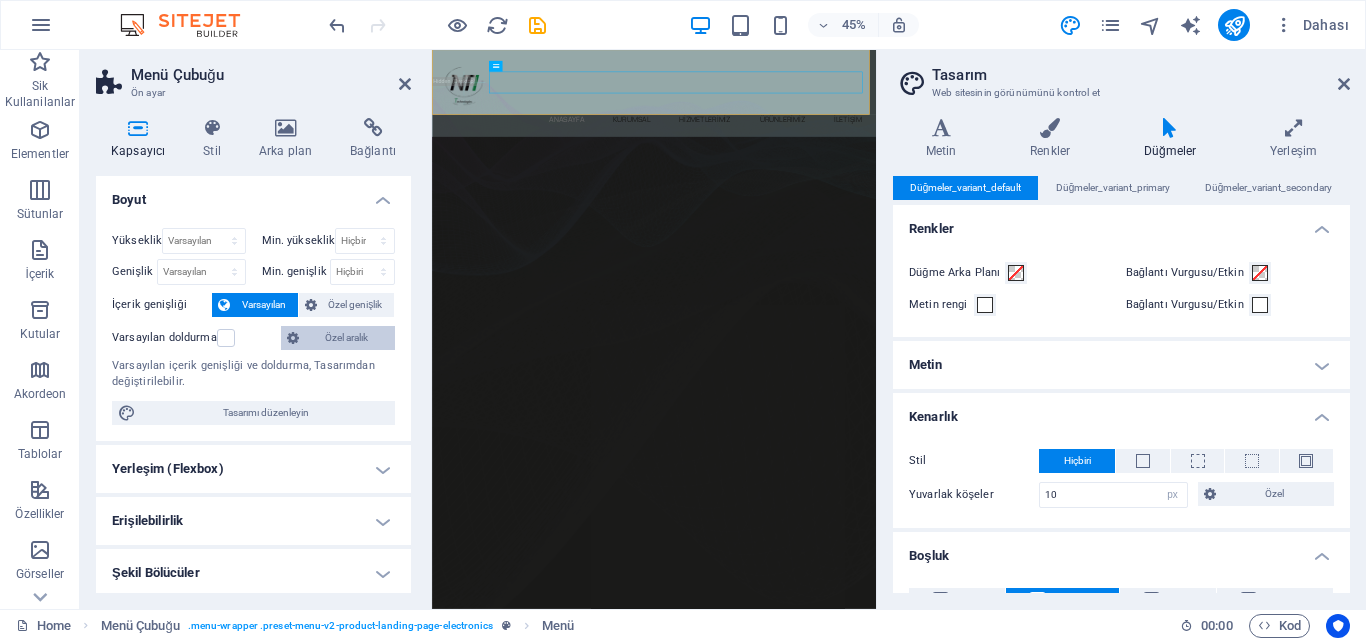 click on "Özel aralık" at bounding box center [338, 338] 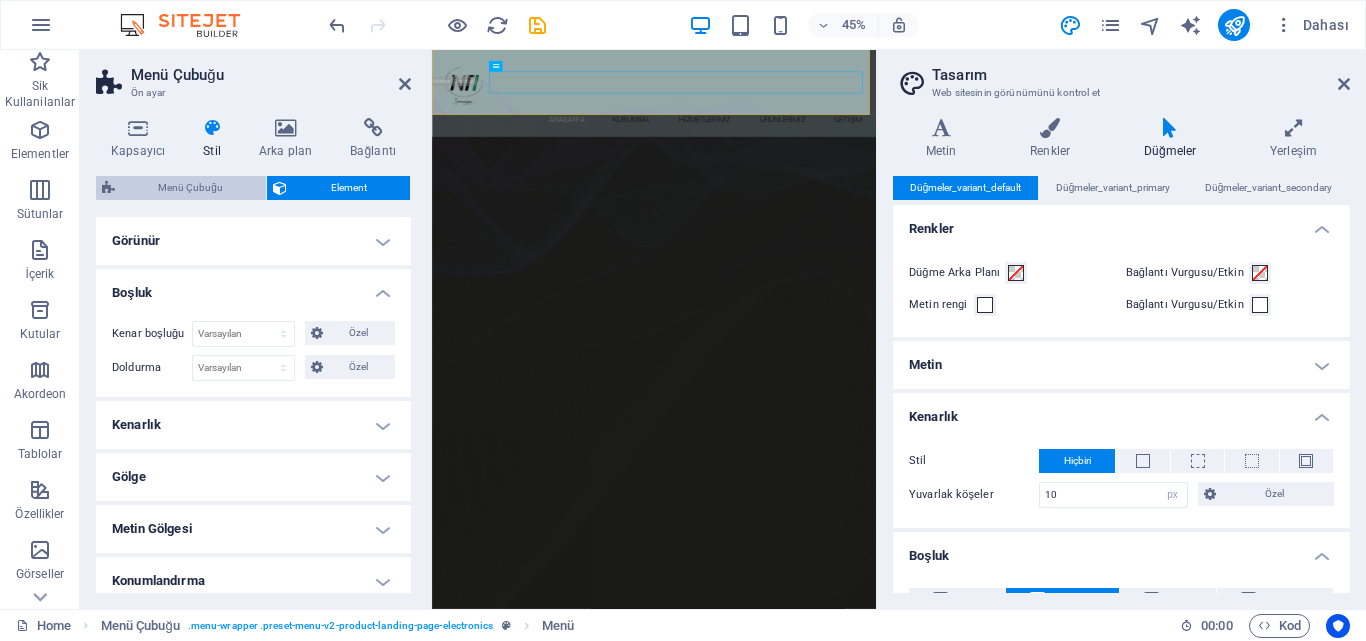 click on "Menü Çubuğu" at bounding box center (190, 188) 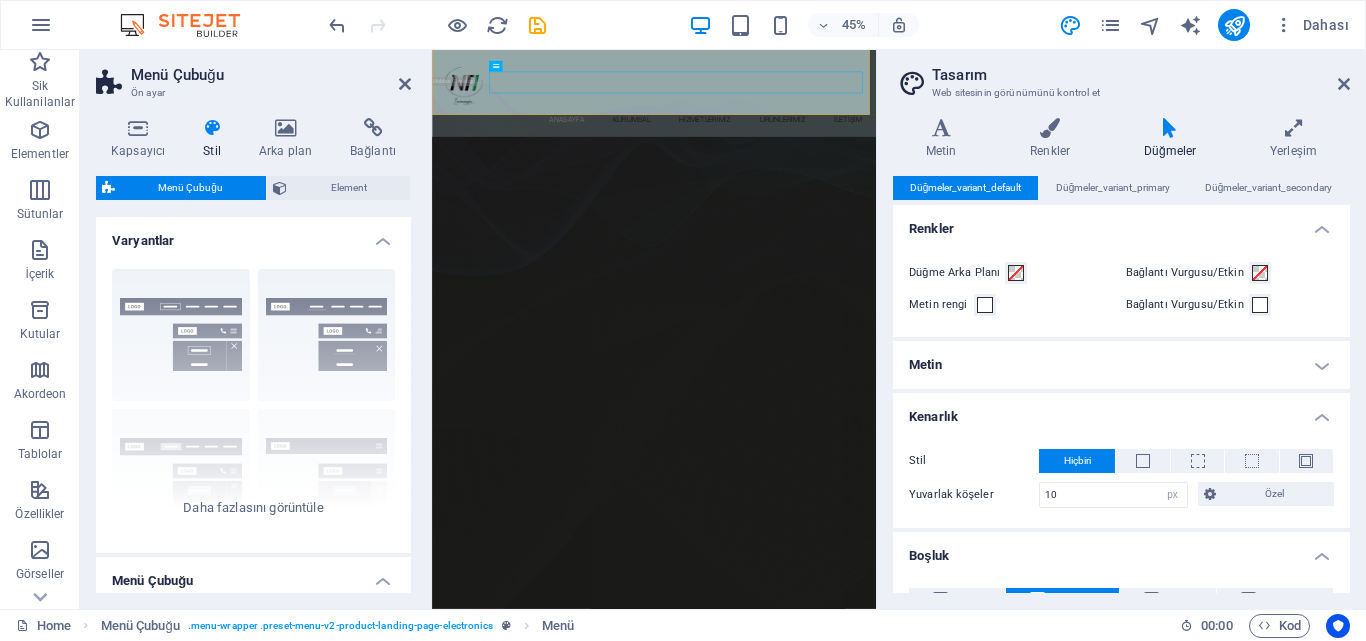click on "45% Dahası" at bounding box center (683, 25) 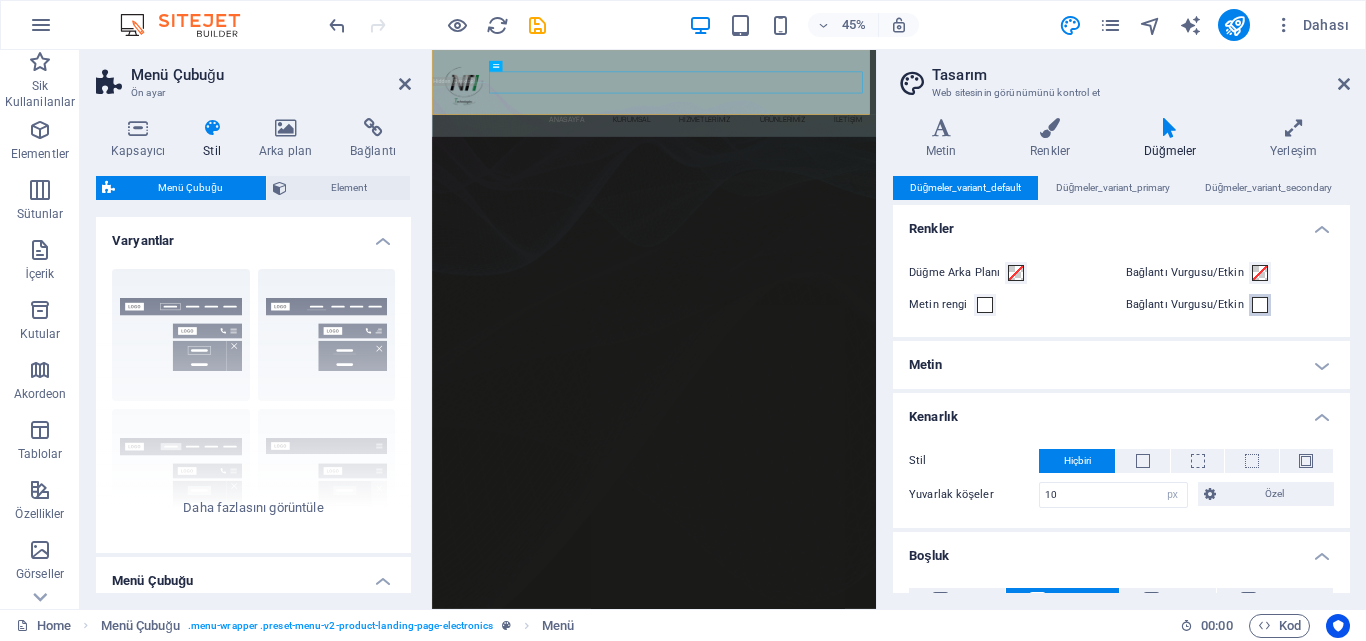 click at bounding box center [1260, 305] 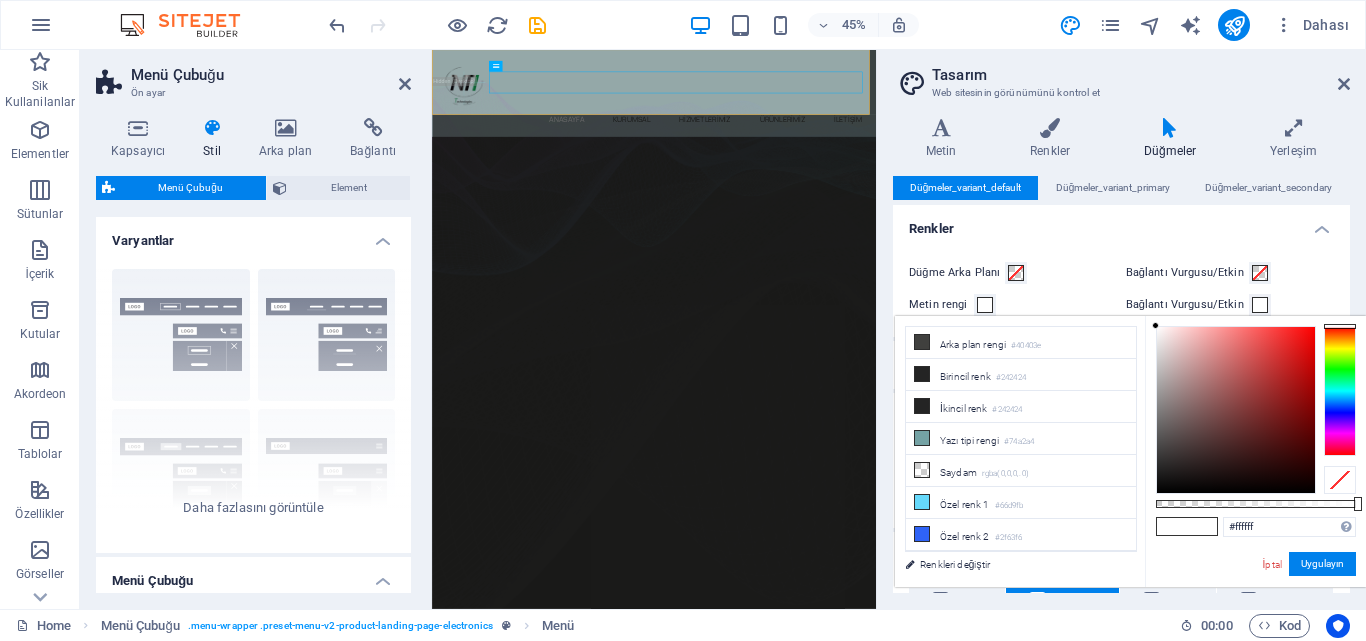 click at bounding box center (1260, 305) 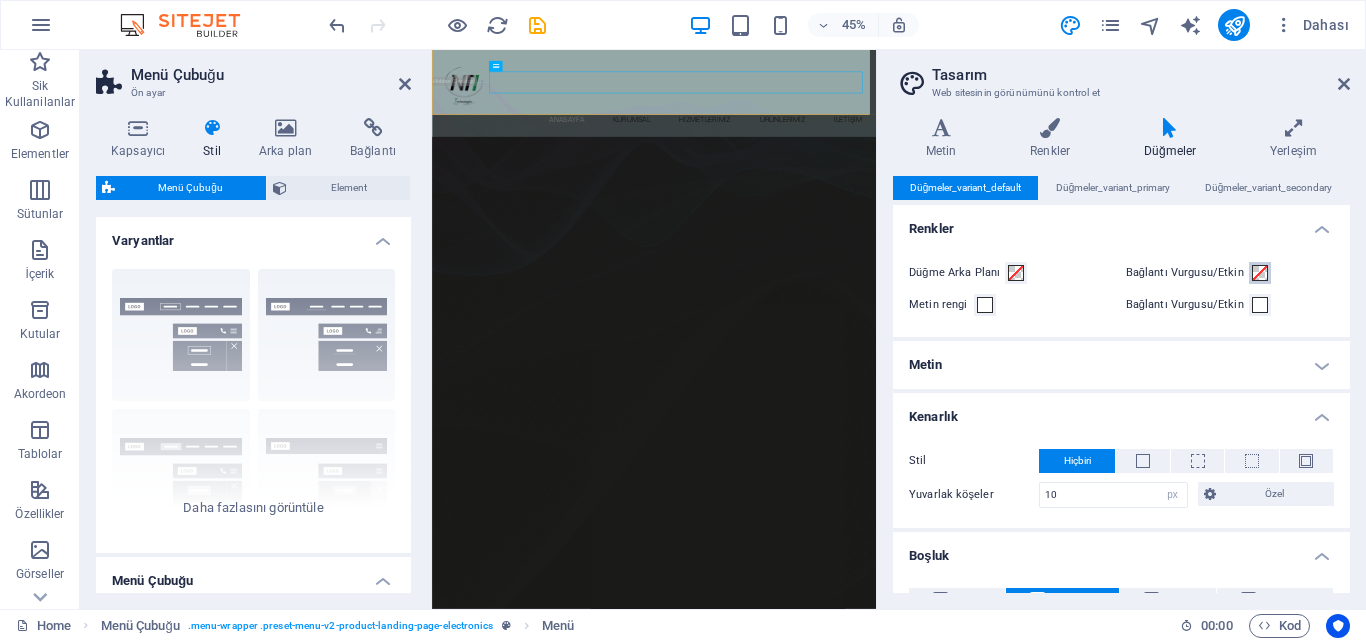 click at bounding box center [1260, 273] 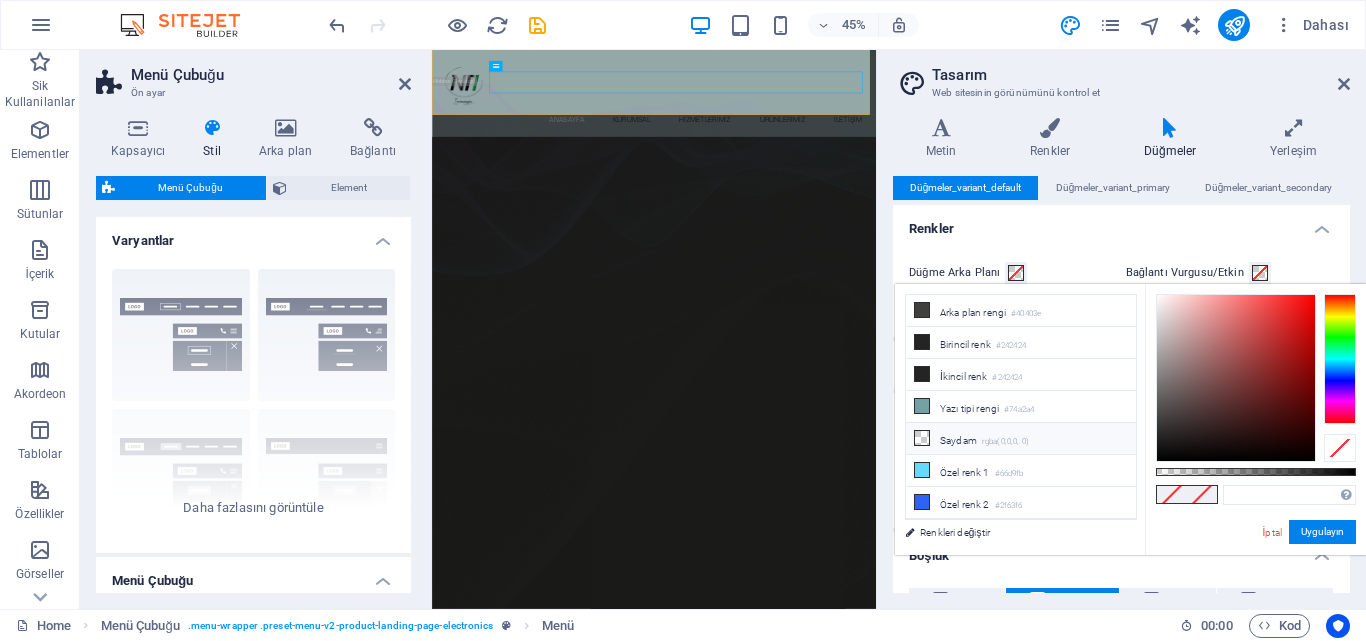 click on "Saydam
rgba(0,0,0,.0)" at bounding box center (1021, 439) 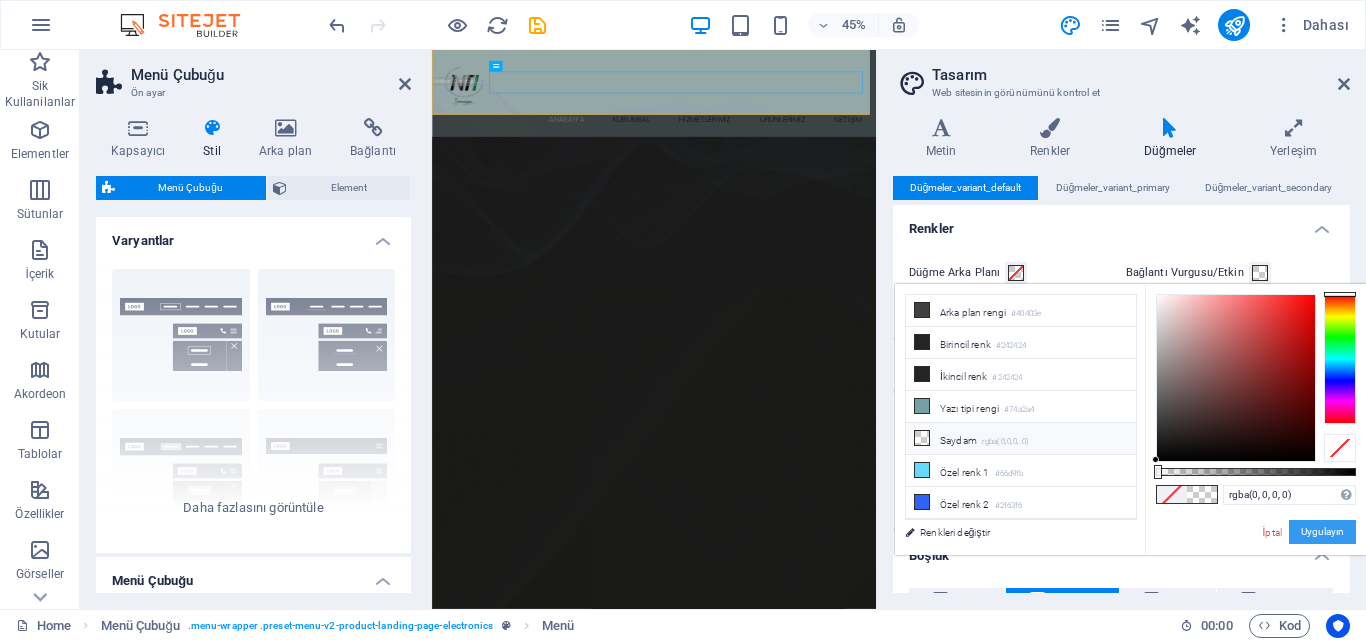 click on "Uygulayın" at bounding box center (1322, 532) 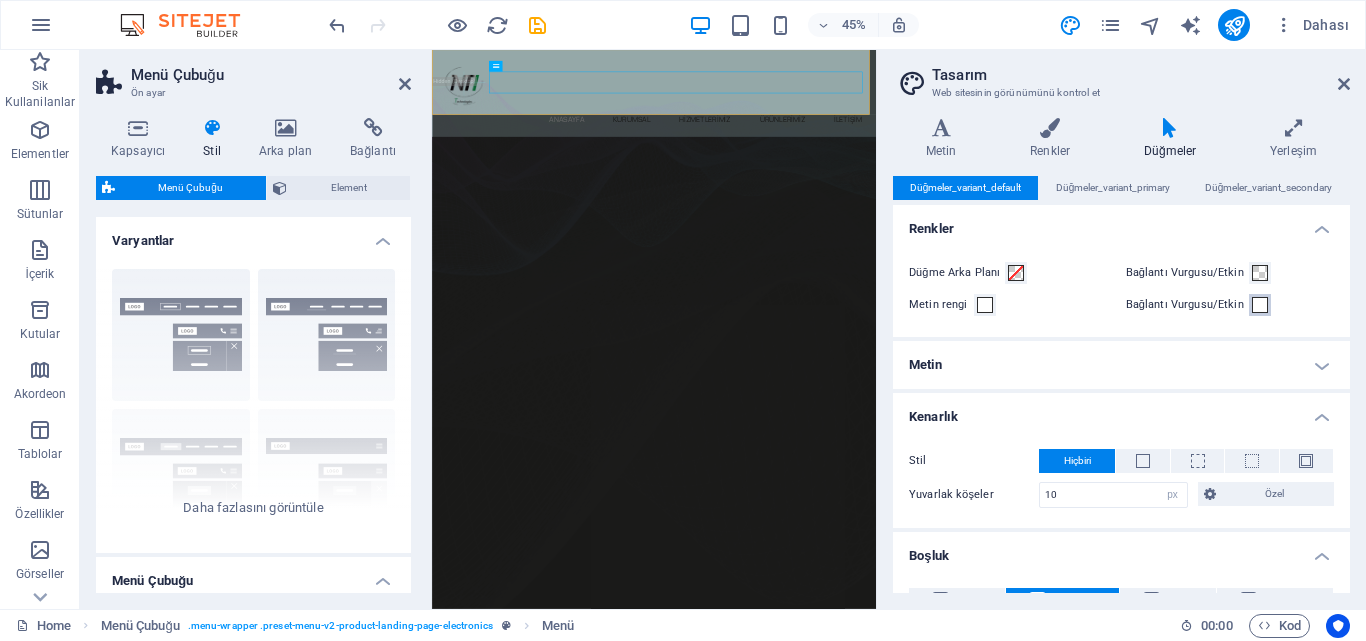 click at bounding box center [1260, 305] 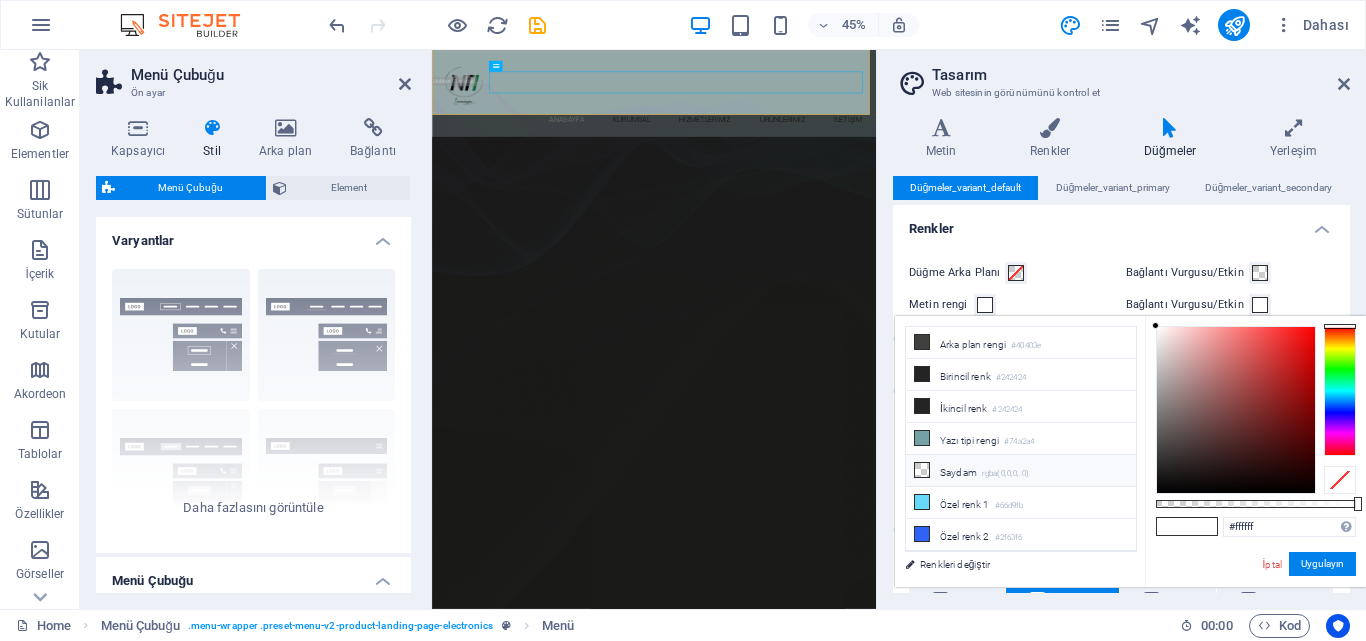 click on "Saydam
rgba(0,0,0,.0)" at bounding box center (1021, 471) 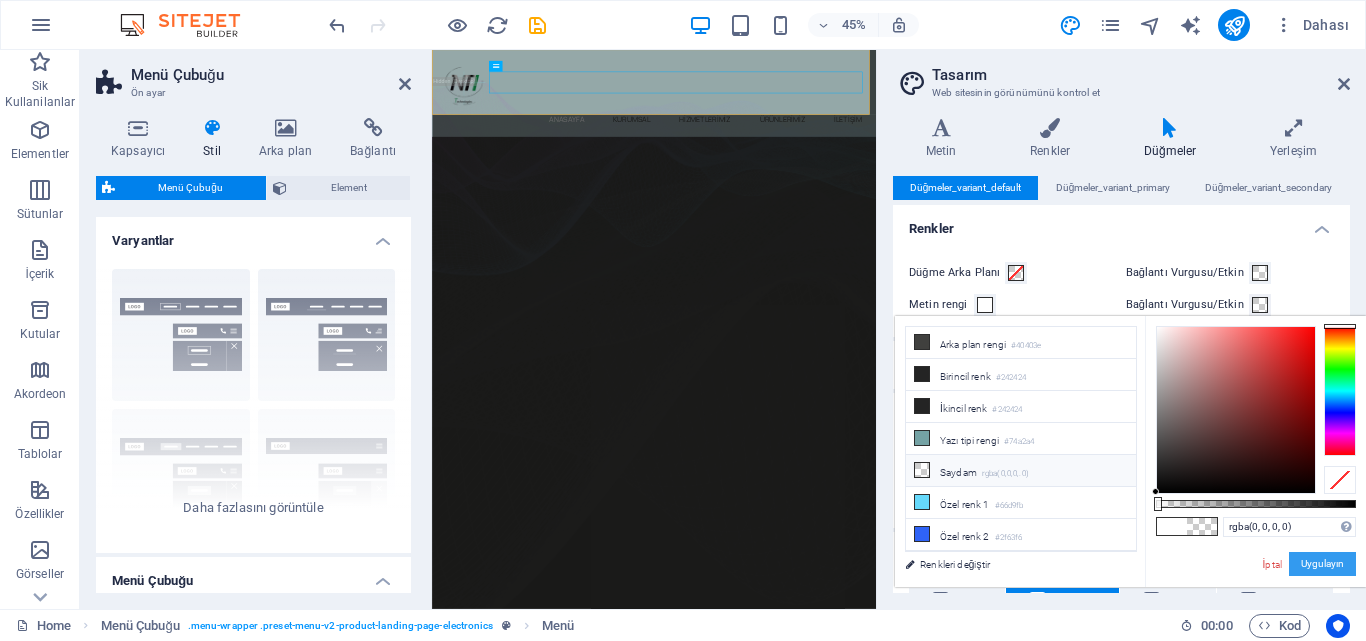 click on "Uygulayın" at bounding box center [1322, 564] 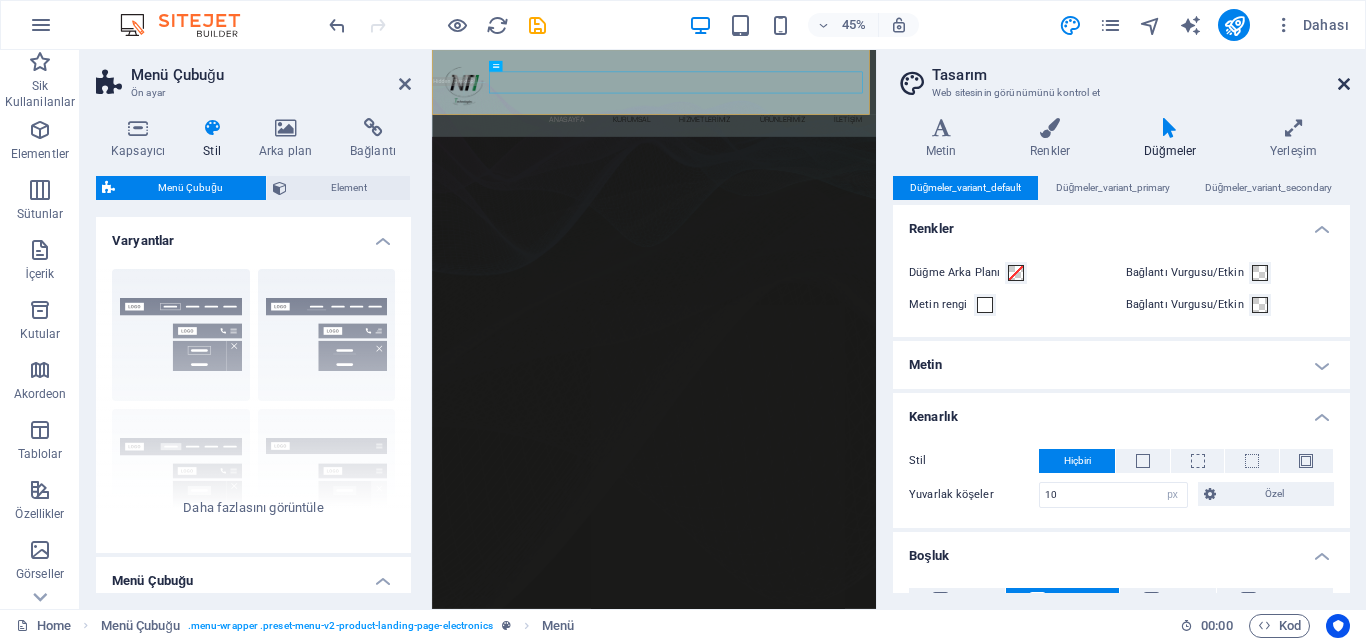click at bounding box center [1344, 84] 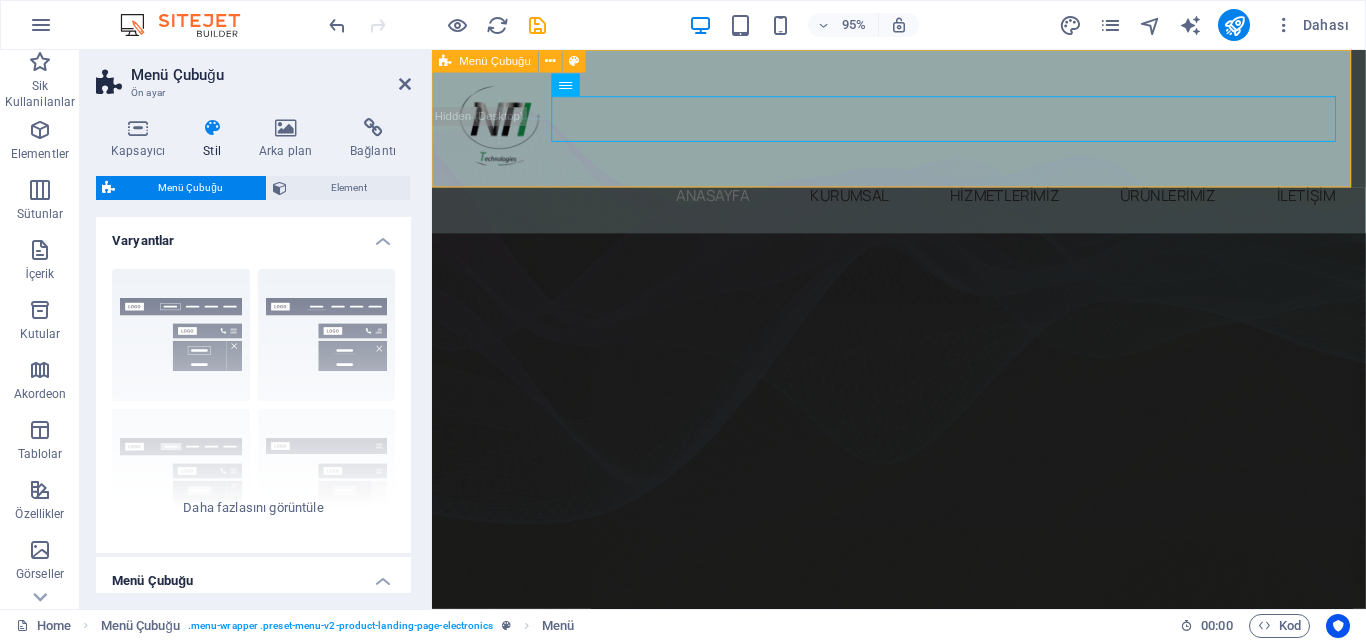 click on "ANASAYFA KURUMSAL HİZMETLERİMİZ ÜRÜNLERİMİZ İLETİŞİM" at bounding box center (923, 146) 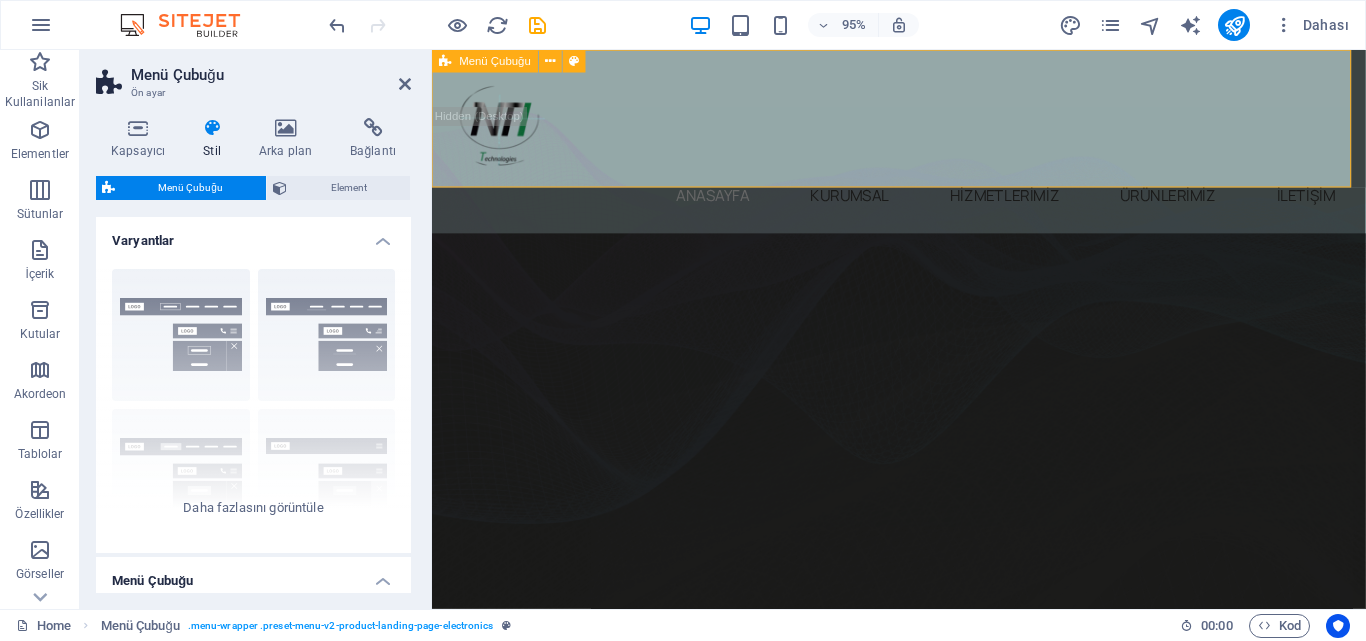 click on "ANASAYFA KURUMSAL HİZMETLERİMİZ ÜRÜNLERİMİZ İLETİŞİM" at bounding box center [923, 146] 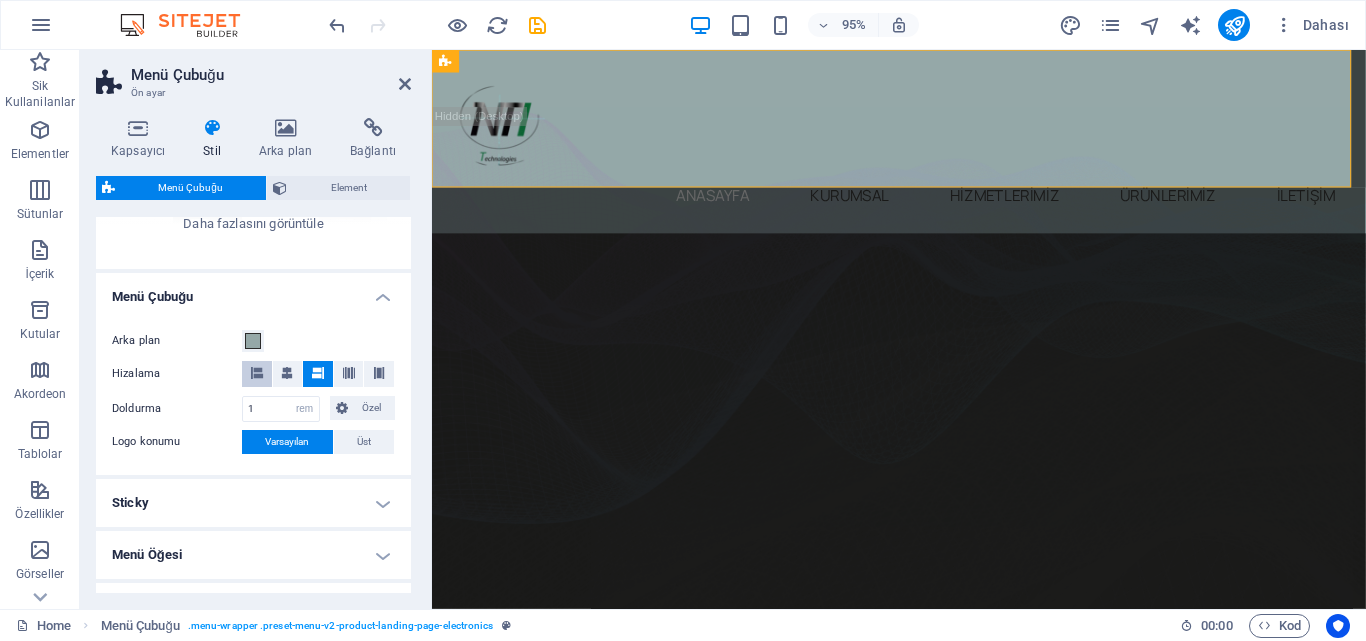 scroll, scrollTop: 300, scrollLeft: 0, axis: vertical 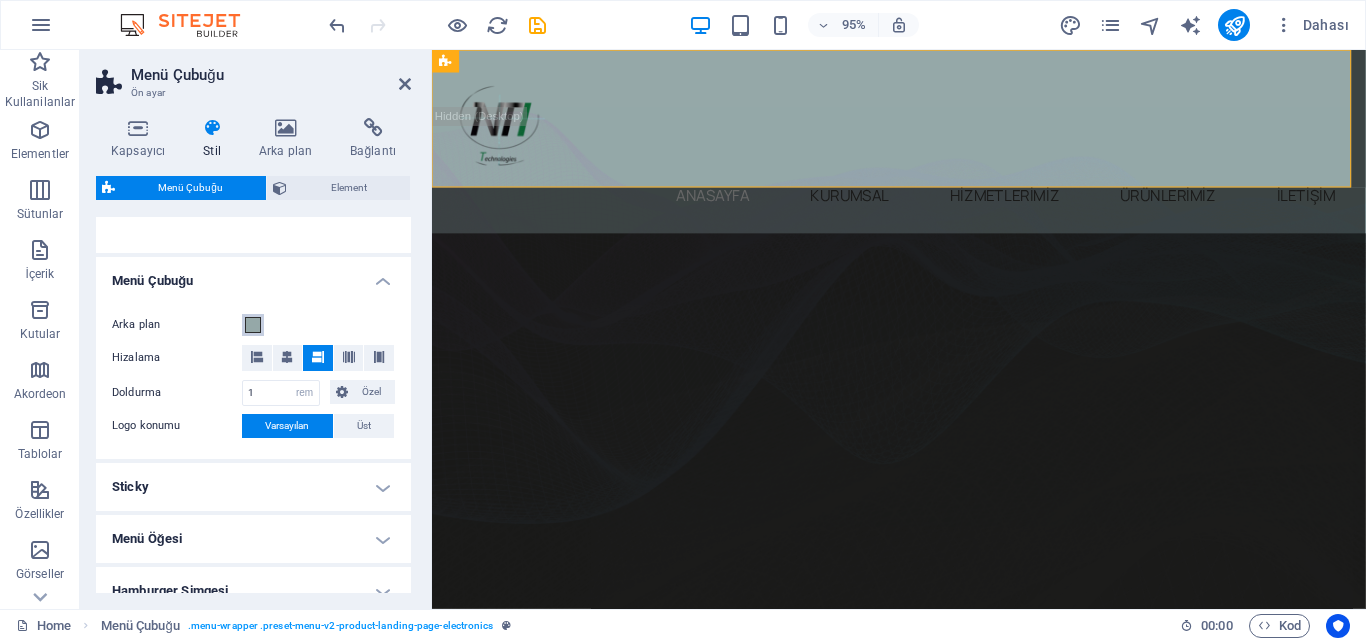 click at bounding box center [253, 325] 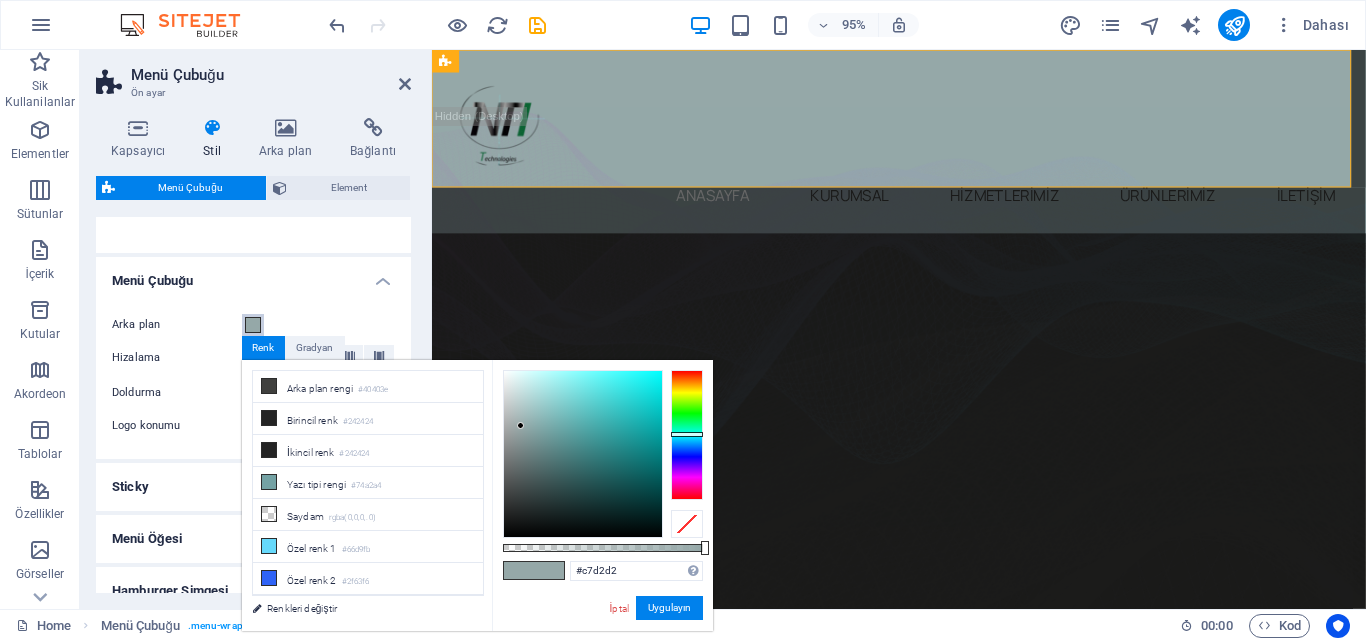 click at bounding box center (583, 454) 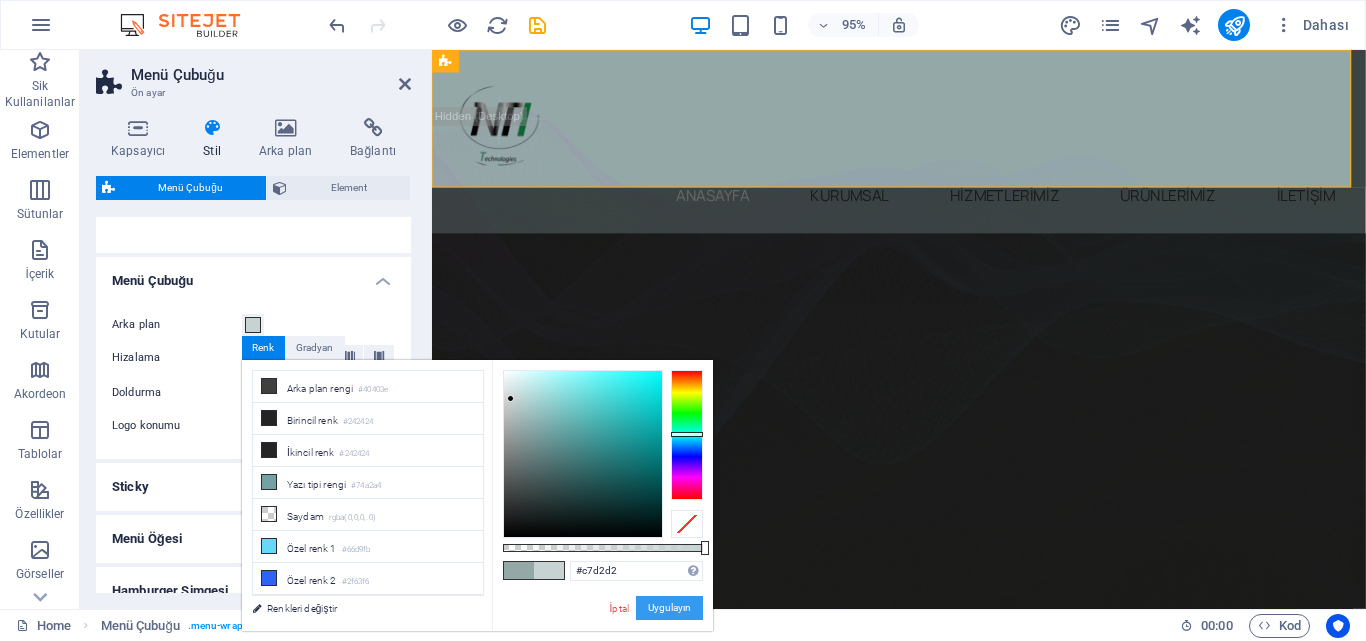 click on "Uygulayın" at bounding box center (669, 608) 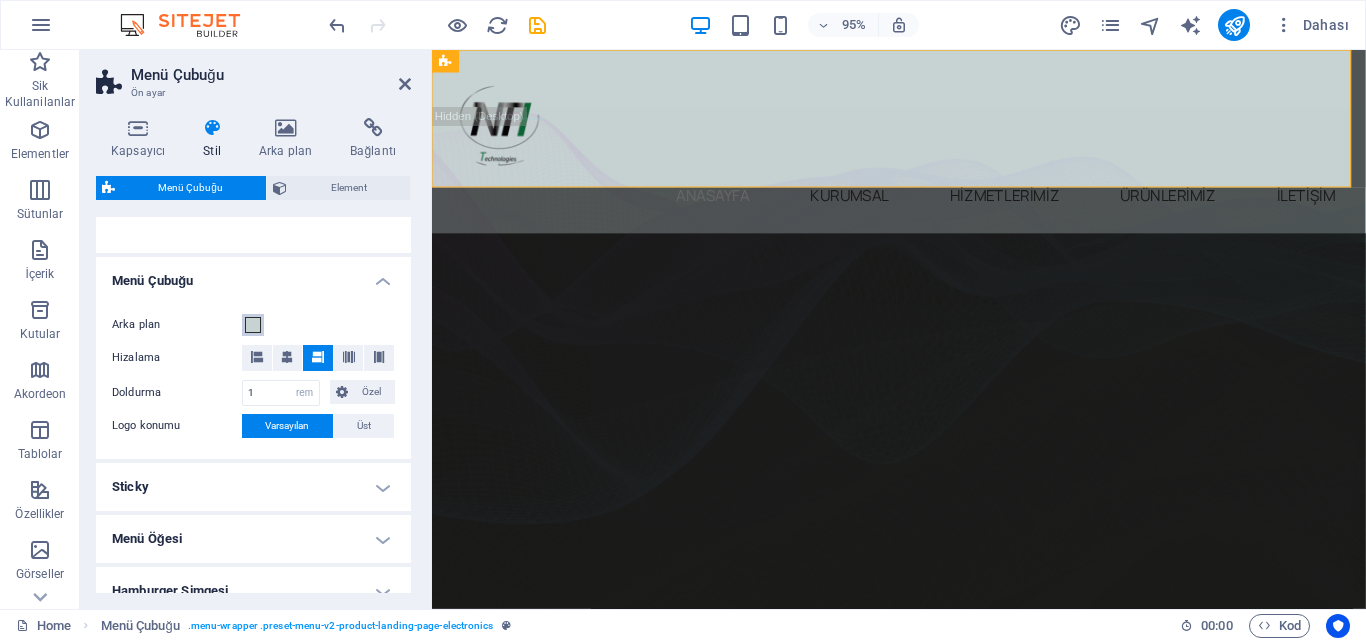 click at bounding box center [253, 325] 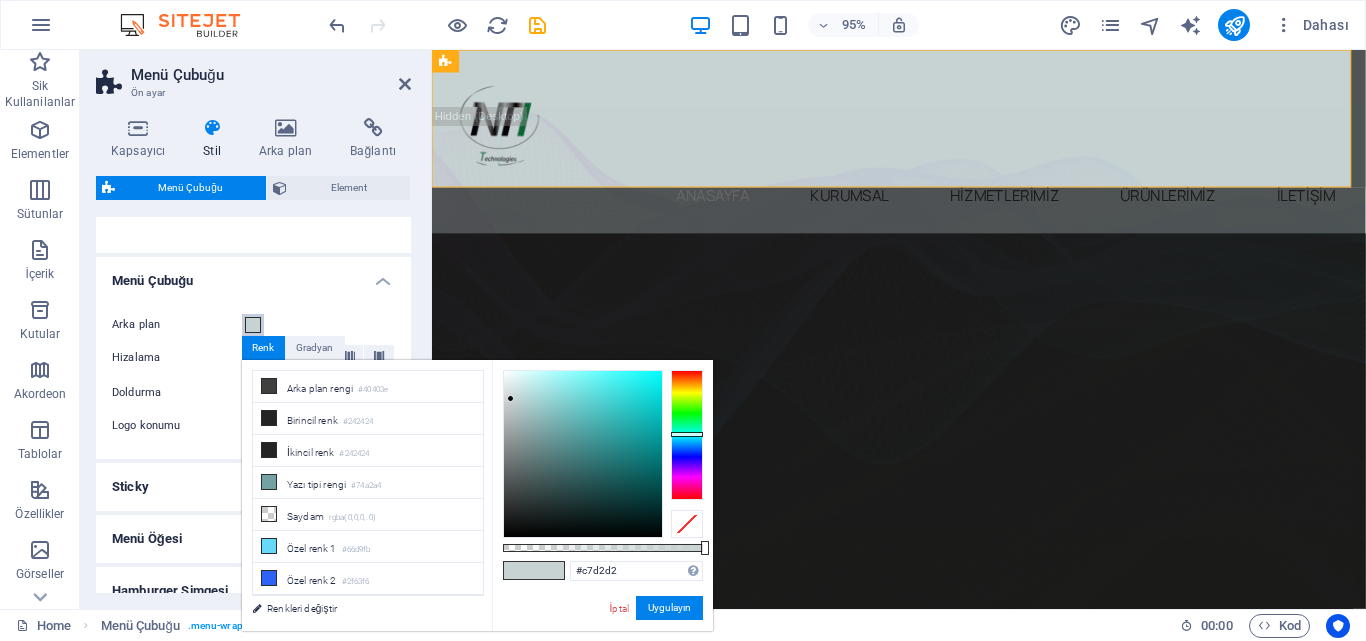type on "#dde1e1" 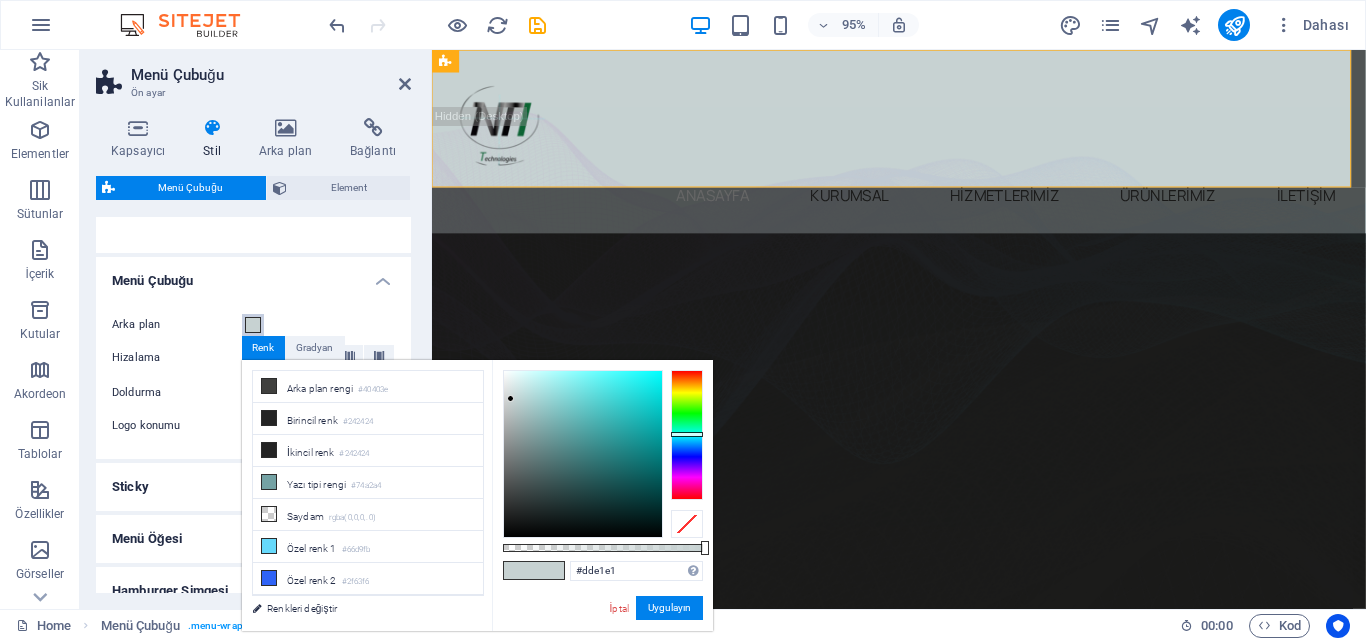 click at bounding box center (583, 454) 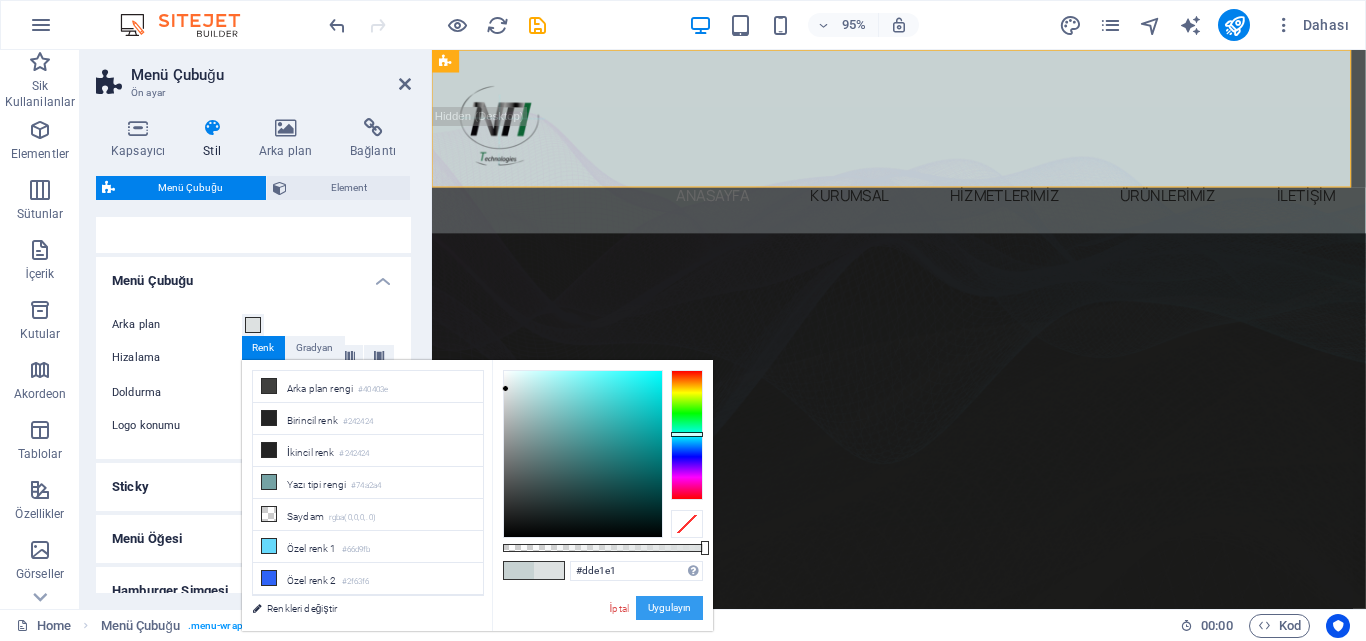 click on "Uygulayın" at bounding box center (669, 608) 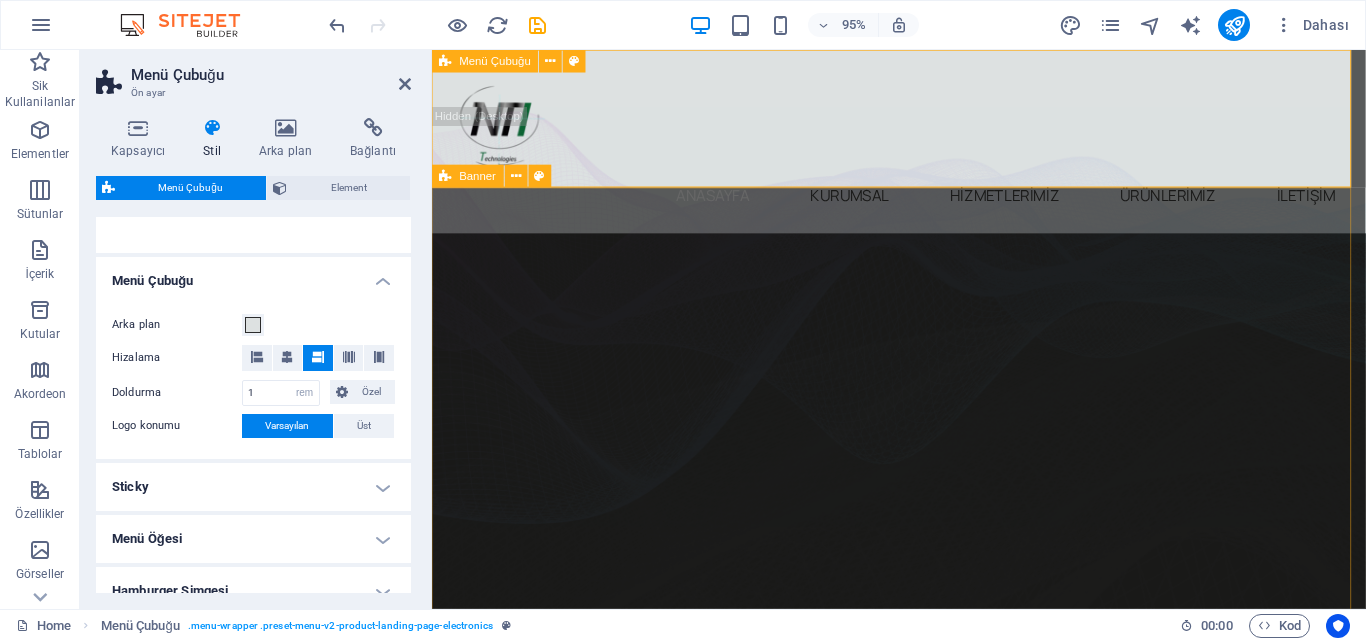 scroll, scrollTop: 100, scrollLeft: 0, axis: vertical 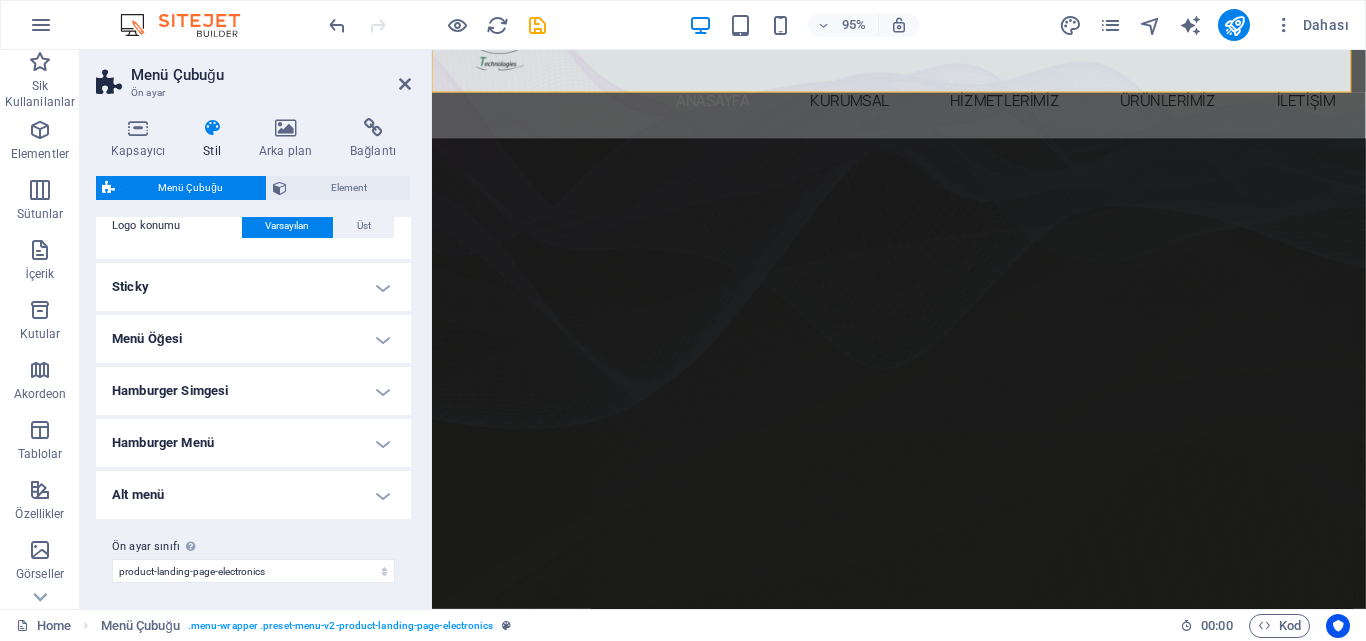 click on "Sticky" at bounding box center [253, 287] 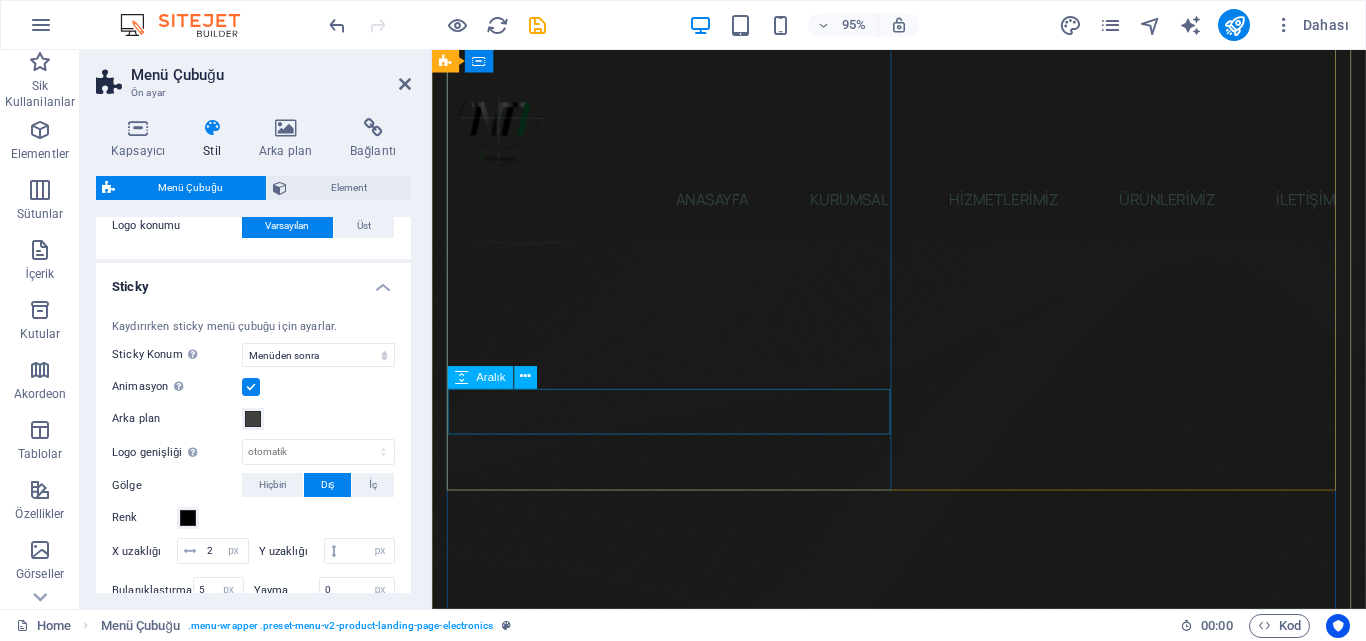 scroll, scrollTop: 300, scrollLeft: 0, axis: vertical 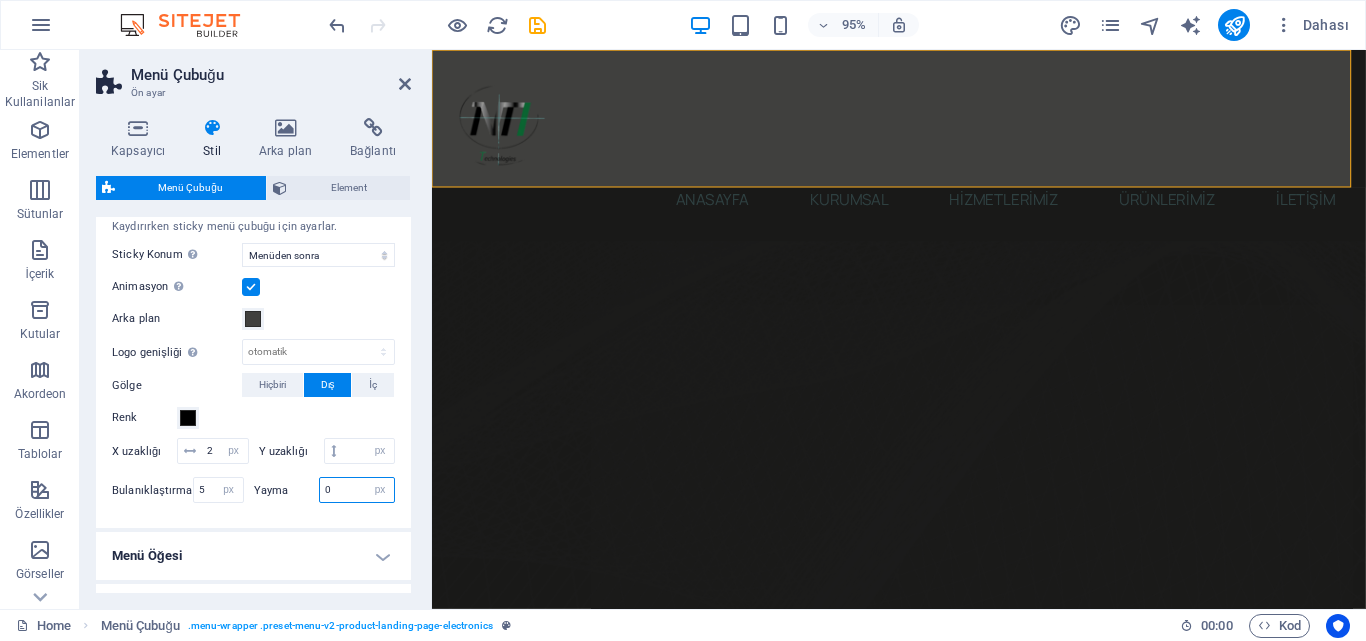 drag, startPoint x: 333, startPoint y: 515, endPoint x: 316, endPoint y: 515, distance: 17 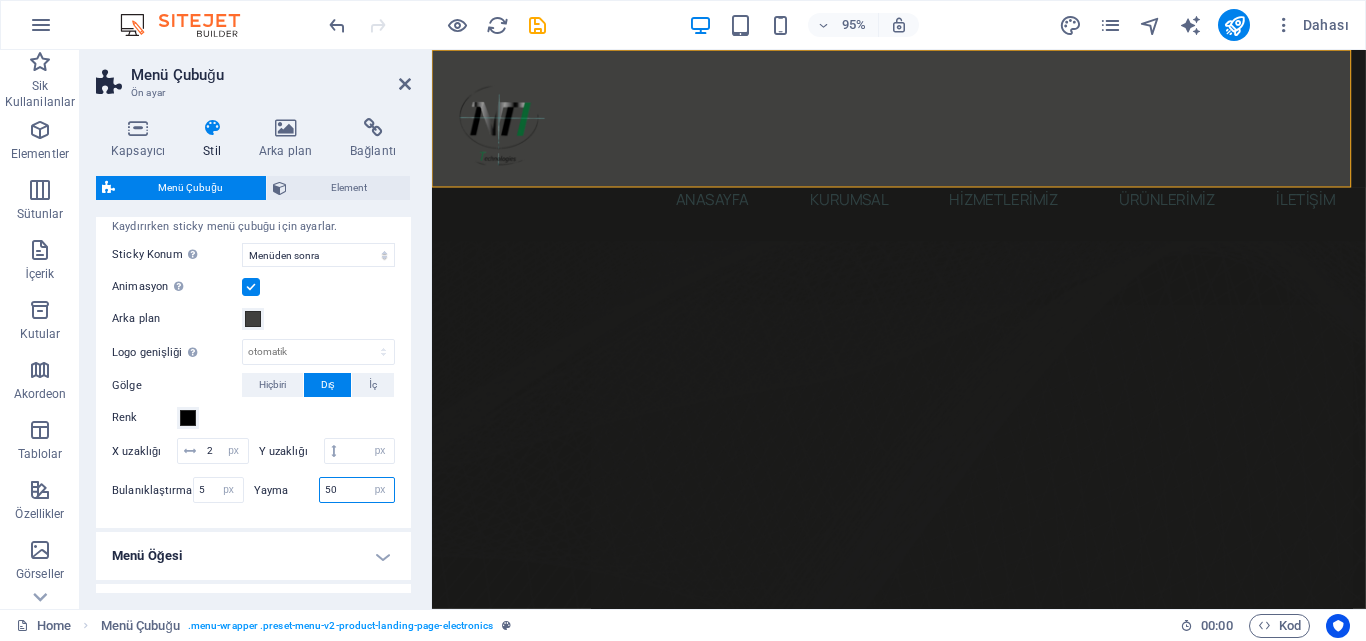 drag, startPoint x: 340, startPoint y: 519, endPoint x: 320, endPoint y: 515, distance: 20.396078 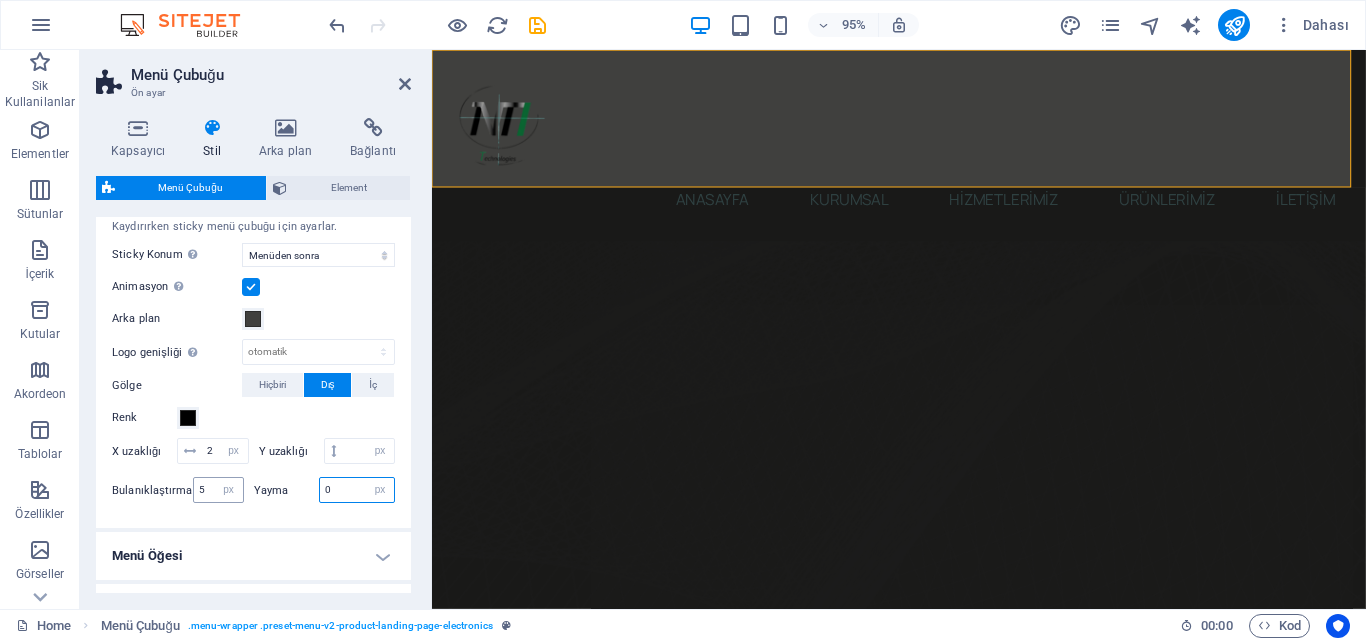 type on "0" 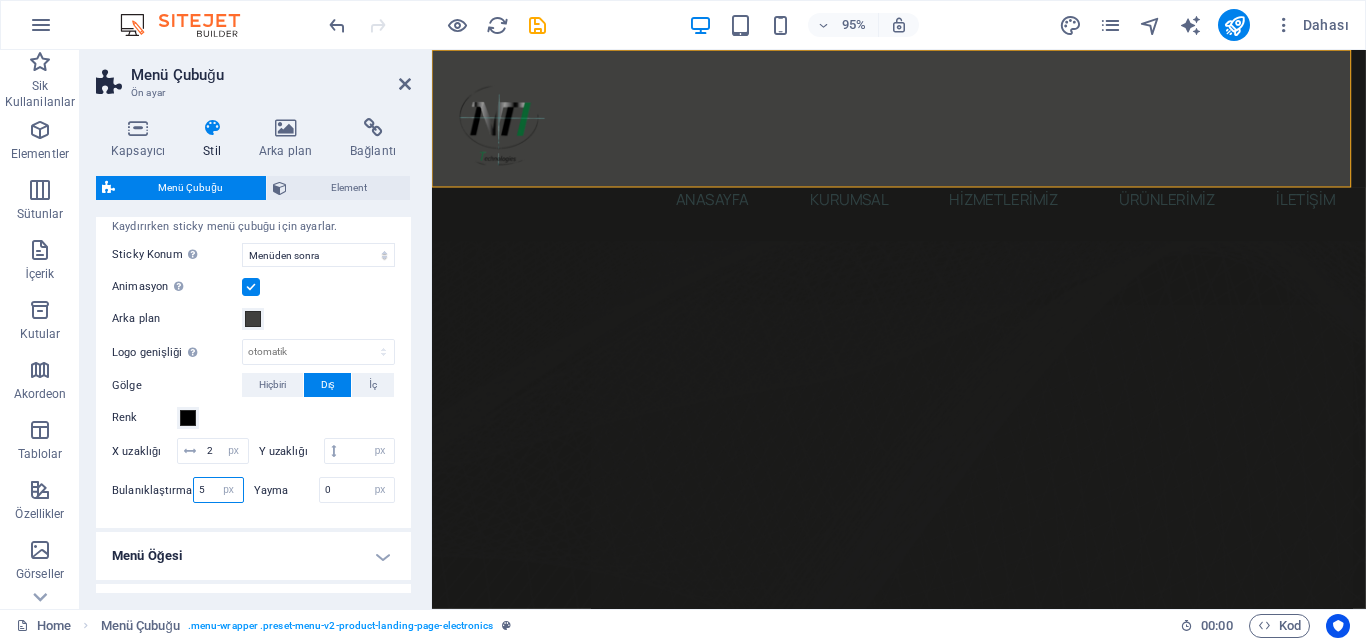 click on "5" at bounding box center (218, 490) 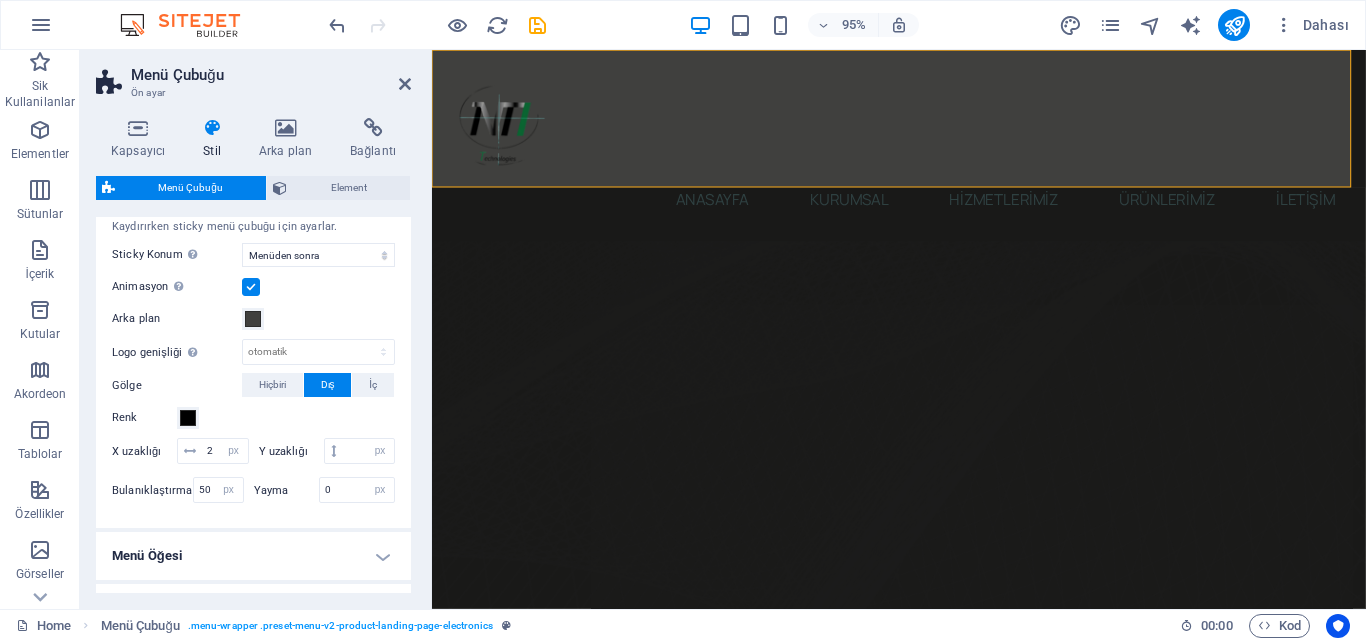click on "Kaydırırken sticky menü çubuğu için ayarlar. Sticky Konum Menü çubuğunun sabitlendiği kaydırma konumunu etkiler. Değişiklik, kaydederken veya ön izleme moduna geçince etkili olur. Kapalı Hızlı Menüden sonra Banner'dan sonra Yukarı kaydırırken Animasyon Sticky menü göründüğünde sorunsuz bir geçiş ayarlar Arka plan Logo genişliği Sticky mod için logoda ayarlanan genişliğin üzerine yazar otomatik px rem % vh vw Gölge Hiçbiri Dış İç Renk X uzaklığı 2 px rem vh vw Y uzaklığı px rem vh vw Bulanıklaştırma 50 px rem % vh vw Yayma 0 px rem vh vw" at bounding box center [253, 364] 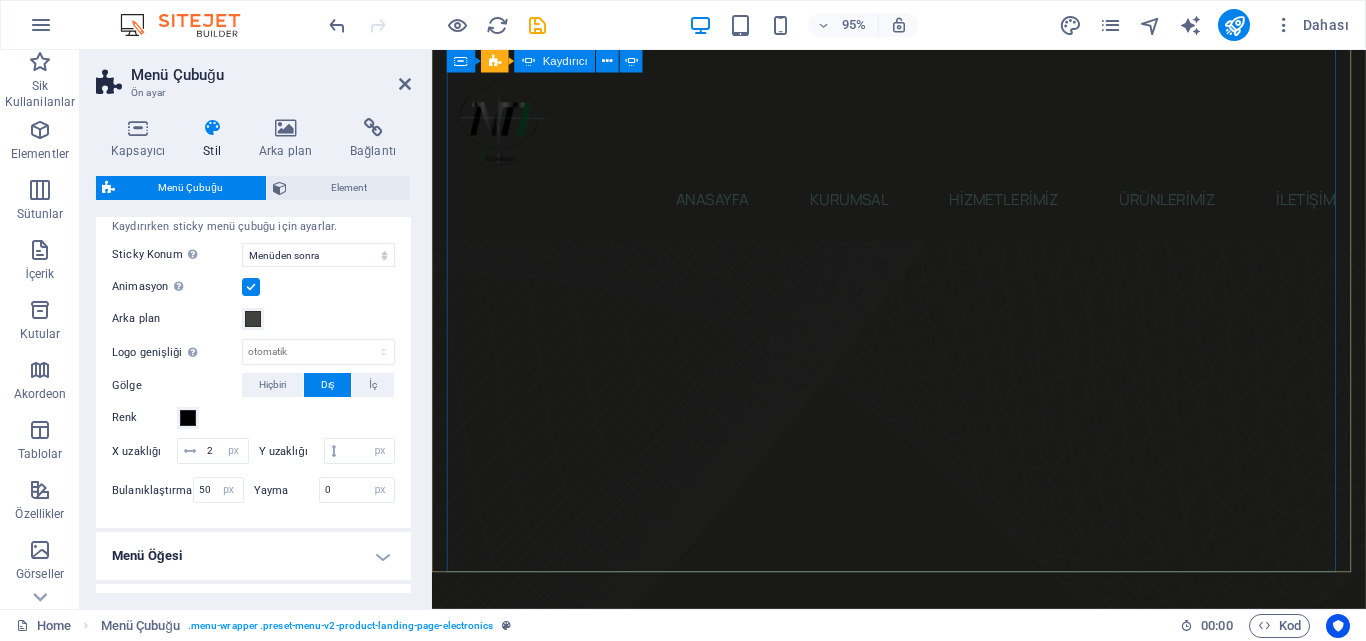 scroll, scrollTop: 0, scrollLeft: 0, axis: both 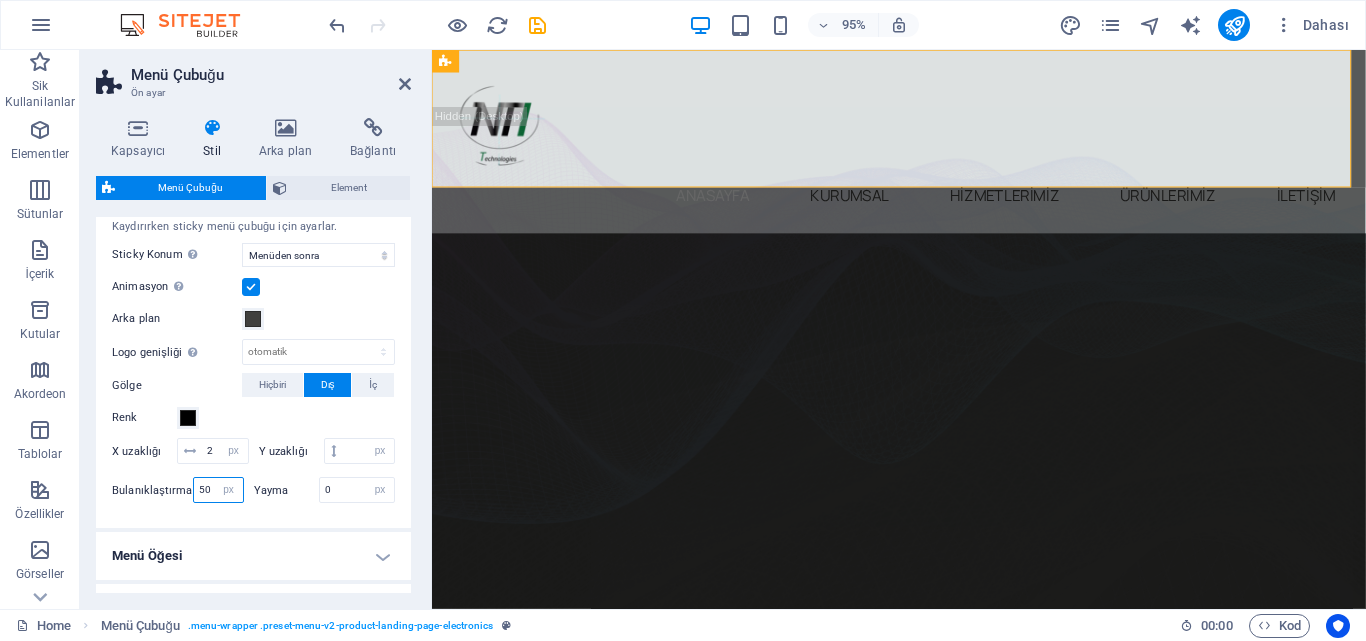 click on "50" at bounding box center [218, 490] 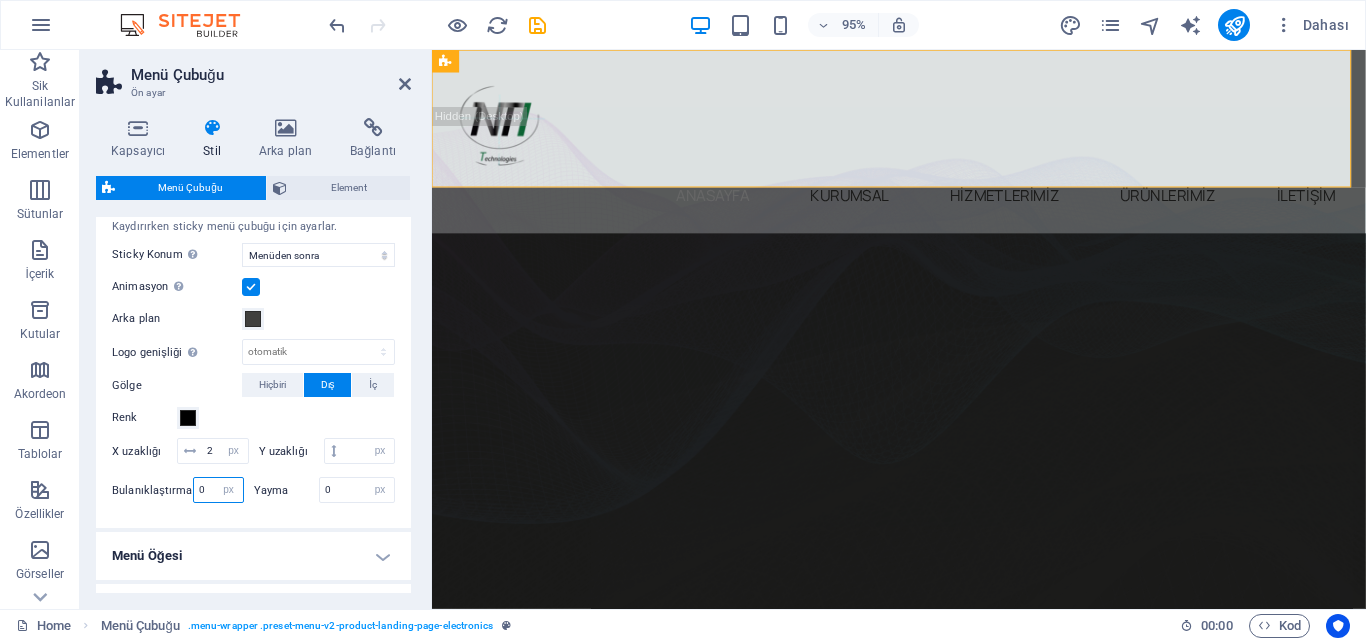 type on "0" 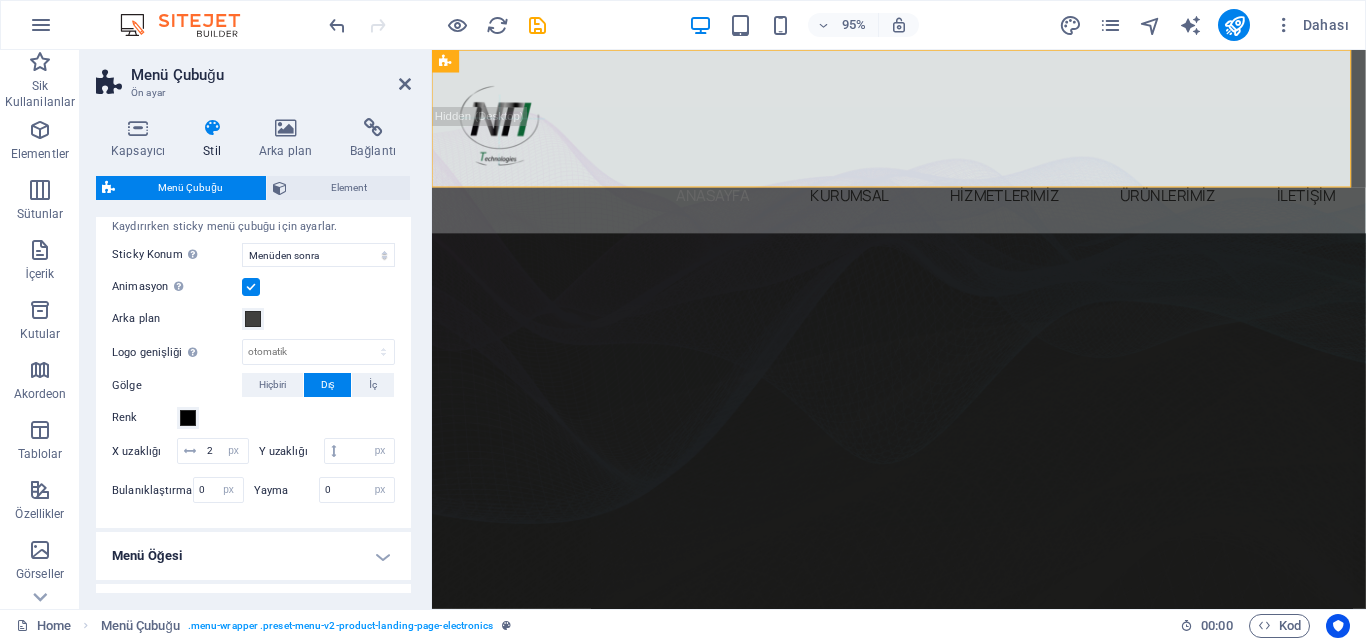click on "Kaydırırken sticky menü çubuğu için ayarlar. Sticky Konum Menü çubuğunun sabitlendiği kaydırma konumunu etkiler. Değişiklik, kaydederken veya ön izleme moduna geçince etkili olur. Kapalı Hızlı Menüden sonra Banner'dan sonra Yukarı kaydırırken Animasyon Sticky menü göründüğünde sorunsuz bir geçiş ayarlar Arka plan Logo genişliği Sticky mod için logoda ayarlanan genişliğin üzerine yazar otomatik px rem % vh vw Gölge Hiçbiri Dış İç Renk X uzaklığı 2 px rem vh vw Y uzaklığı px rem vh vw Bulanıklaştırma 0 px rem % vh vw Yayma 0 px rem vh vw" at bounding box center (253, 364) 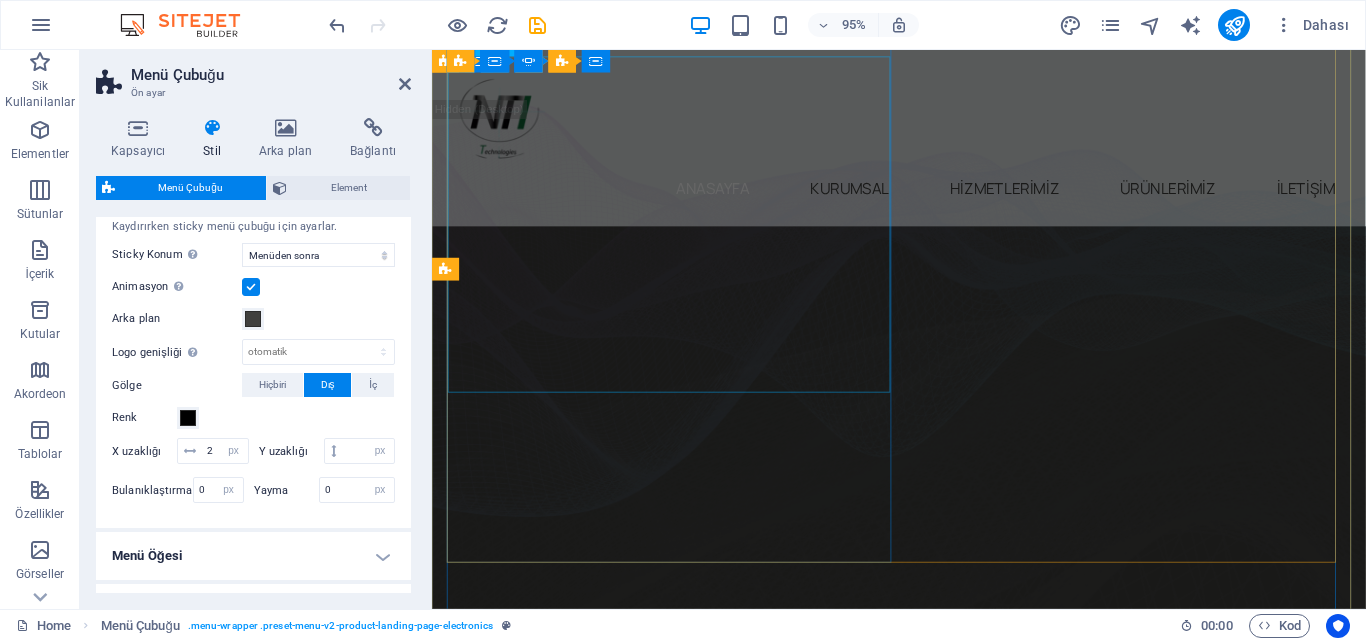 scroll, scrollTop: 0, scrollLeft: 0, axis: both 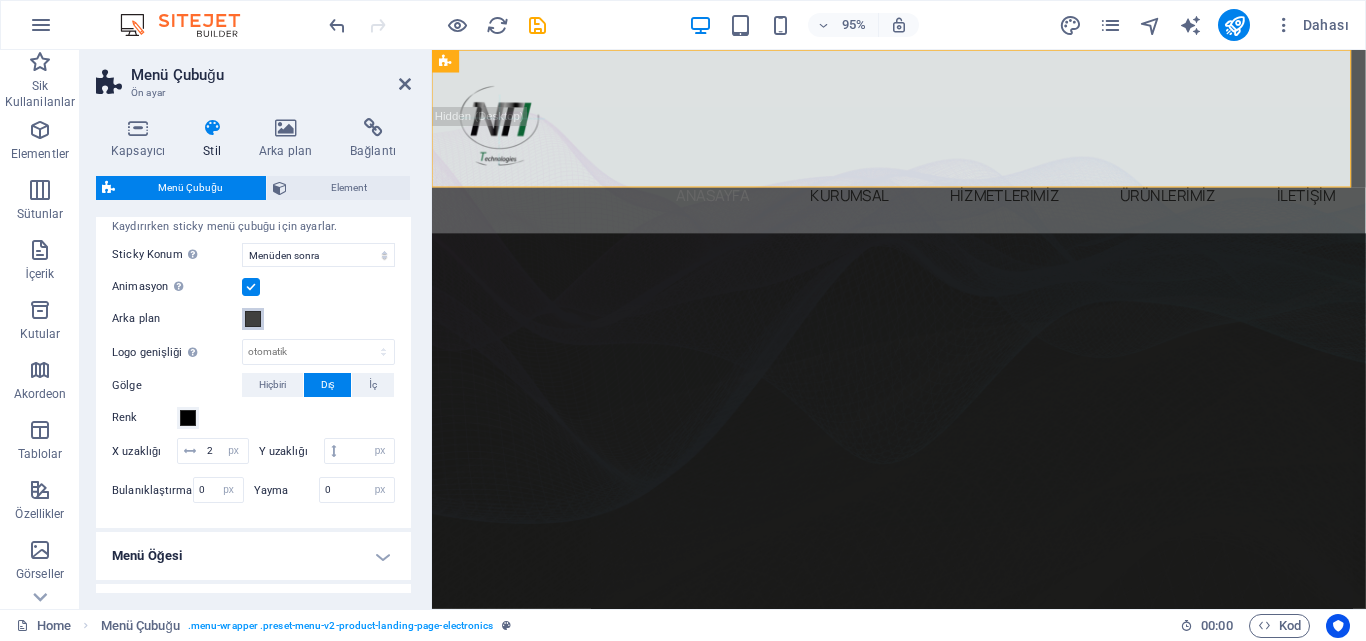 click at bounding box center [253, 319] 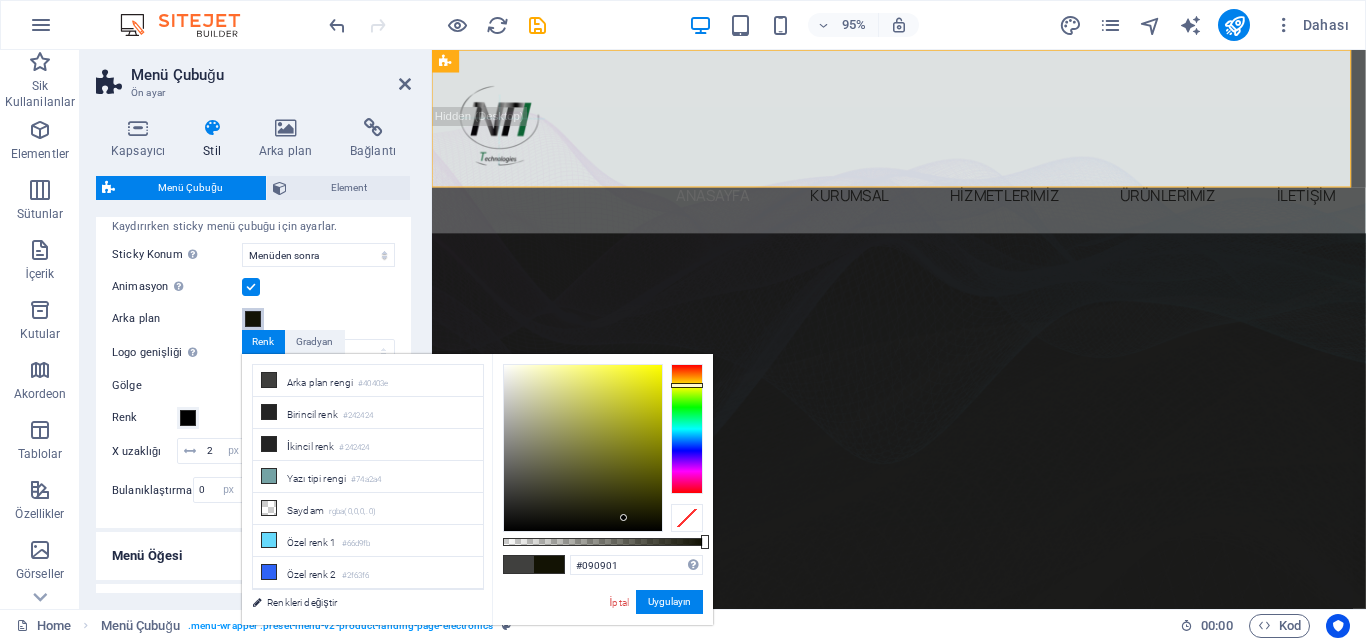 type on "#000000" 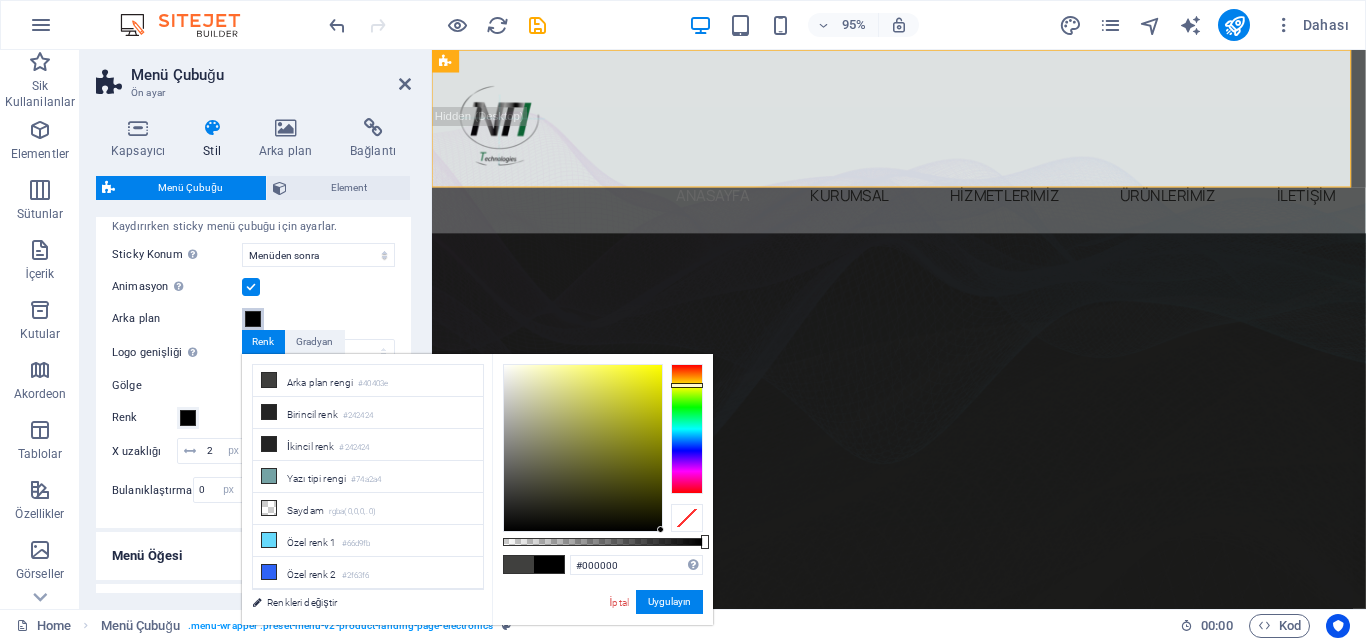 drag, startPoint x: 540, startPoint y: 493, endPoint x: 682, endPoint y: 542, distance: 150.2165 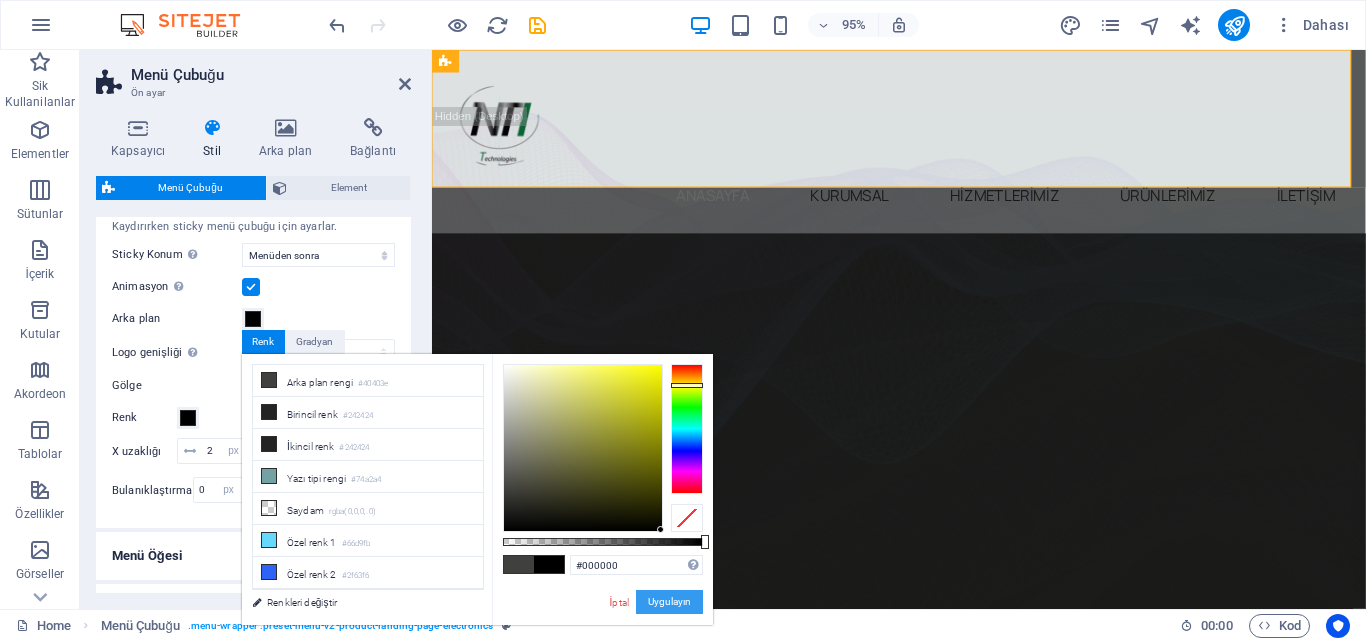 click on "Uygulayın" at bounding box center [669, 602] 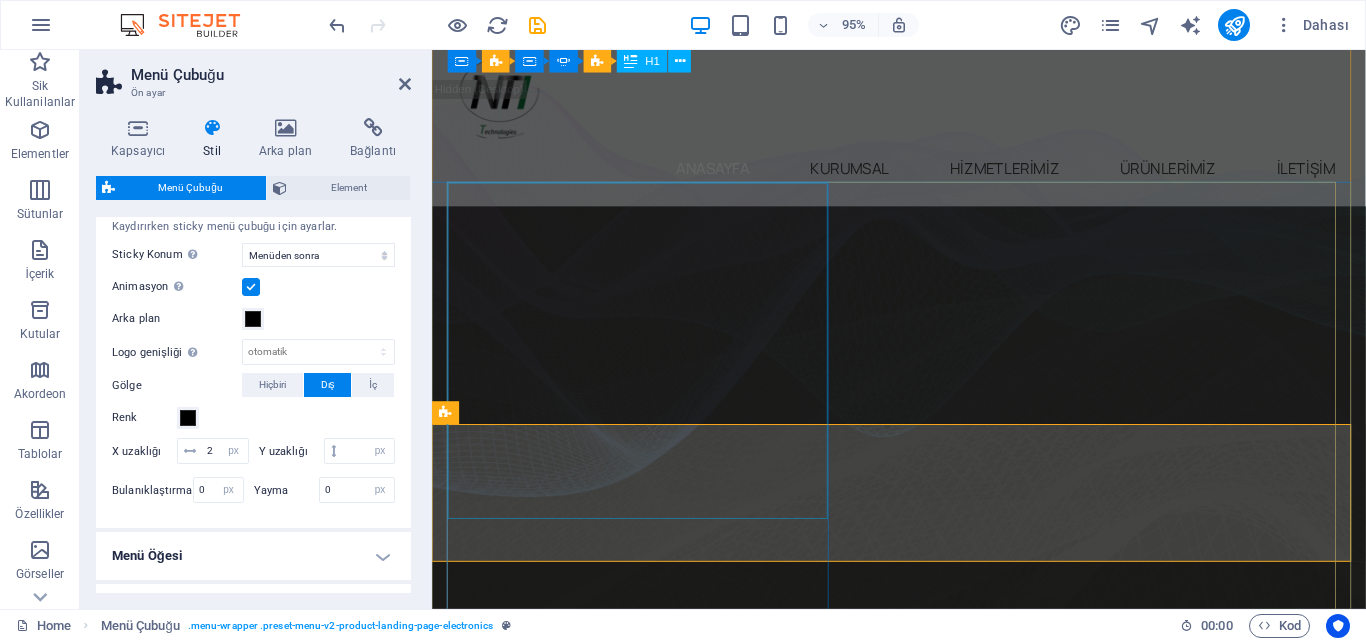 scroll, scrollTop: 0, scrollLeft: 0, axis: both 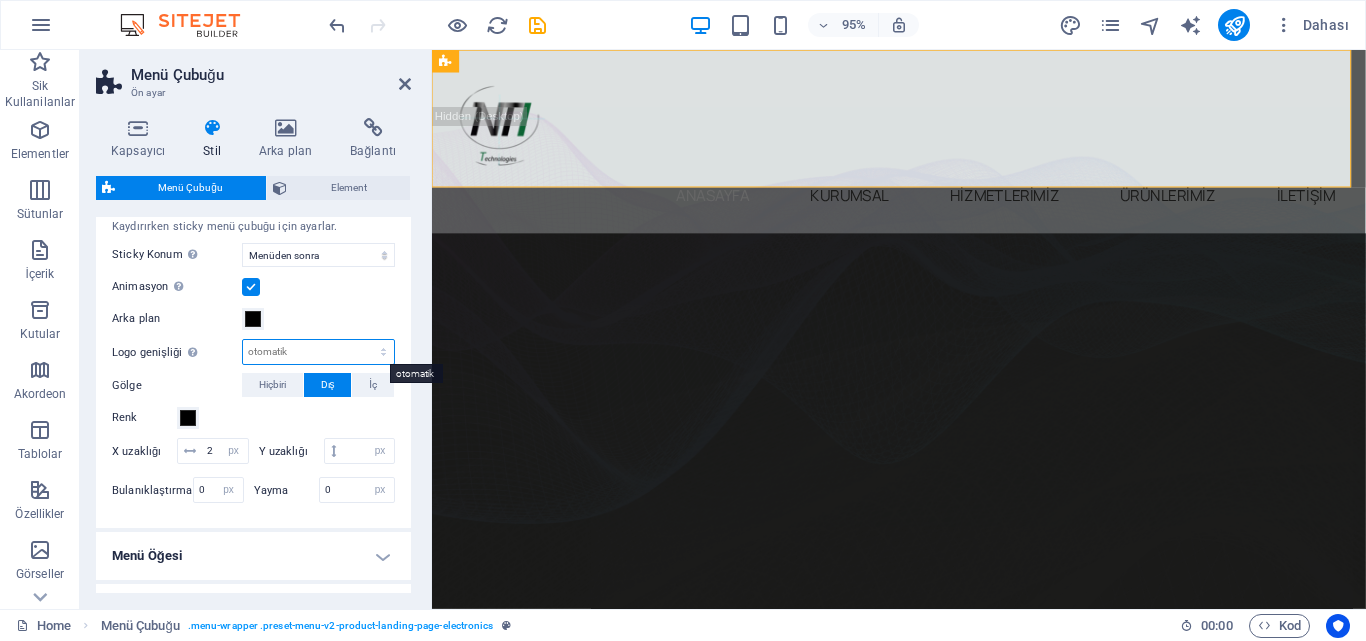 click on "otomatik px rem % vh vw" at bounding box center [318, 352] 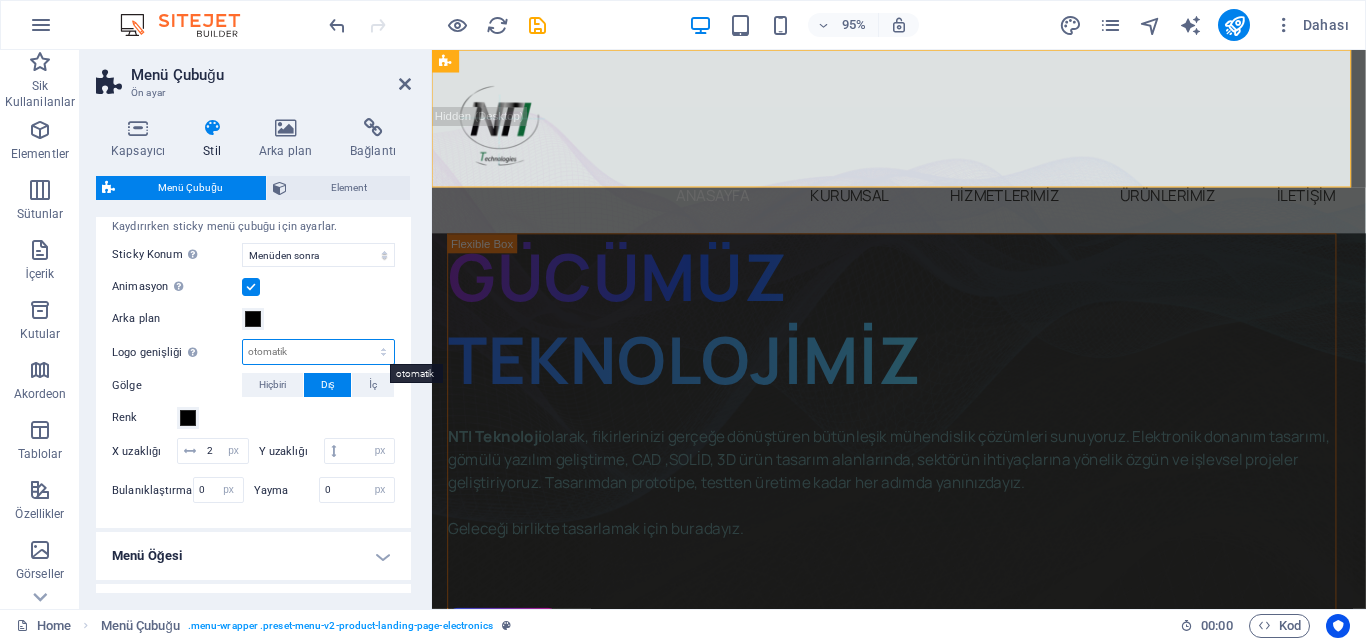 select on "px" 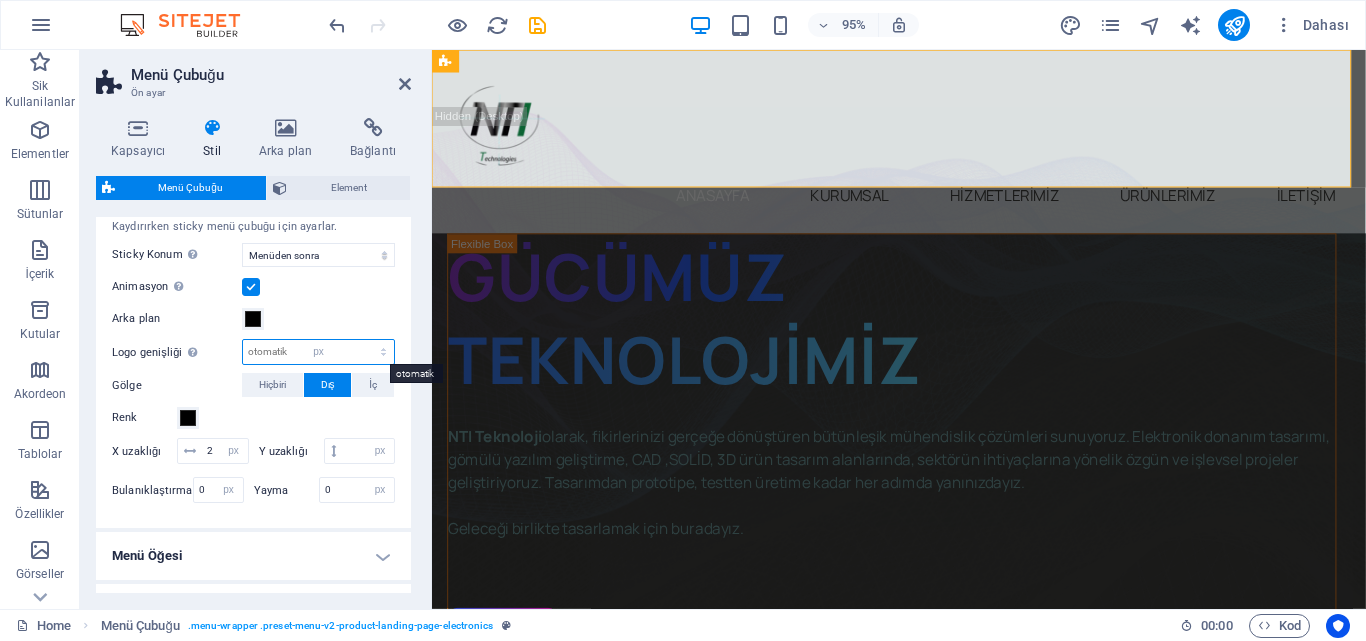 click on "otomatik px rem % vh vw" at bounding box center [318, 352] 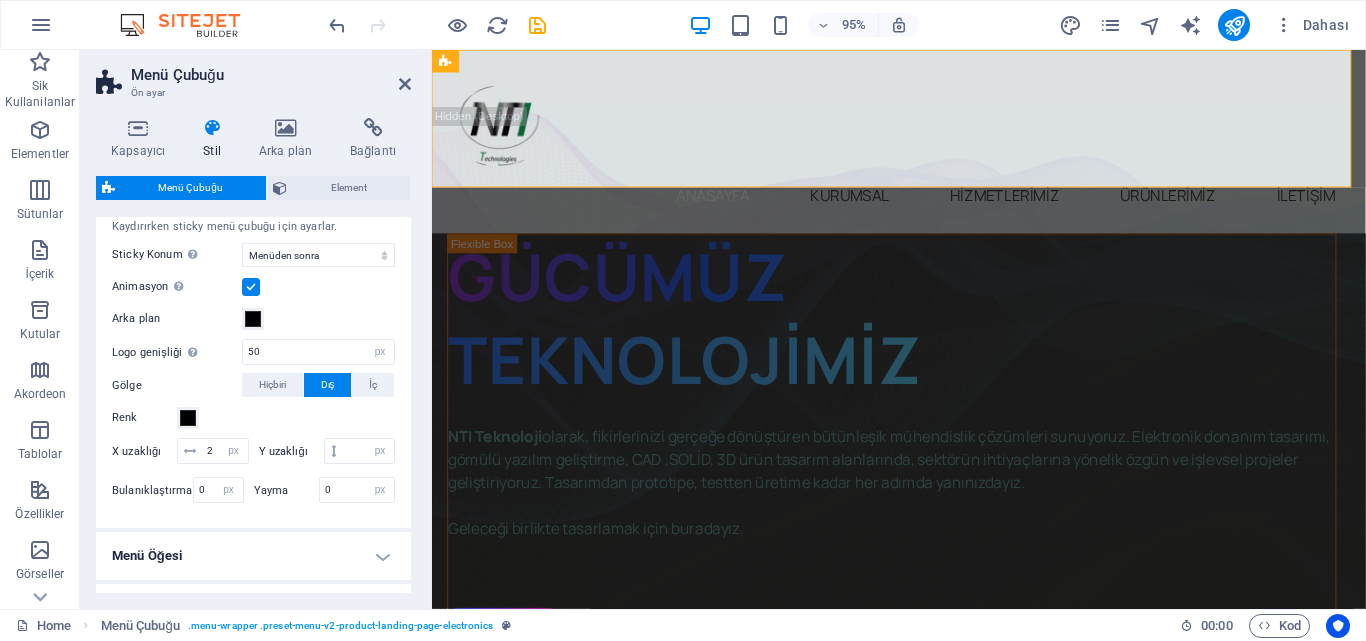 click on "Arka plan" at bounding box center [253, 319] 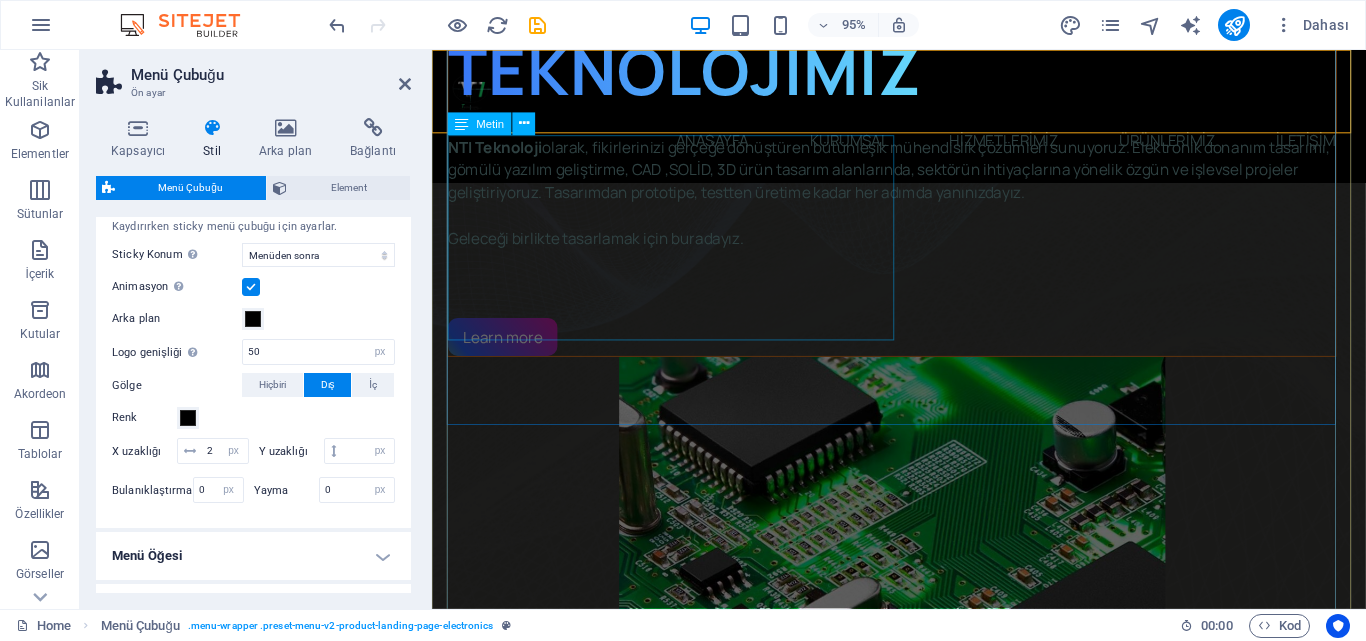 scroll, scrollTop: 0, scrollLeft: 0, axis: both 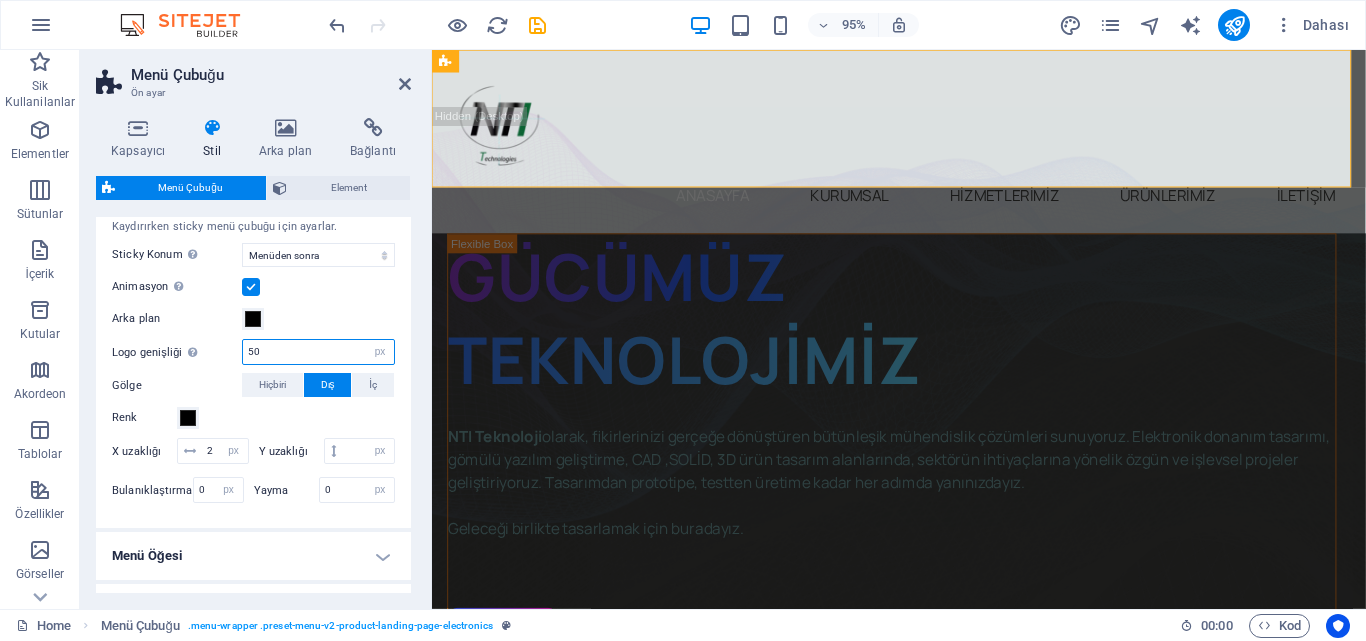 click on "50" at bounding box center (318, 352) 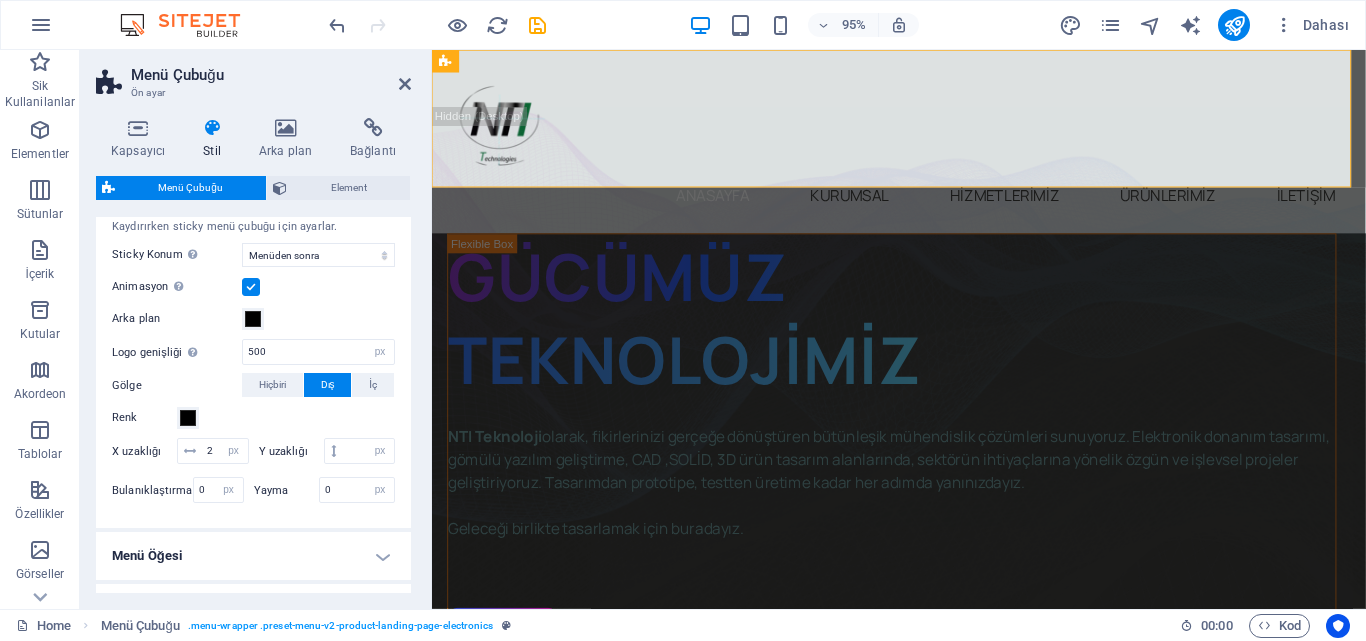 click on "Kaydırırken sticky menü çubuğu için ayarlar. Sticky Konum Menü çubuğunun sabitlendiği kaydırma konumunu etkiler. Değişiklik, kaydederken veya ön izleme moduna geçince etkili olur. Kapalı Hızlı Menüden sonra Banner'dan sonra Yukarı kaydırırken Animasyon Sticky menü göründüğünde sorunsuz bir geçiş ayarlar Arka plan Logo genişliği Sticky mod için logoda ayarlanan genişliğin üzerine yazar 500 otomatik px rem % vh vw Gölge Hiçbiri Dış İç Renk X uzaklığı 2 px rem vh vw Y uzaklığı px rem vh vw Bulanıklaştırma 0 px rem % vh vw Yayma 0 px rem vh vw" at bounding box center (253, 364) 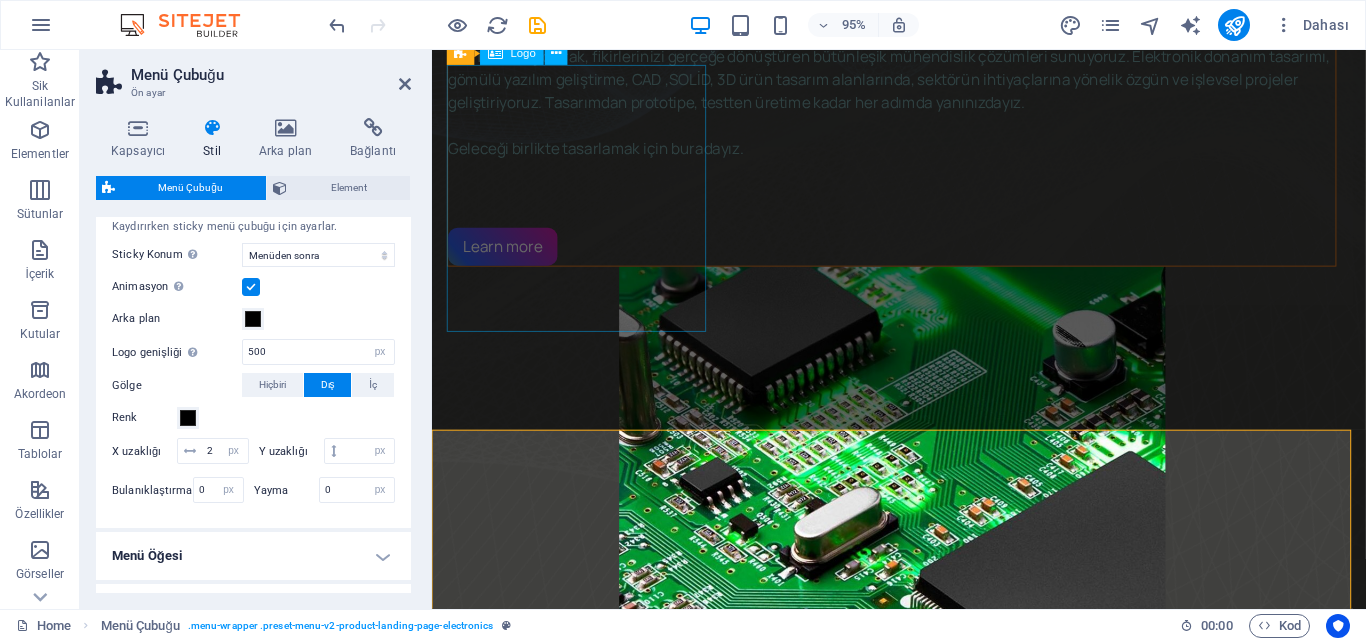 scroll, scrollTop: 0, scrollLeft: 0, axis: both 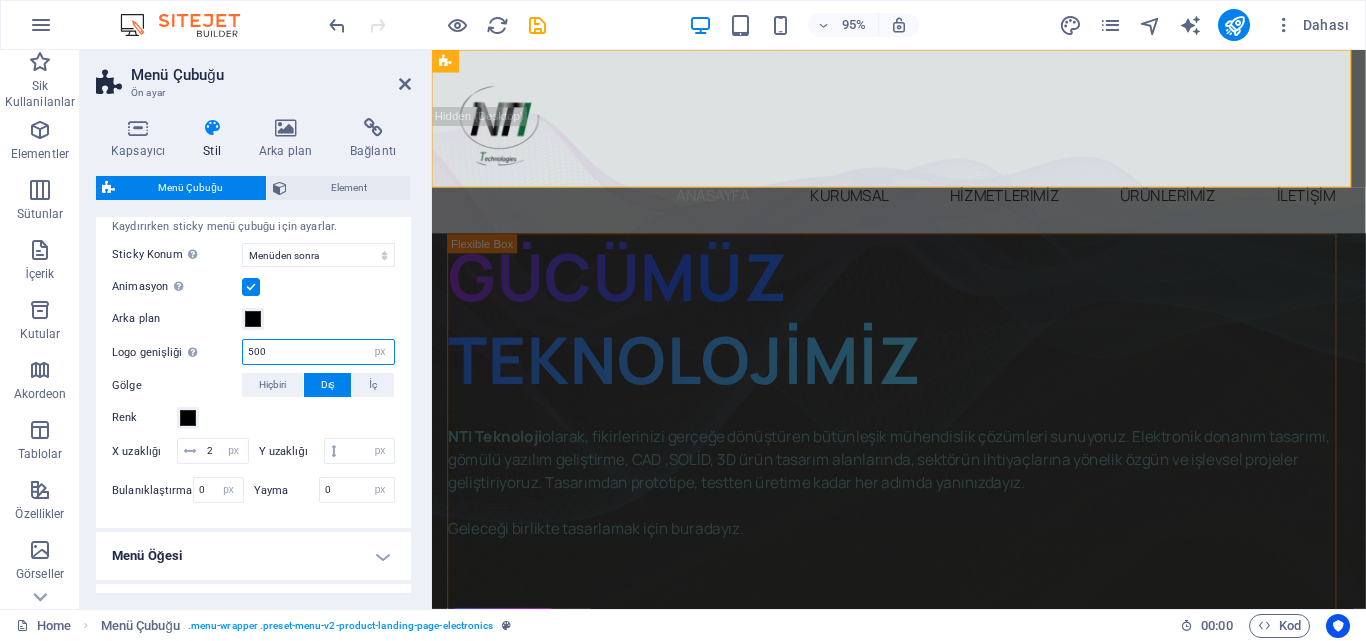 click on "500" at bounding box center [318, 352] 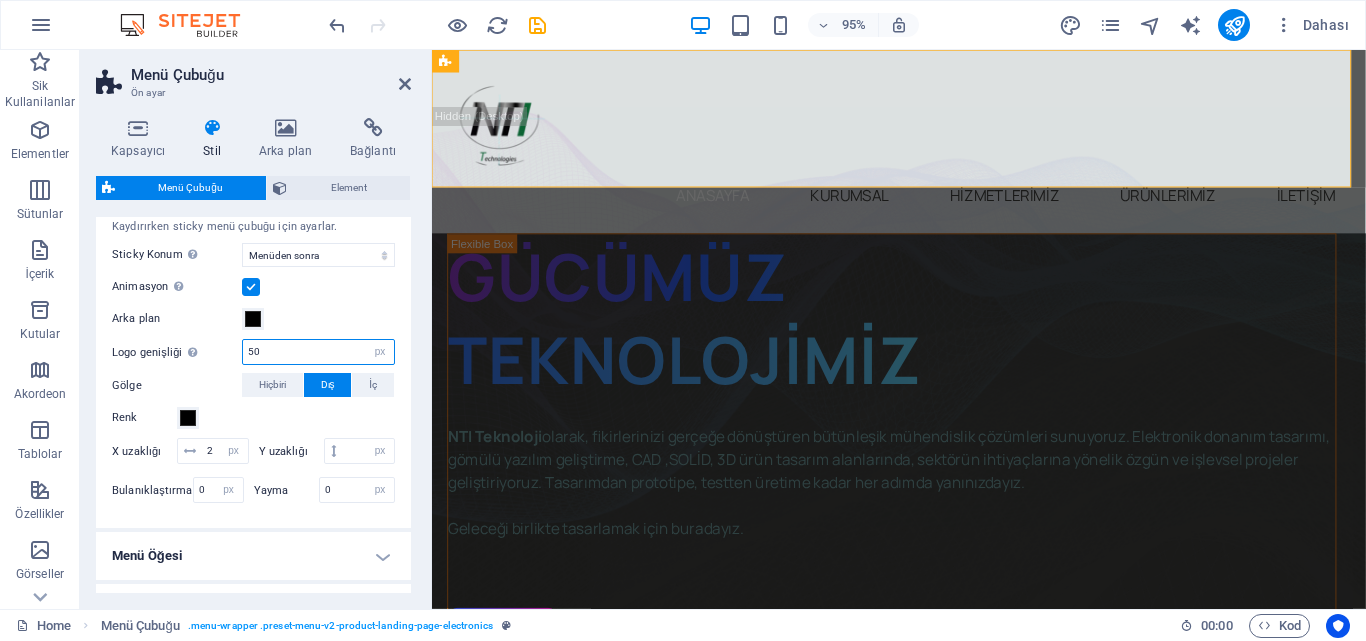 type on "5" 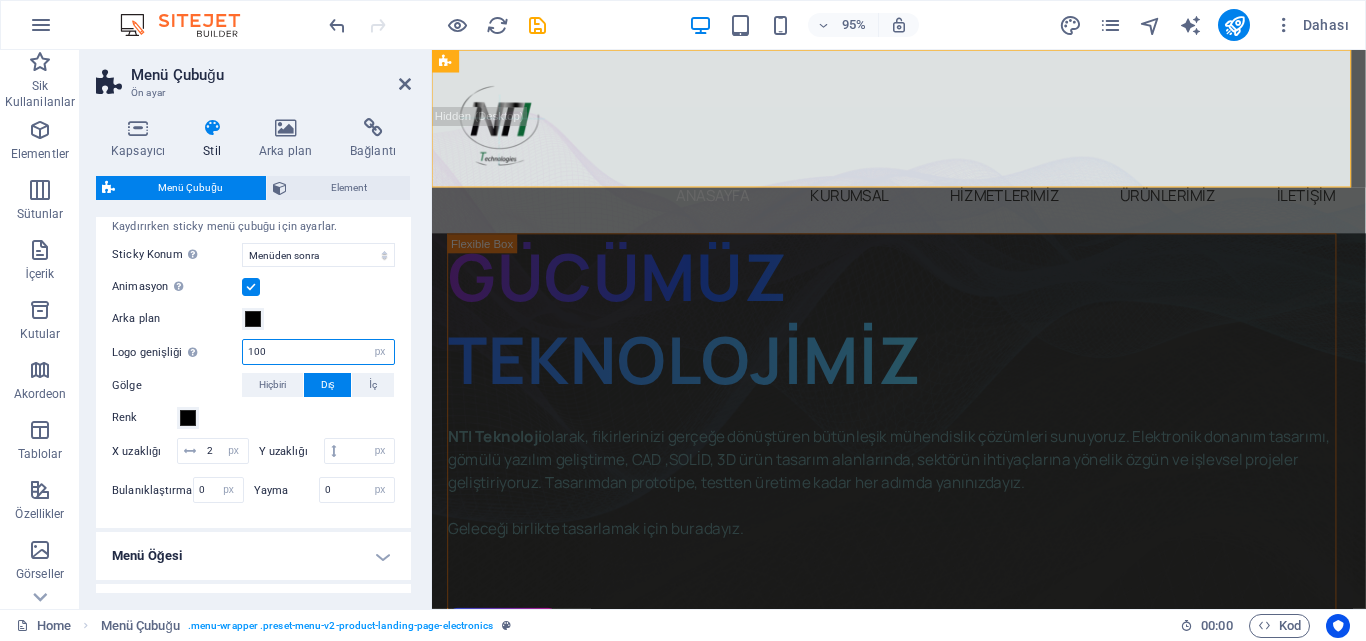 type on "100" 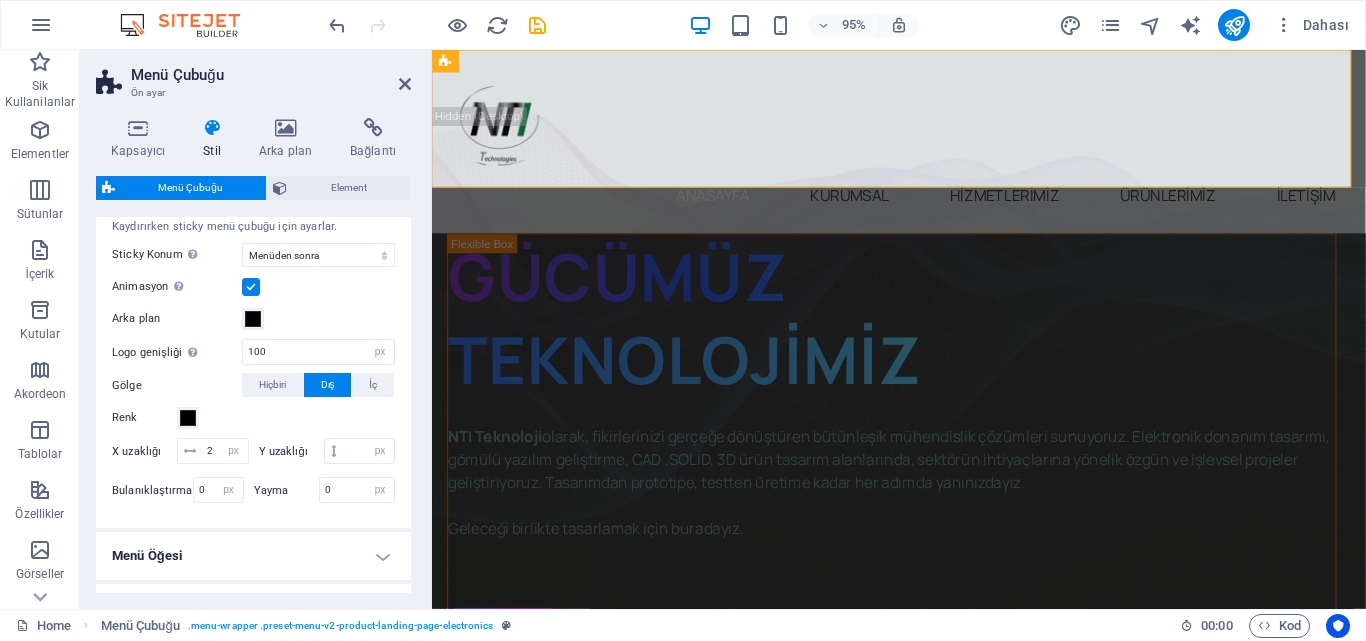 click on "Kapsayıcı Stil Arka plan Bağlantı Boyut Yükseklik Varsayılan px rem % vh vw Min. yükseklik Hiçbiri px rem % vh vw Genişlik Varsayılan px rem % em vh vw Min. genişlik Hiçbiri px rem % vh vw İçerik genişliği Varsayılan Özel genişlik Genişlik Varsayılan px rem % em vh vw Min. genişlik Hiçbiri px rem % vh vw Varsayılan doldurma Özel aralık Varsayılan içerik genişliği ve doldurma, Tasarımdan değiştirilebilir. Tasarımı düzenleyin Yerleşim (Flexbox) Hizalama Esnek yönü belirler. Varsayılan Ana eksen Elementlerin bu kapsayıcının içindeki ana eksen boyunca nasıl davranması gerektiğini belirle (içeriği doğrula). Varsayılan Yan eksen Kapsayıcının içindeki elementin dikey yönünü kontrol et (öğeleri hizala). Varsayılan Sığdırma Varsayılan Açık Kapalı Doldur Birkaç satır boyunca y ekseni üzerindeki elementlerin mesafelerini ve yönünü kontrol eder (içeriği hizala). Varsayılan Erişilebilirlik Rol . Hiçbiri Alert Alt Bigi Article %" at bounding box center [253, 355] 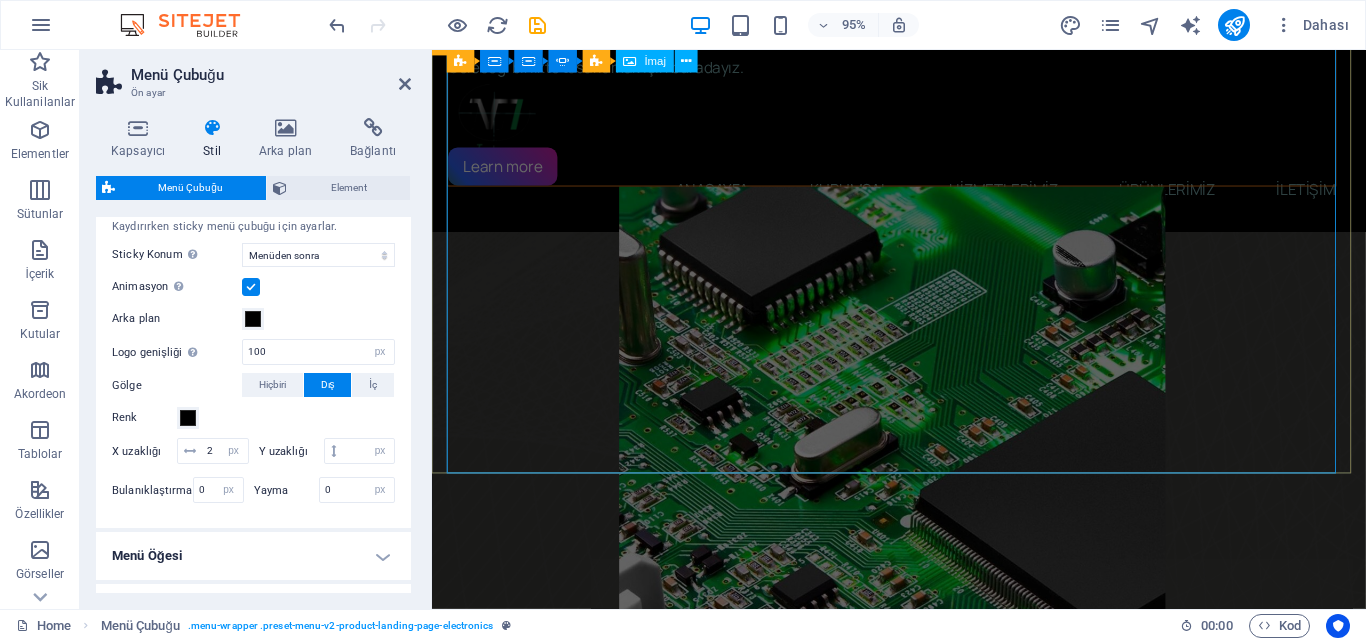 scroll, scrollTop: 0, scrollLeft: 0, axis: both 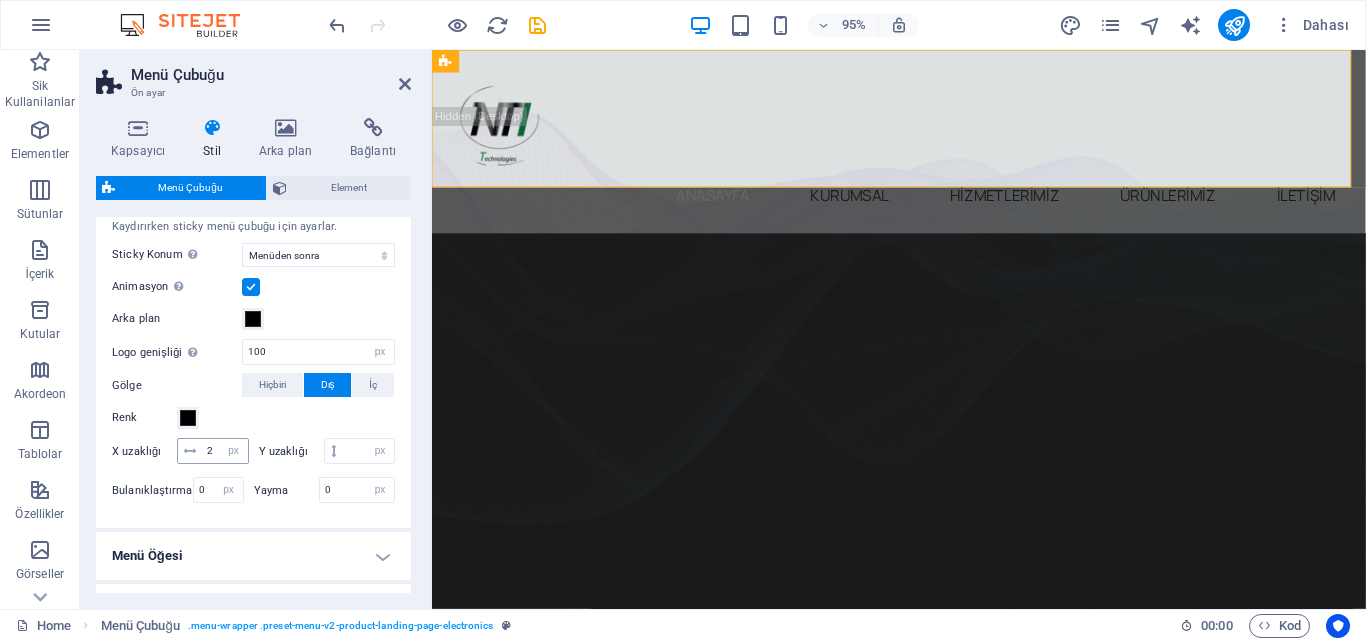 click at bounding box center (190, 451) 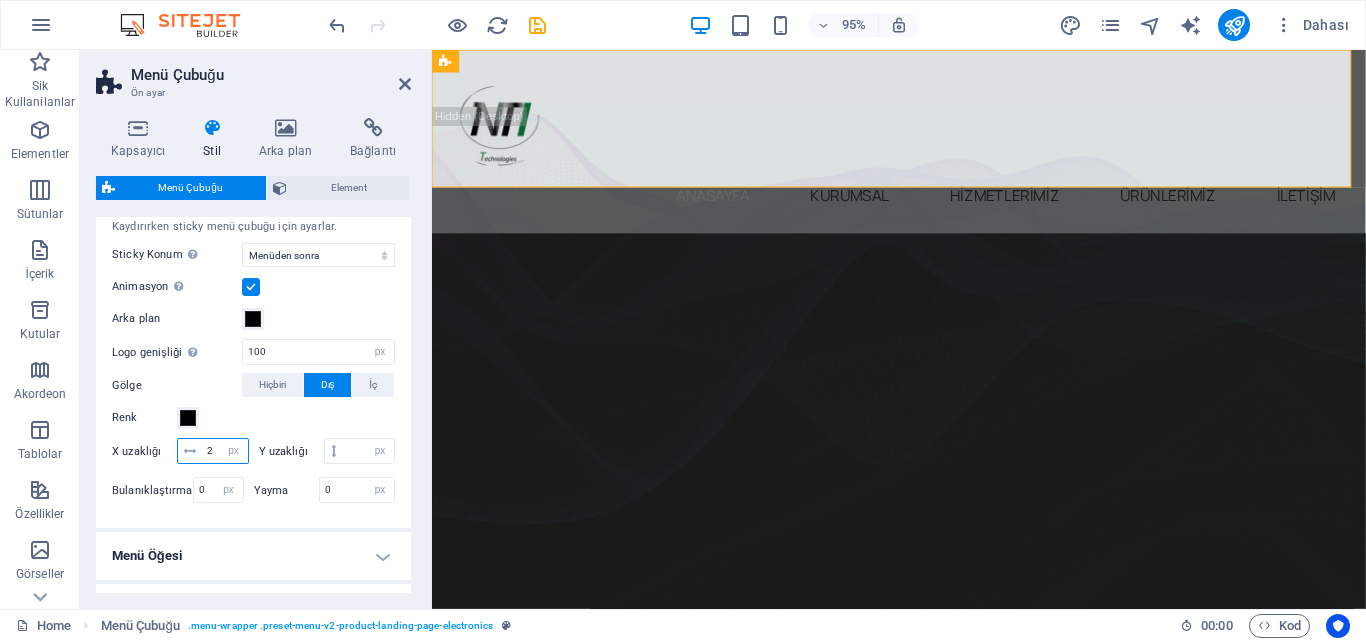 click on "2" at bounding box center [225, 451] 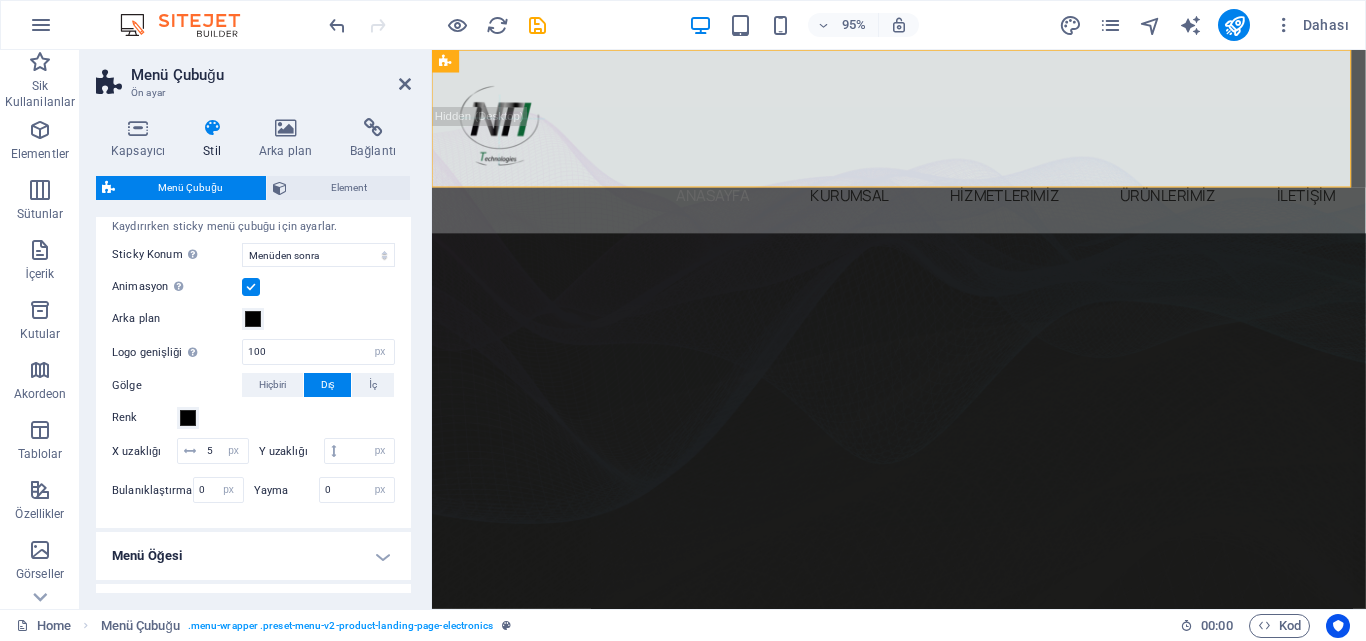 click on "Renk" at bounding box center (253, 418) 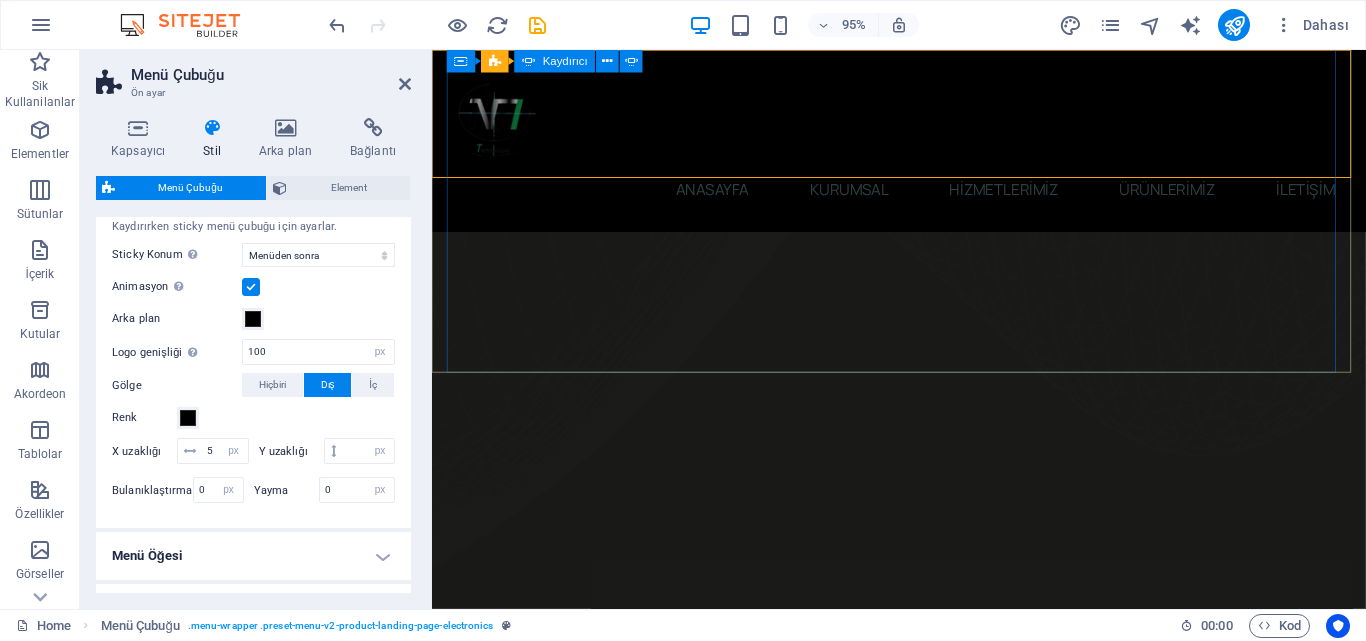 scroll, scrollTop: 0, scrollLeft: 0, axis: both 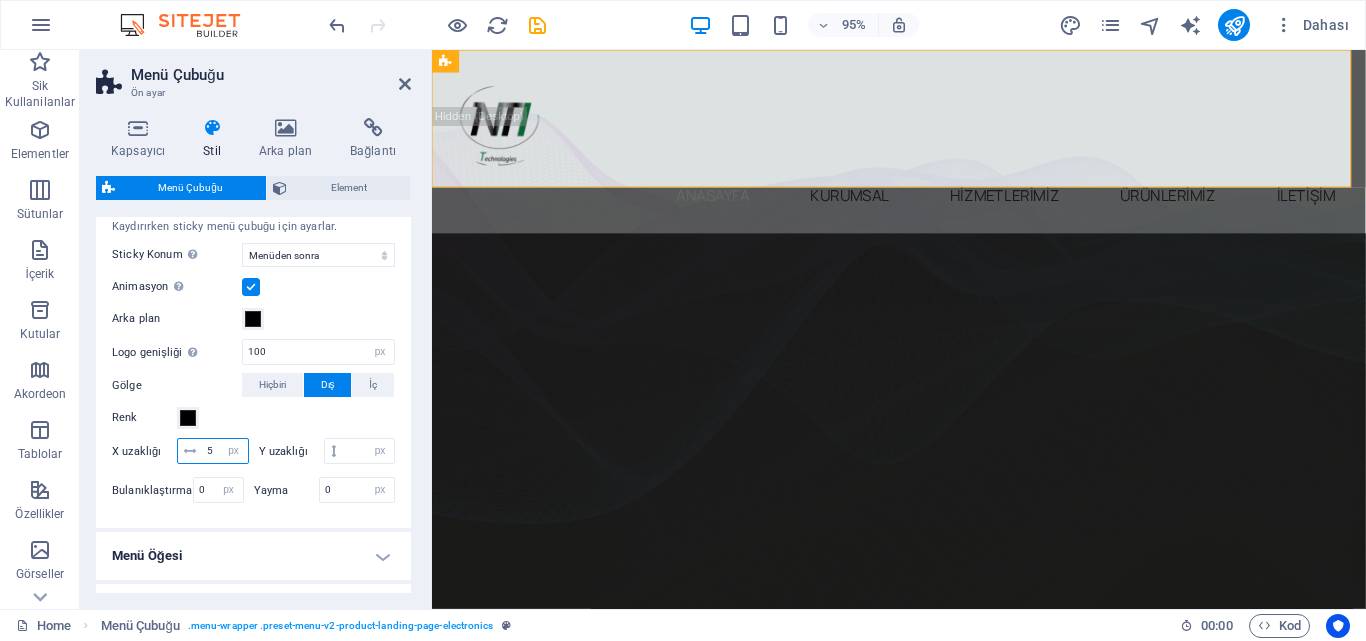click on "5" at bounding box center (225, 451) 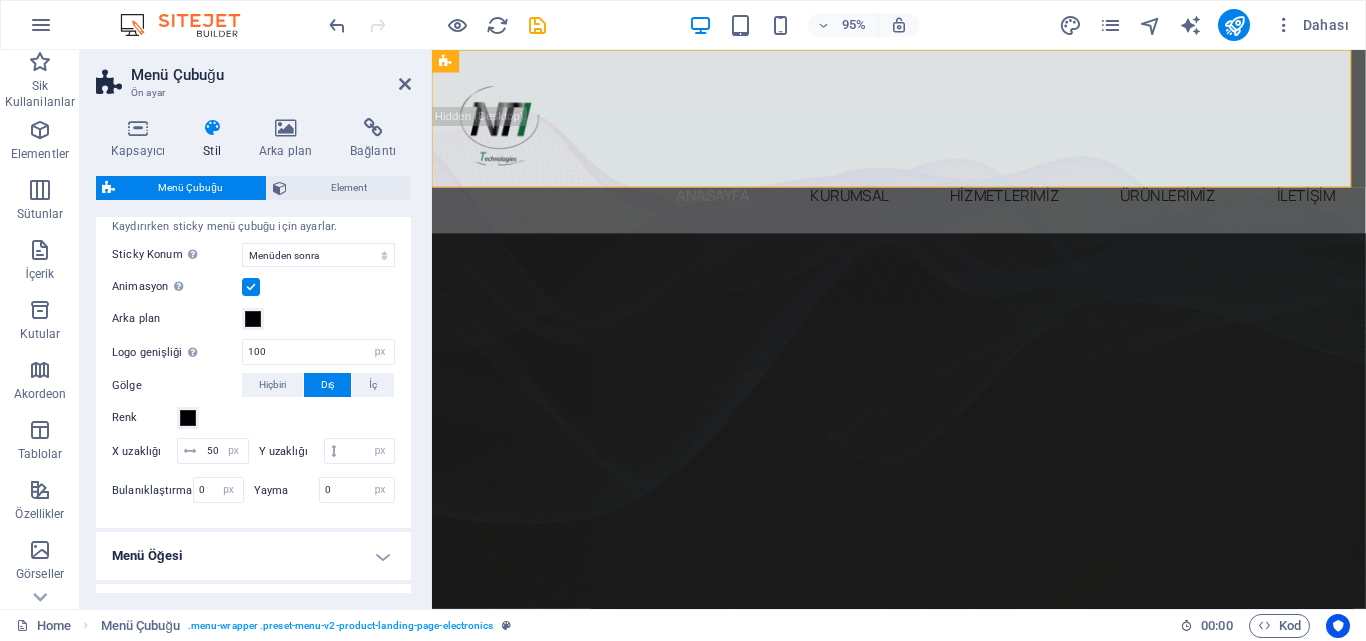 click on "Renk" at bounding box center [253, 418] 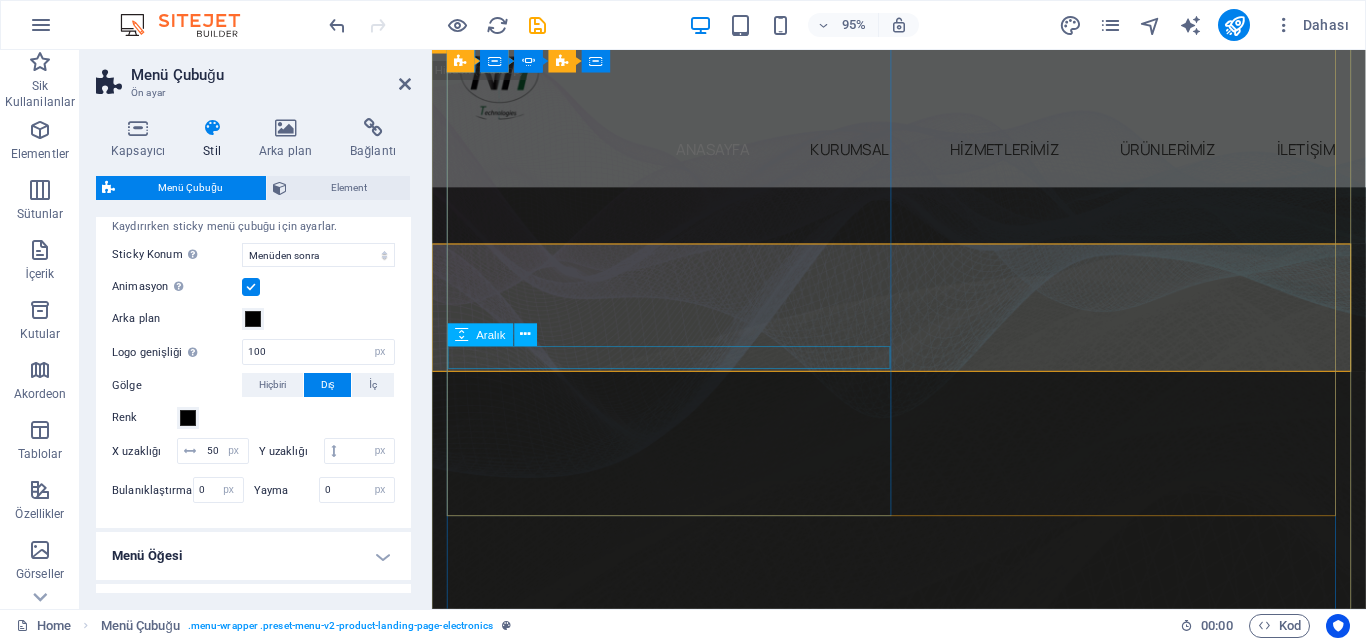 scroll, scrollTop: 0, scrollLeft: 0, axis: both 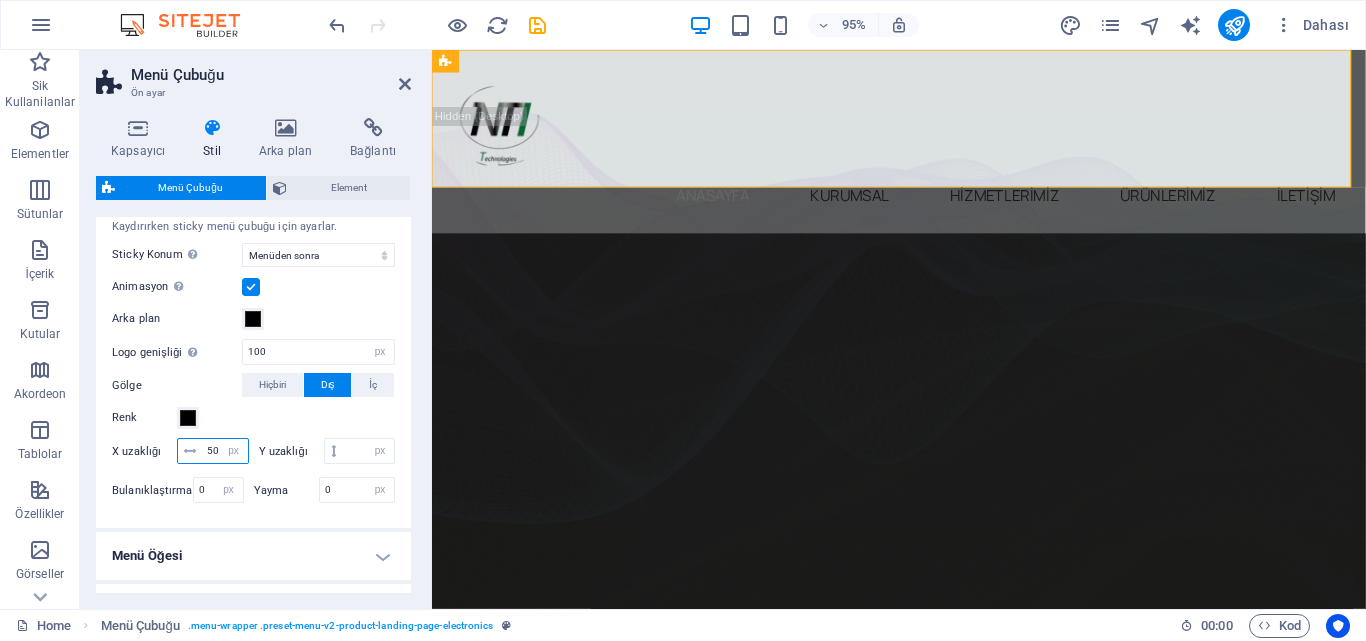 click on "50" at bounding box center (225, 451) 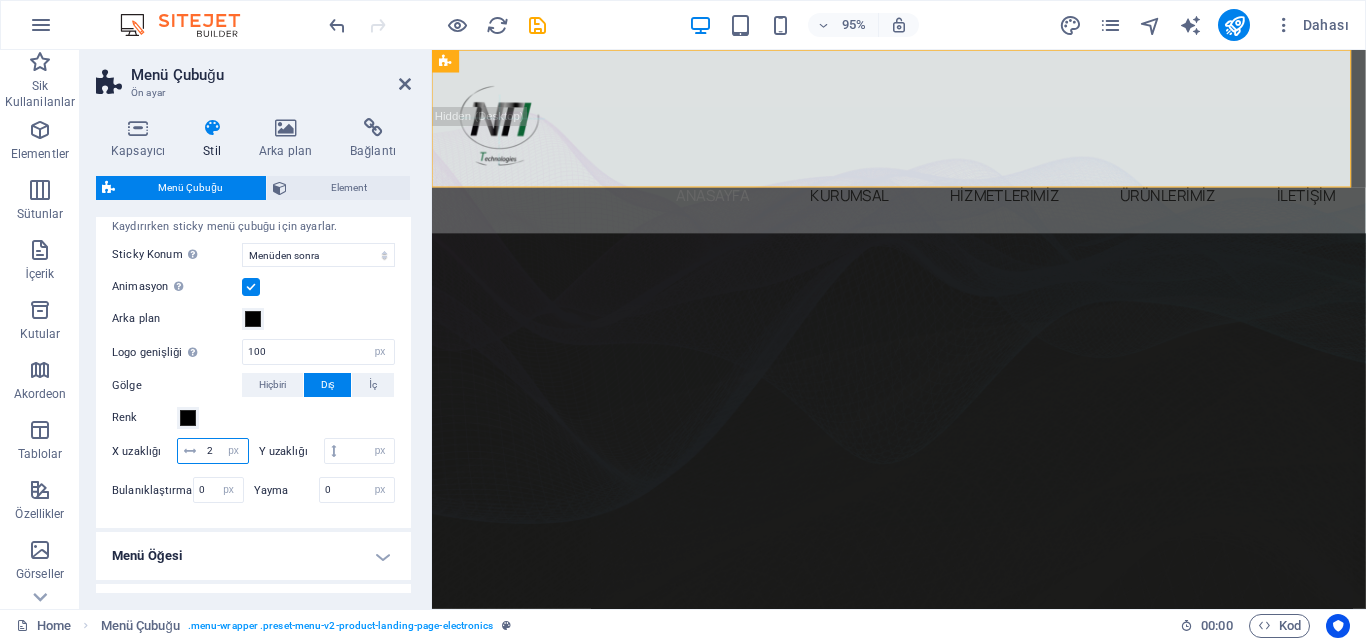 type on "2" 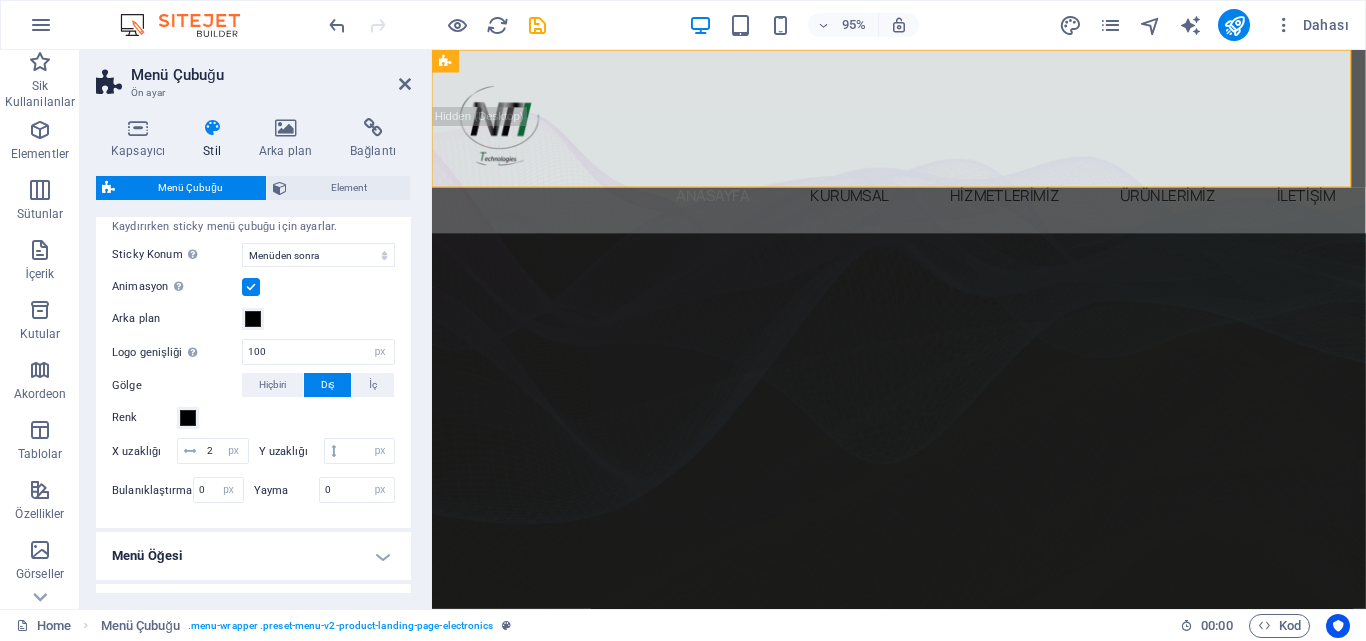 click on "Kaydırırken sticky menü çubuğu için ayarlar. Sticky Konum Menü çubuğunun sabitlendiği kaydırma konumunu etkiler. Değişiklik, kaydederken veya ön izleme moduna geçince etkili olur. Kapalı Hızlı Menüden sonra Banner'dan sonra Yukarı kaydırırken Animasyon Sticky menü göründüğünde sorunsuz bir geçiş ayarlar Arka plan Logo genişliği Sticky mod için logoda ayarlanan genişliğin üzerine yazar 100 otomatik px rem % vh vw Gölge Hiçbiri Dış İç Renk X uzaklığı 2 px rem vh vw Y uzaklığı px rem vh vw Bulanıklaştırma 0 px rem % vh vw Yayma 0 px rem vh vw" at bounding box center (253, 364) 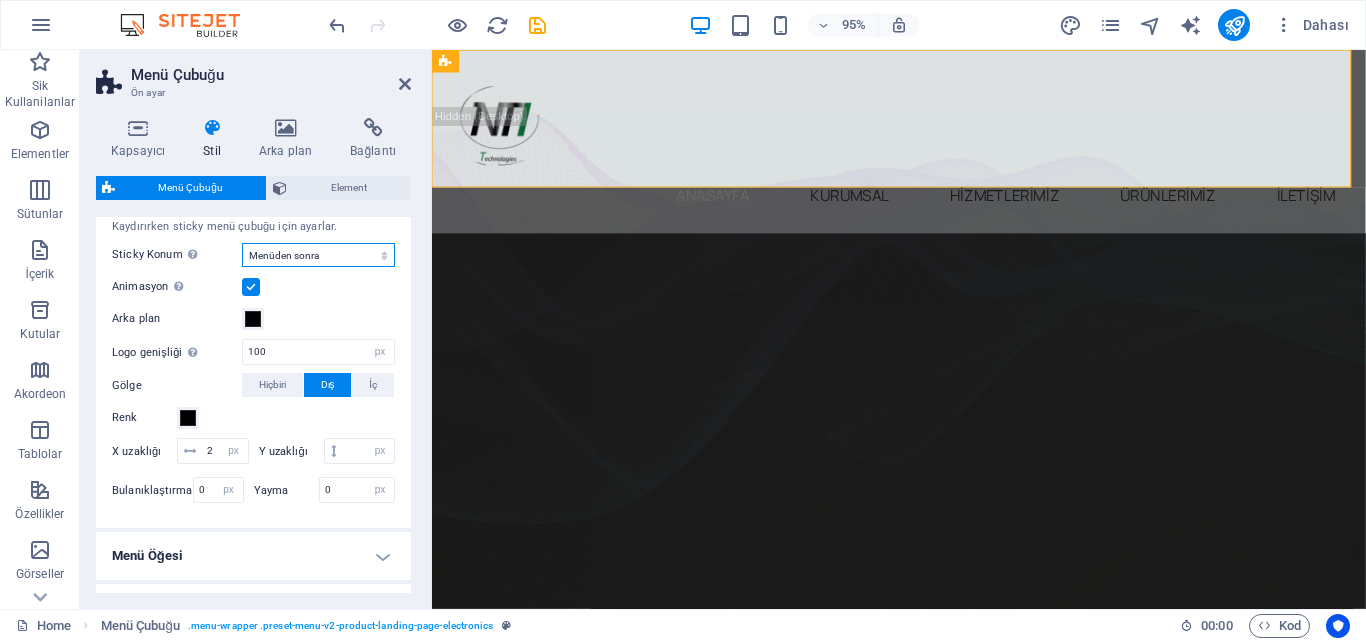 click on "Kapalı Hızlı Menüden sonra Banner'dan sonra Yukarı kaydırırken" at bounding box center (318, 255) 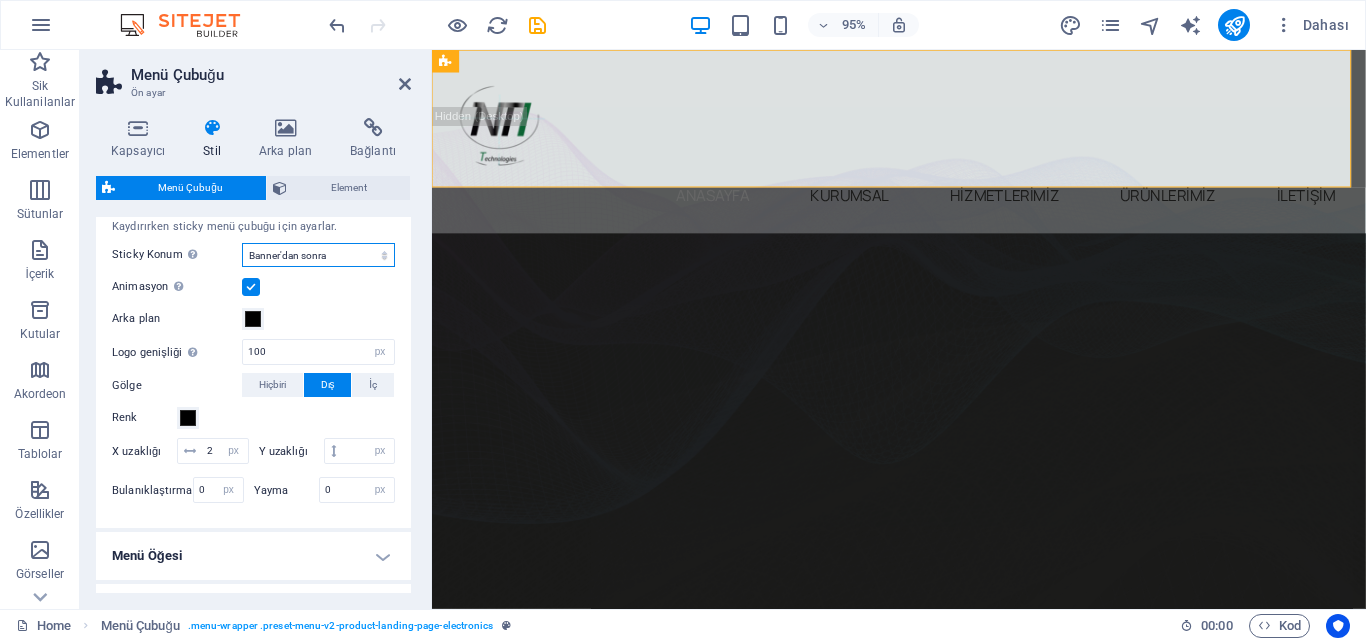 click on "Kapalı Hızlı Menüden sonra Banner'dan sonra Yukarı kaydırırken" at bounding box center [318, 255] 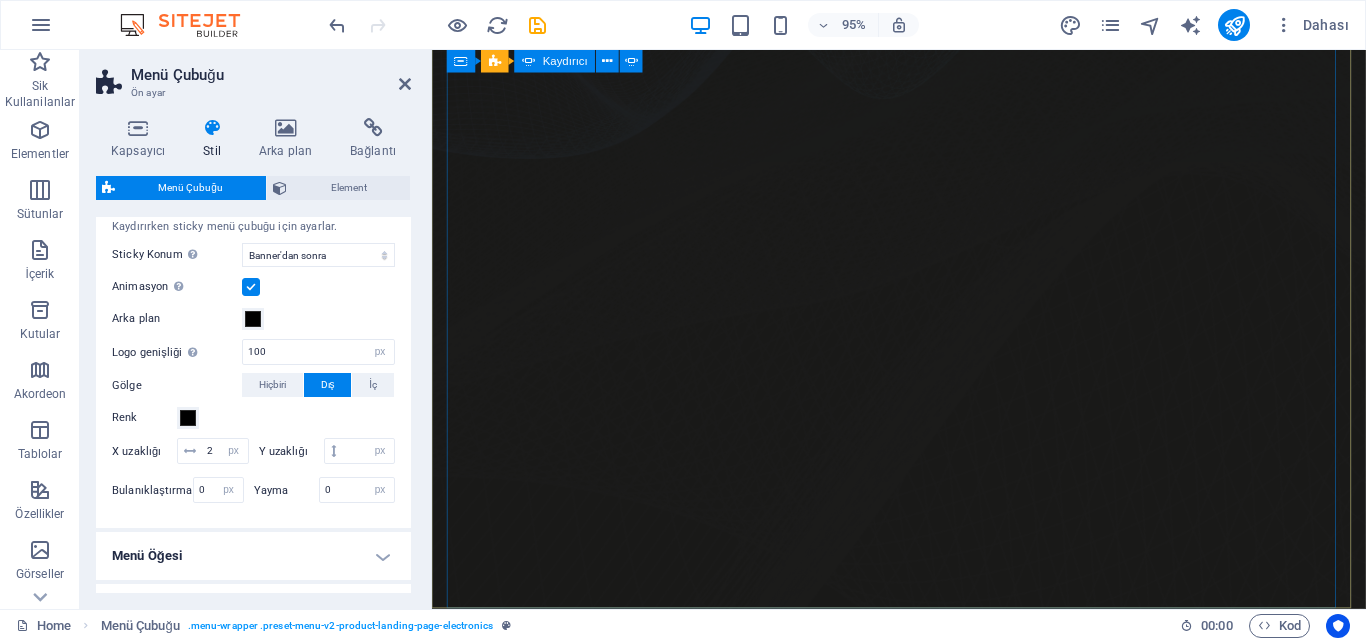 scroll, scrollTop: 0, scrollLeft: 0, axis: both 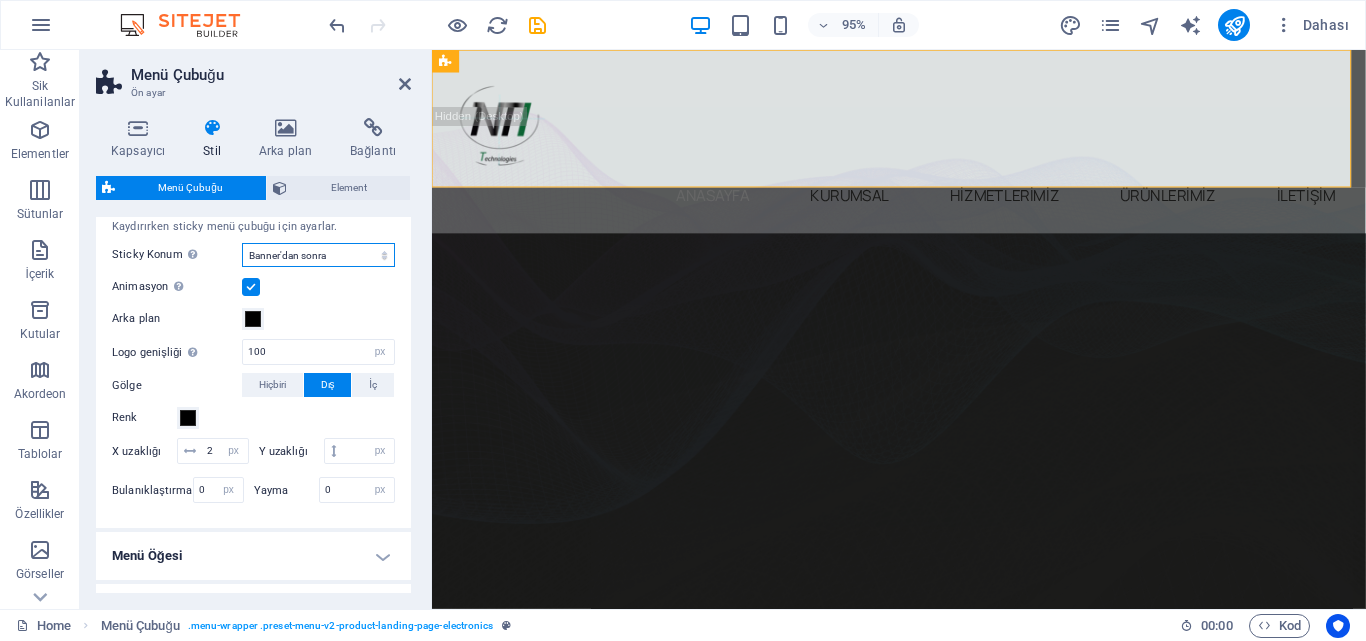 click on "Kapalı Hızlı Menüden sonra Banner'dan sonra Yukarı kaydırırken" at bounding box center [318, 255] 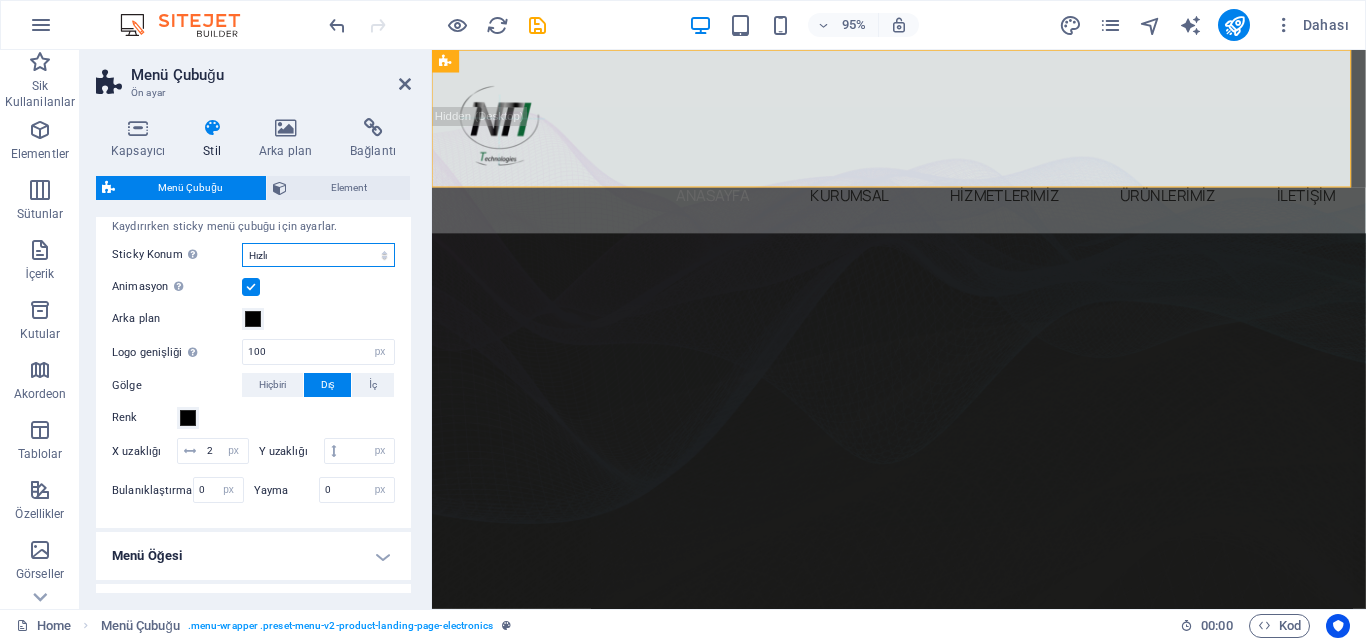 click on "Kapalı Hızlı Menüden sonra Banner'dan sonra Yukarı kaydırırken" at bounding box center [318, 255] 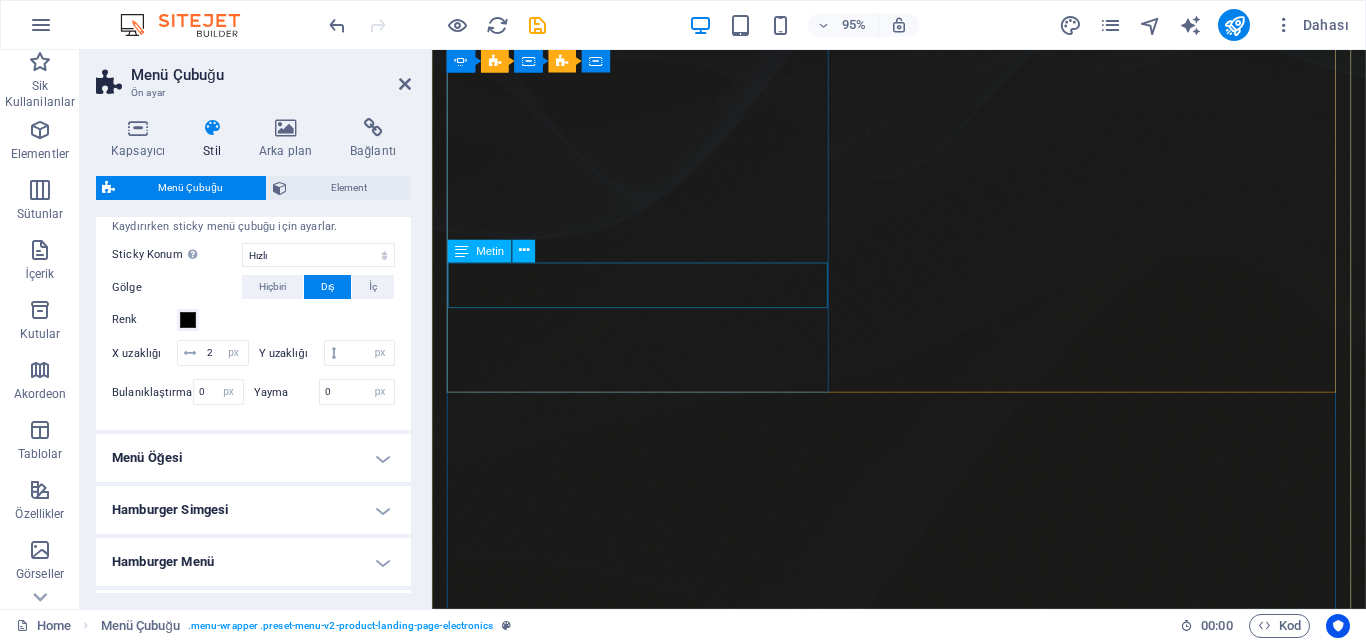 scroll, scrollTop: 0, scrollLeft: 0, axis: both 